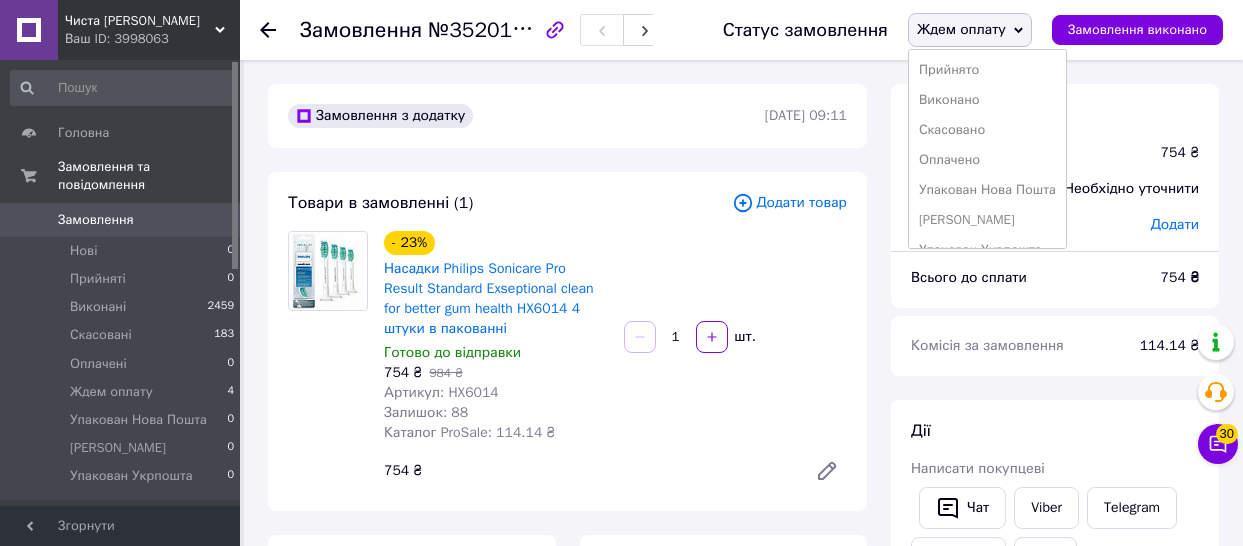scroll, scrollTop: 1100, scrollLeft: 0, axis: vertical 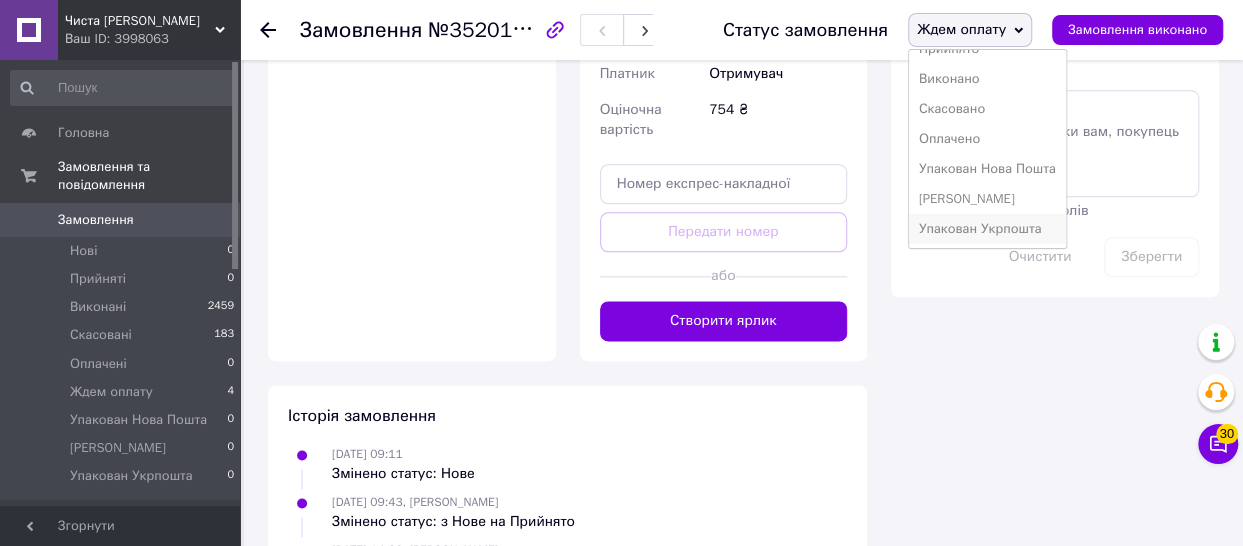 click on "Упакован Укрпошта" at bounding box center (987, 229) 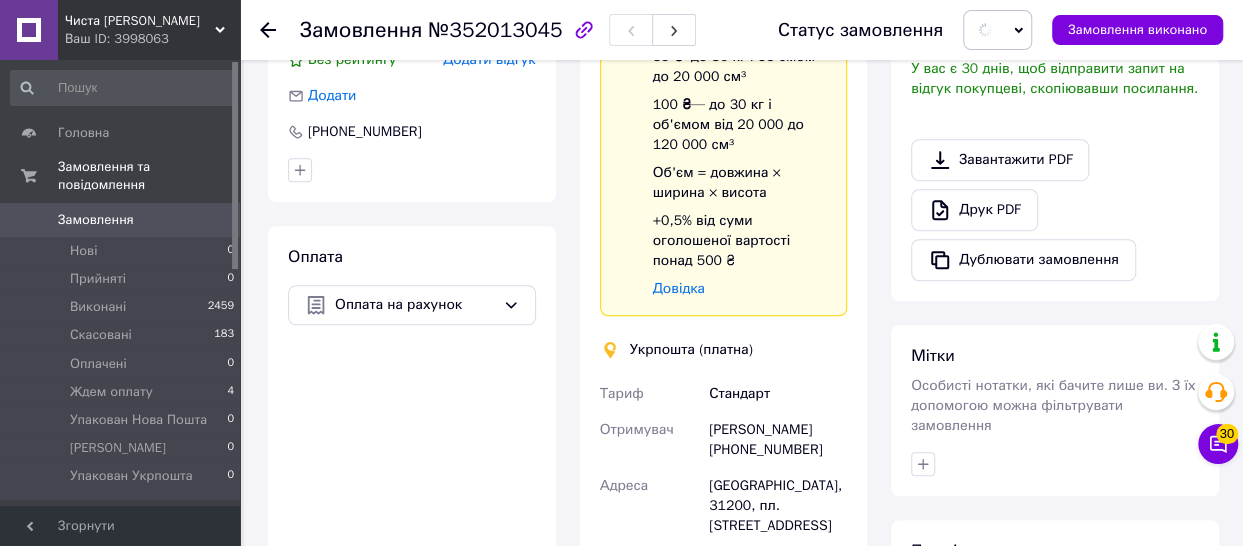 scroll, scrollTop: 600, scrollLeft: 0, axis: vertical 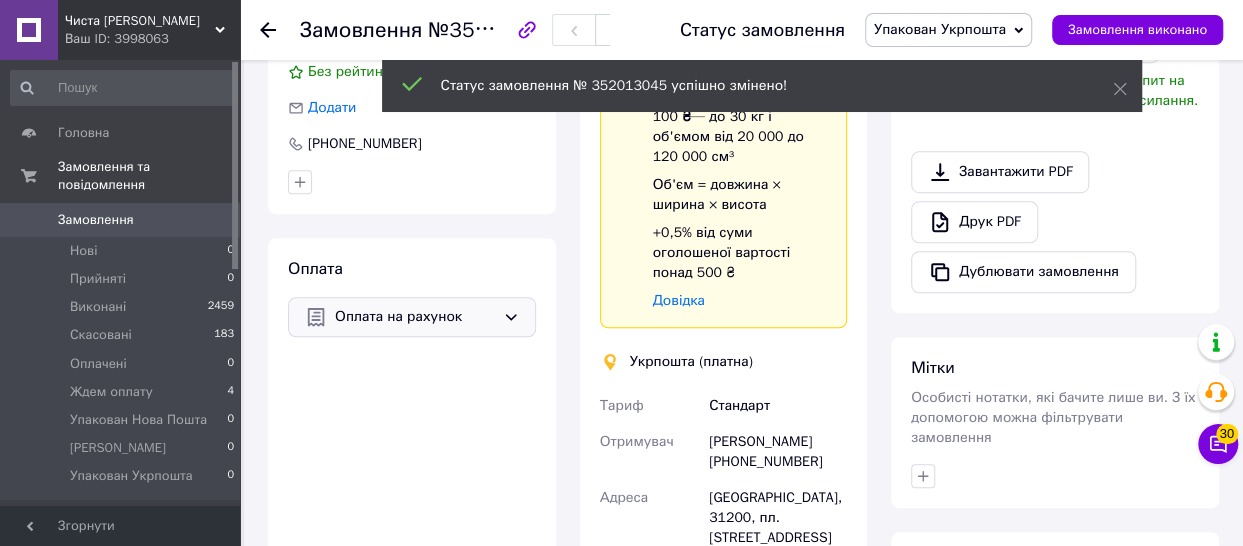 click on "Оплата на рахунок" at bounding box center (415, 317) 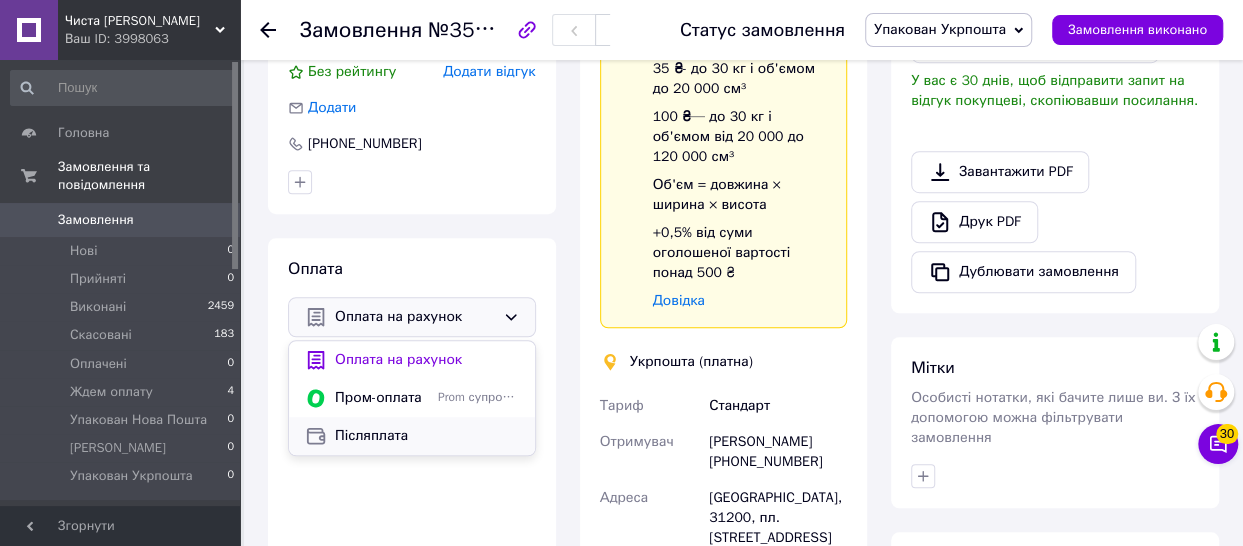 click on "Післяплата" at bounding box center (427, 436) 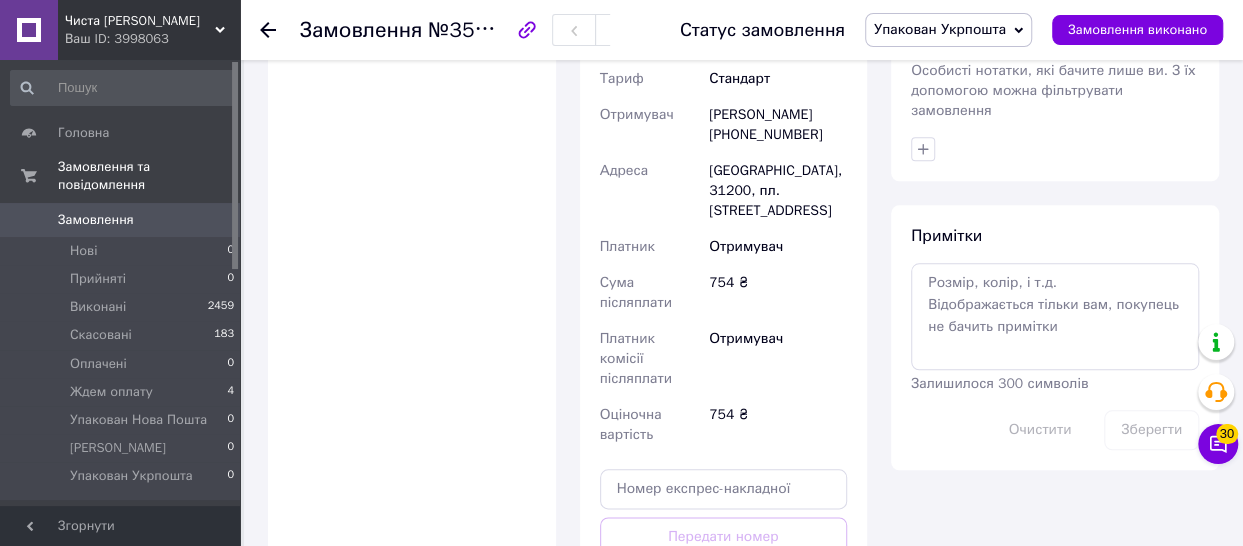 scroll, scrollTop: 1222, scrollLeft: 0, axis: vertical 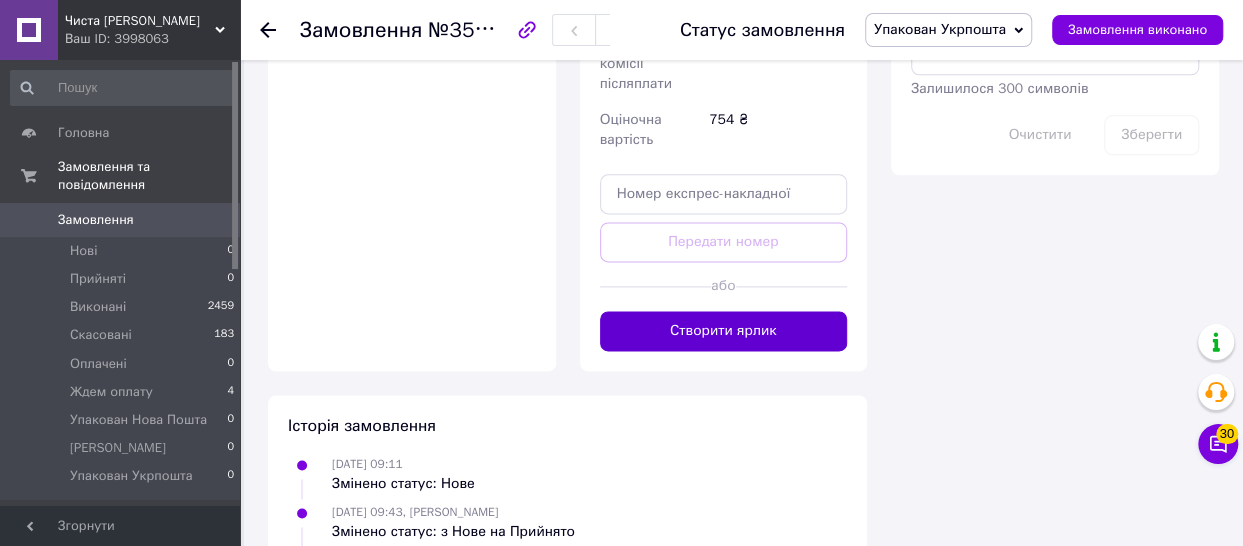 click on "Створити ярлик" at bounding box center (724, 331) 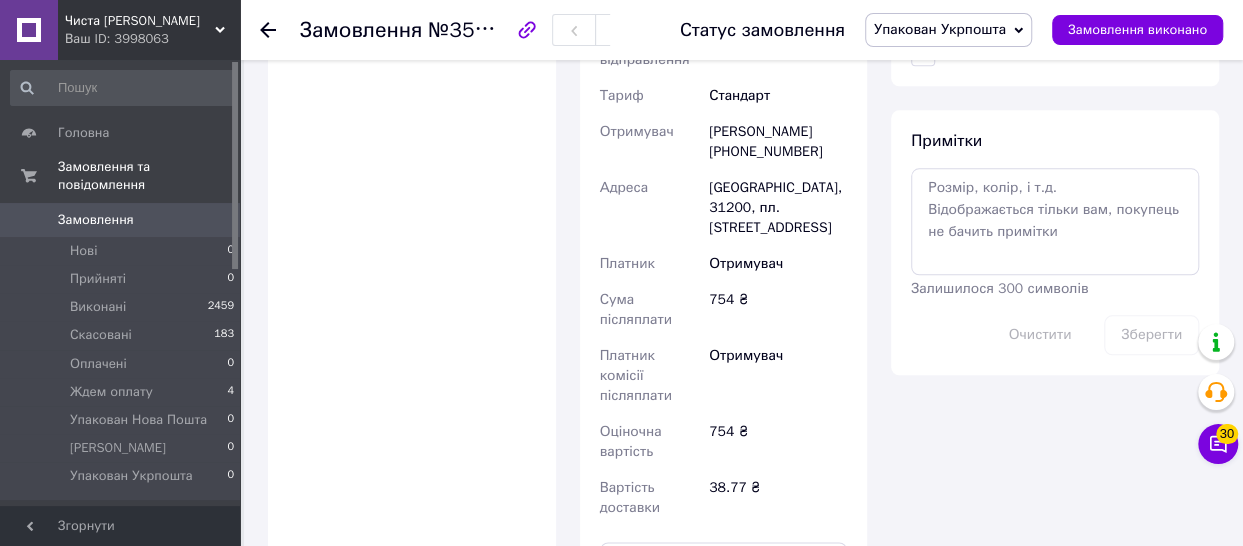 scroll, scrollTop: 1322, scrollLeft: 0, axis: vertical 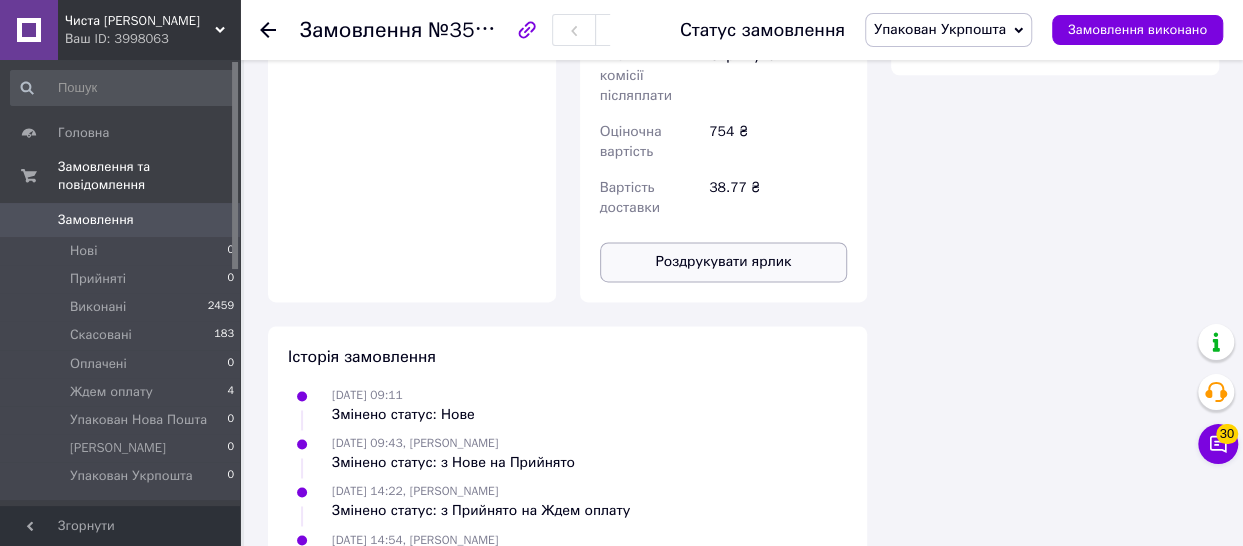 click on "Роздрукувати ярлик" at bounding box center [724, 262] 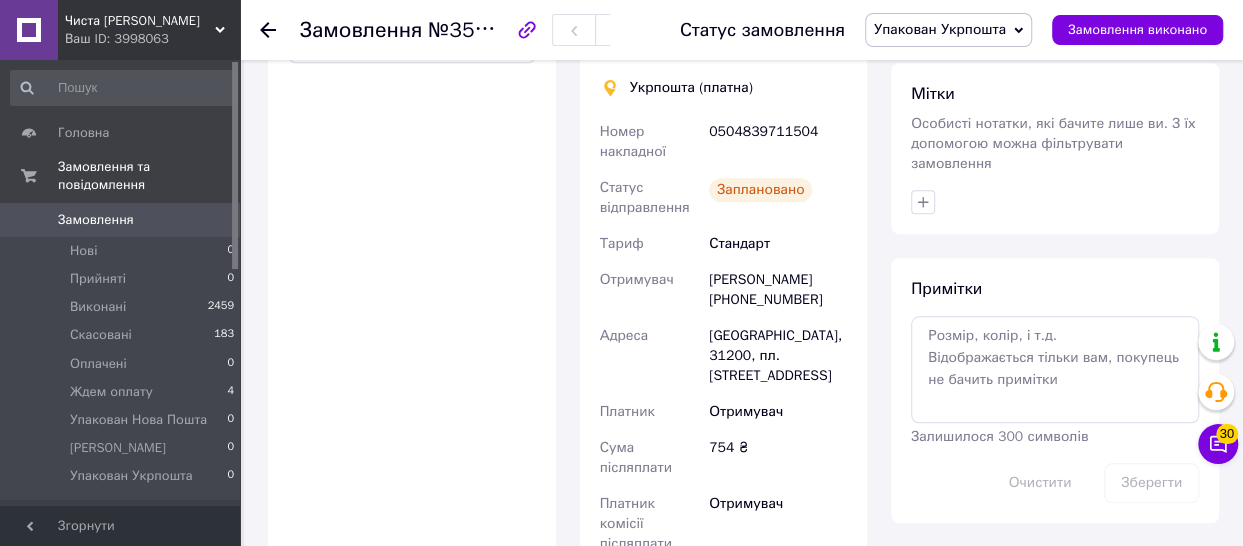 scroll, scrollTop: 822, scrollLeft: 0, axis: vertical 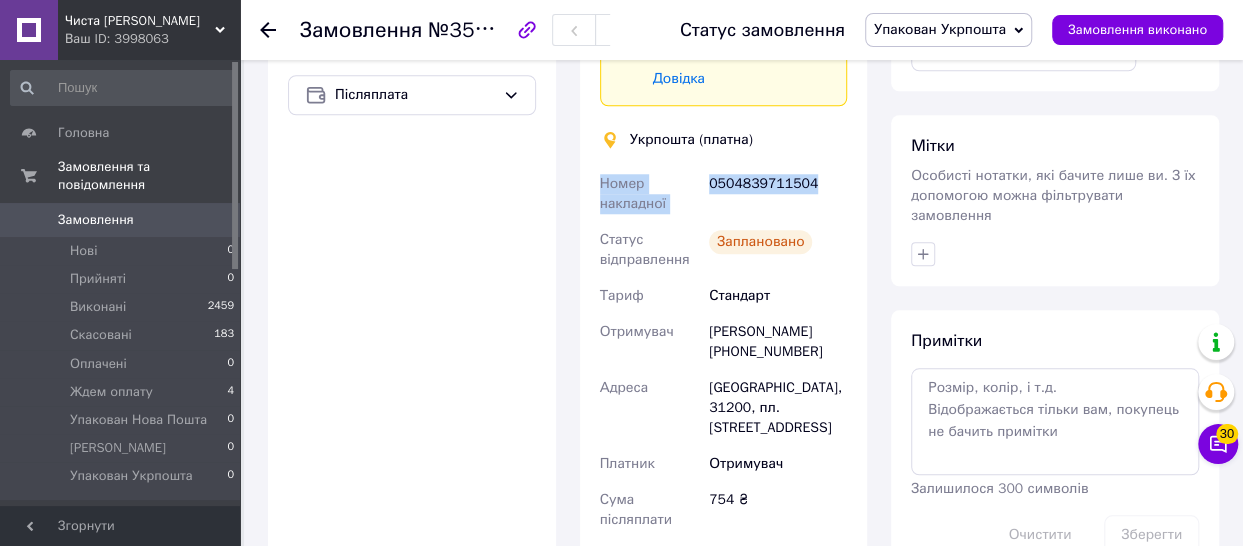 drag, startPoint x: 599, startPoint y: 145, endPoint x: 813, endPoint y: 137, distance: 214.14948 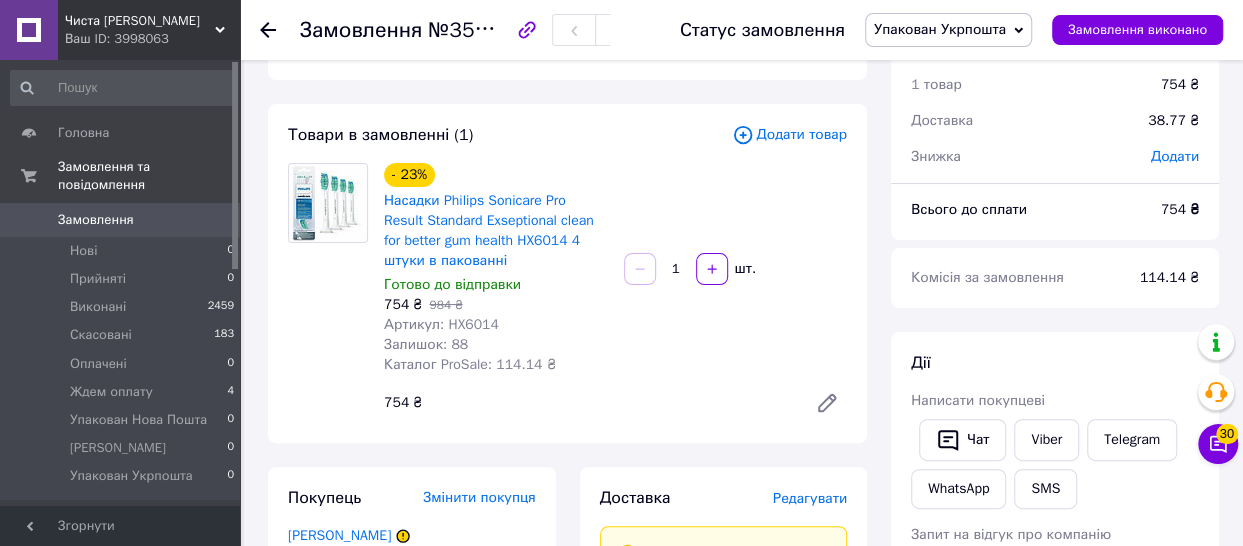 scroll, scrollTop: 100, scrollLeft: 0, axis: vertical 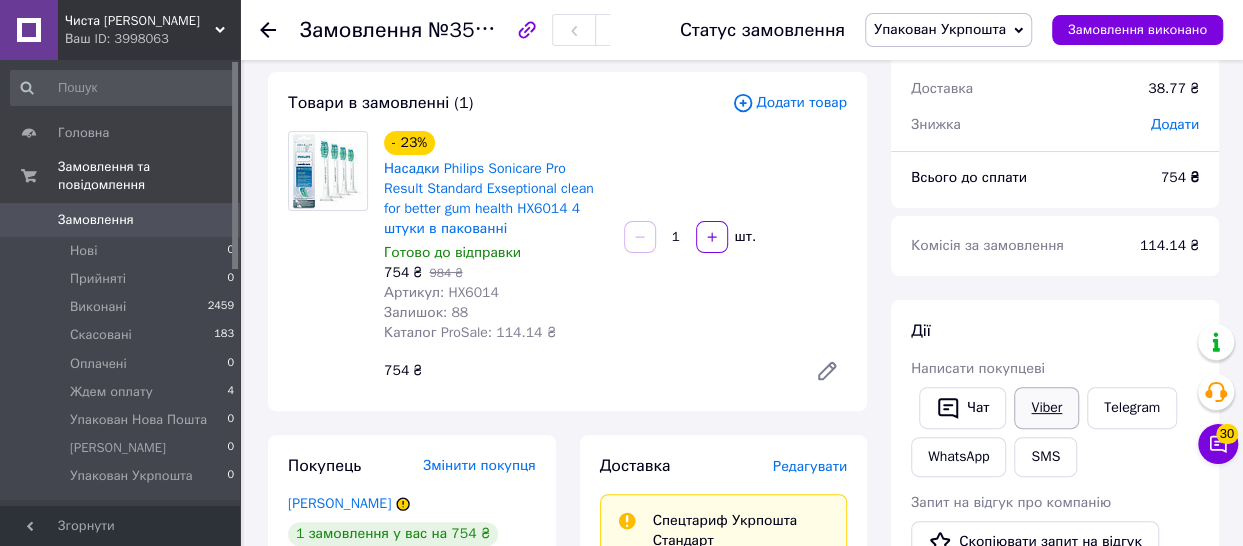 click on "Viber" at bounding box center (1046, 408) 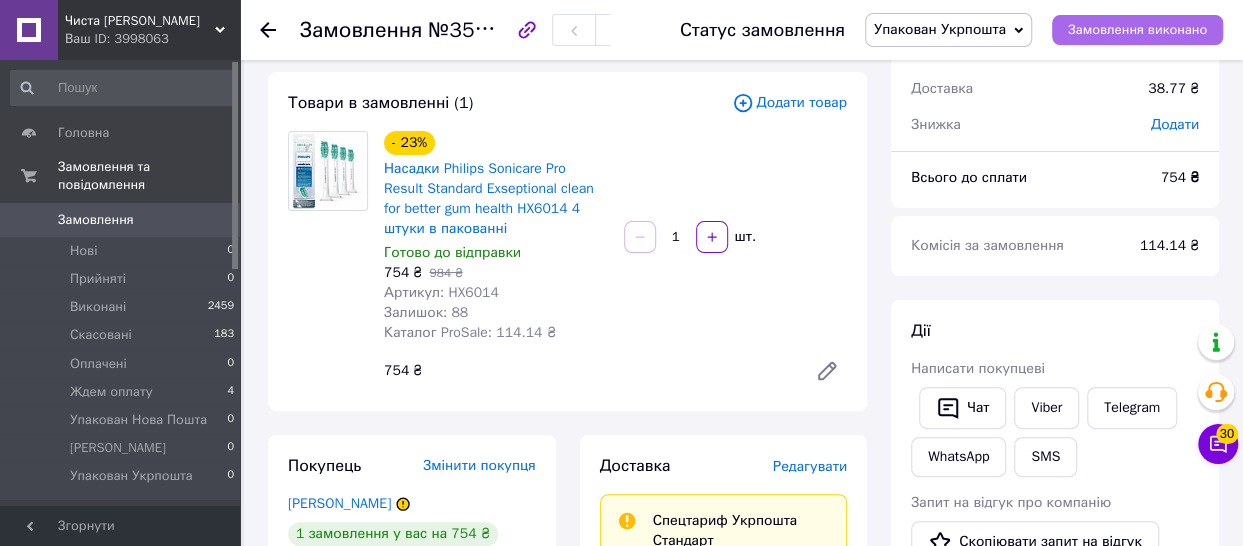 click on "Замовлення виконано" at bounding box center [1137, 30] 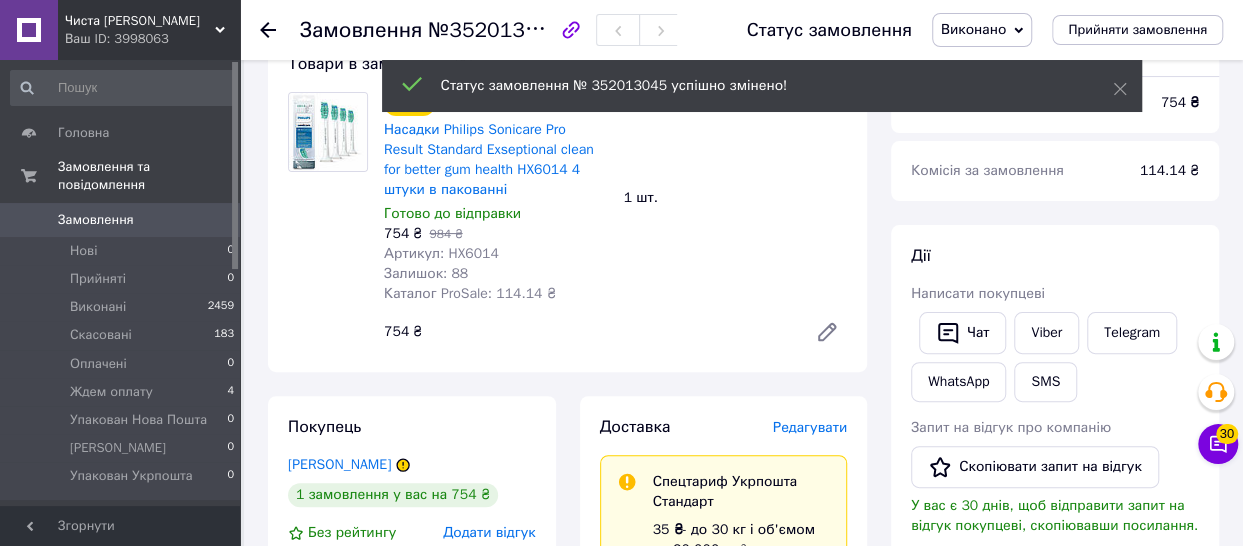 scroll, scrollTop: 200, scrollLeft: 0, axis: vertical 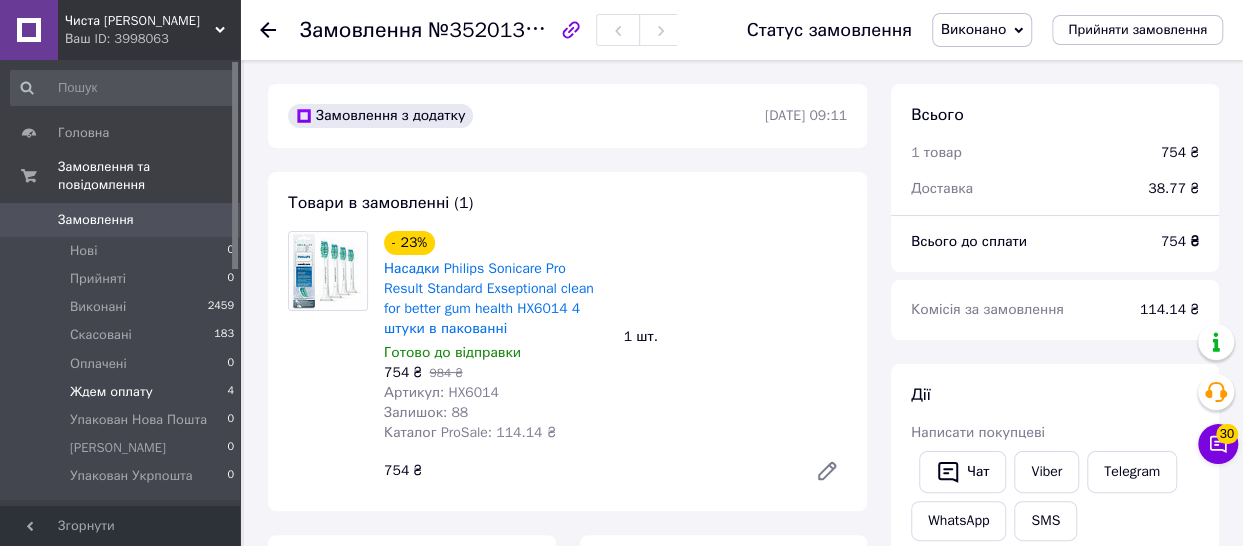 click on "Ждем оплату" at bounding box center [111, 392] 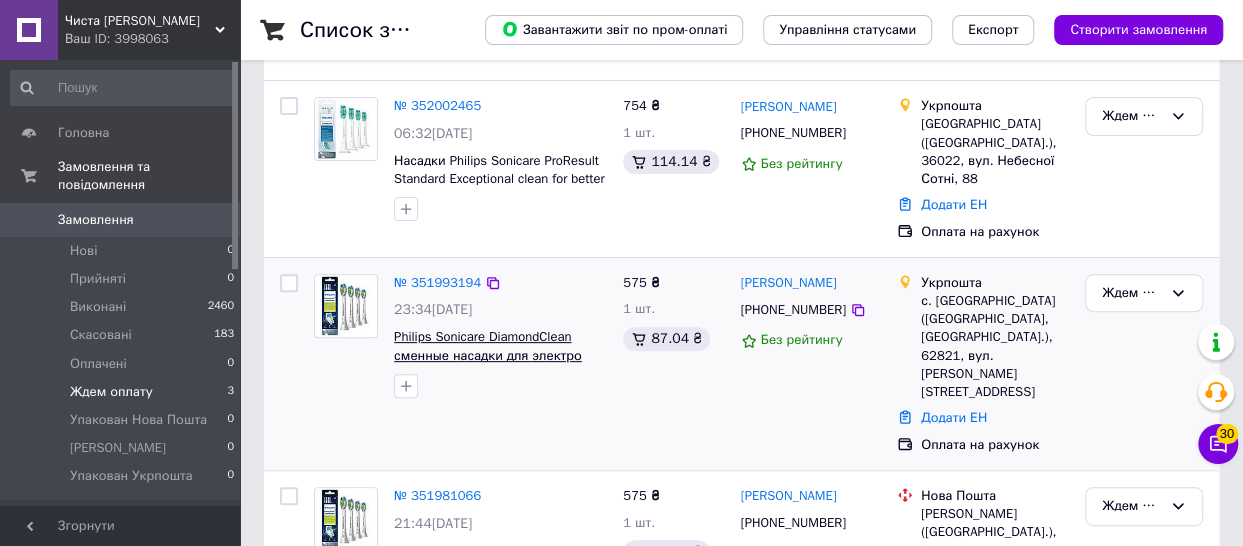 scroll, scrollTop: 237, scrollLeft: 0, axis: vertical 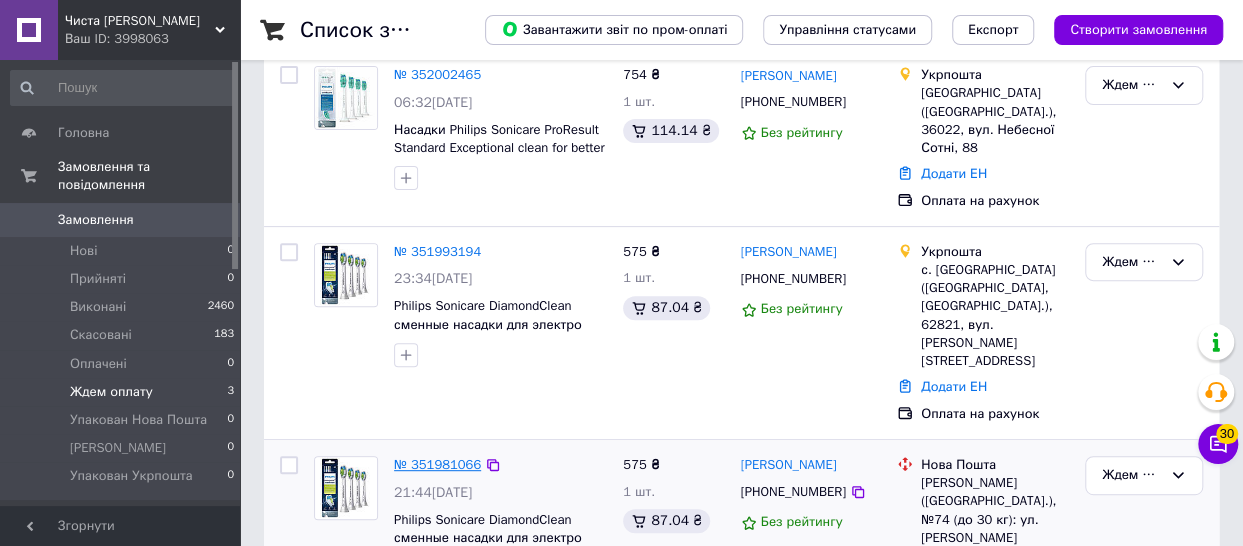 click on "№ 351981066" at bounding box center (437, 464) 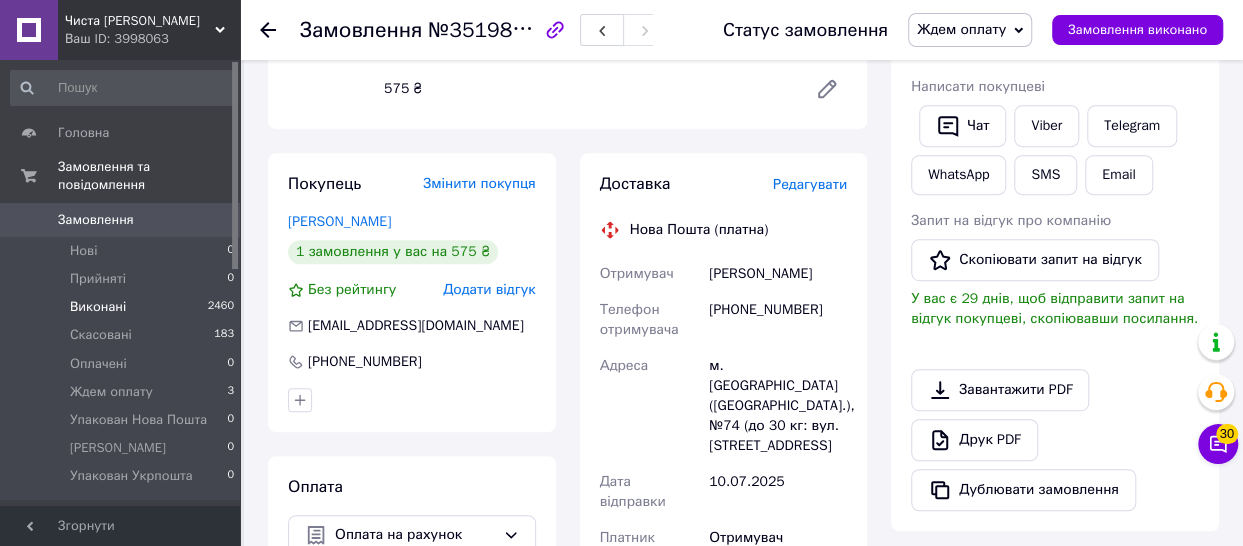 scroll, scrollTop: 364, scrollLeft: 0, axis: vertical 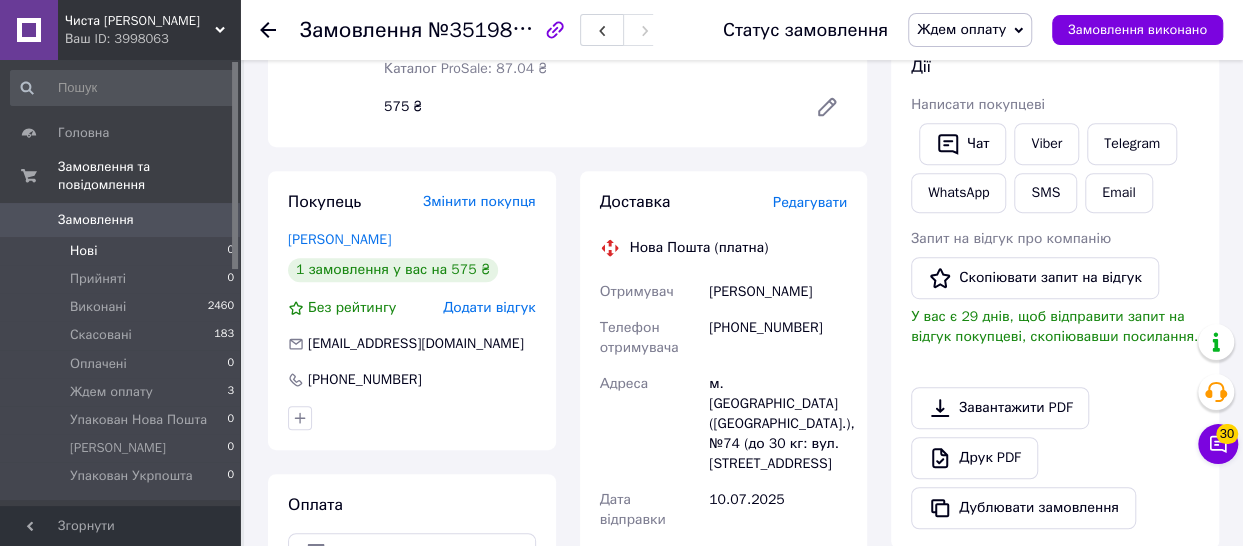 click on "Нові 0" at bounding box center [123, 251] 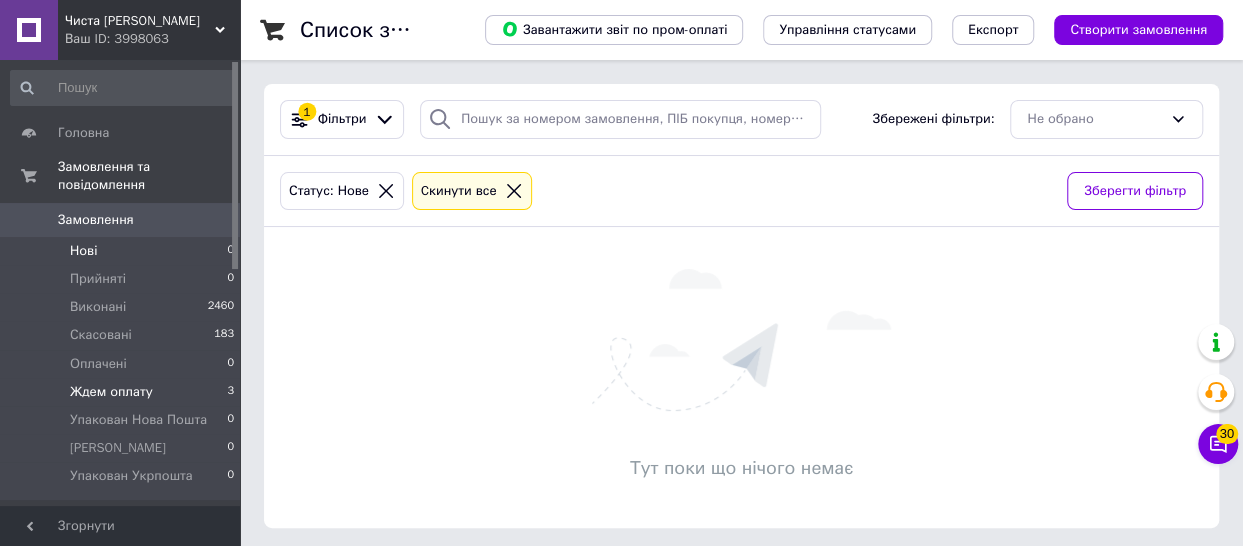 click on "Ждем оплату" at bounding box center [111, 392] 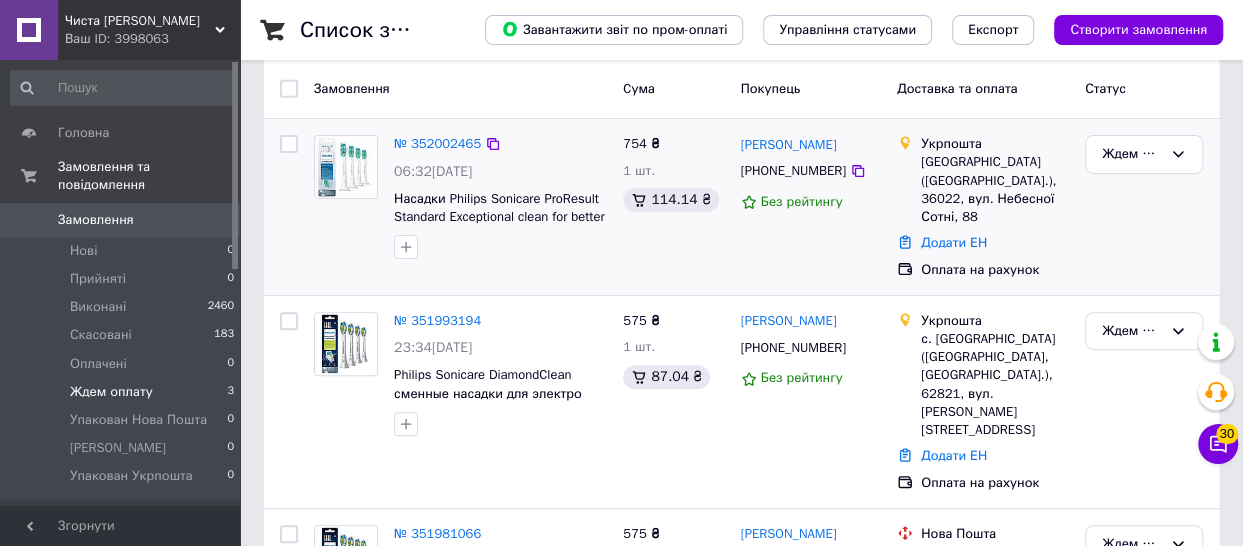 scroll, scrollTop: 200, scrollLeft: 0, axis: vertical 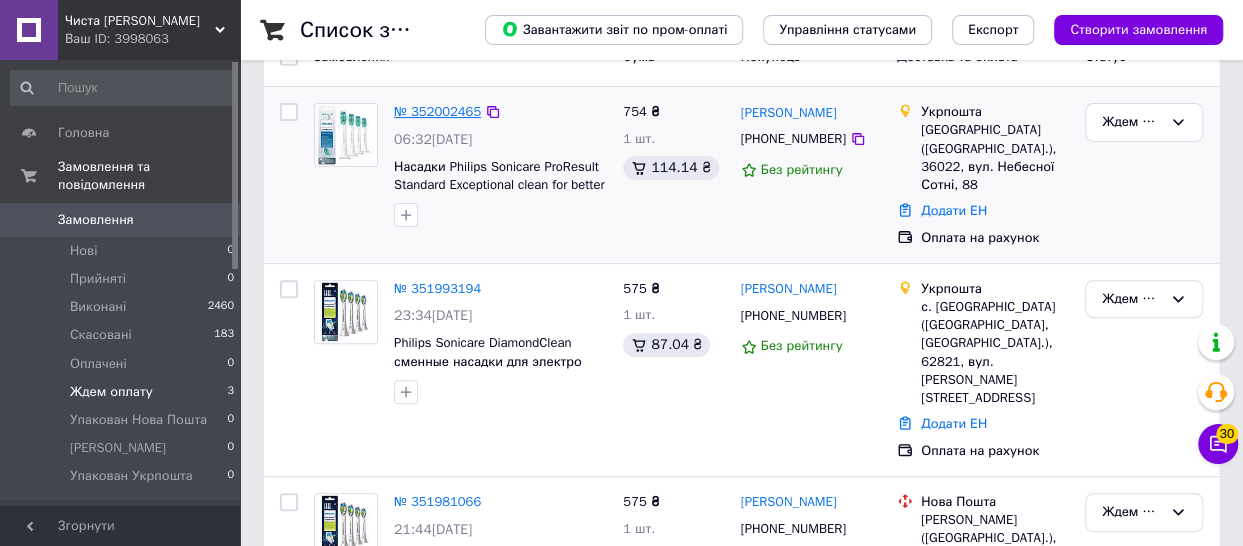 click on "№ 352002465" at bounding box center (437, 111) 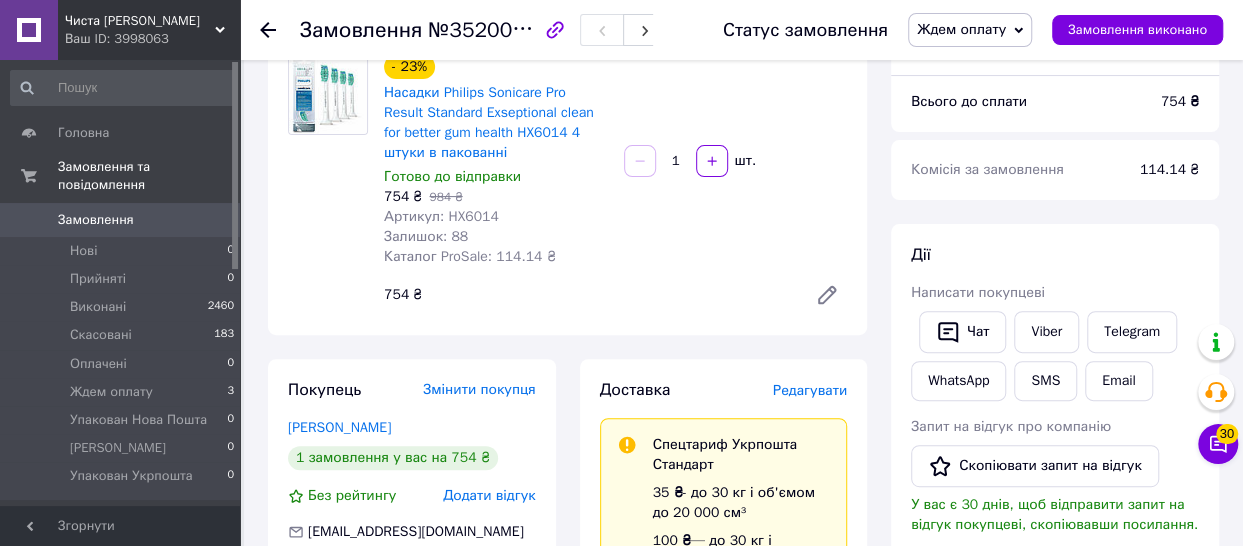 scroll, scrollTop: 300, scrollLeft: 0, axis: vertical 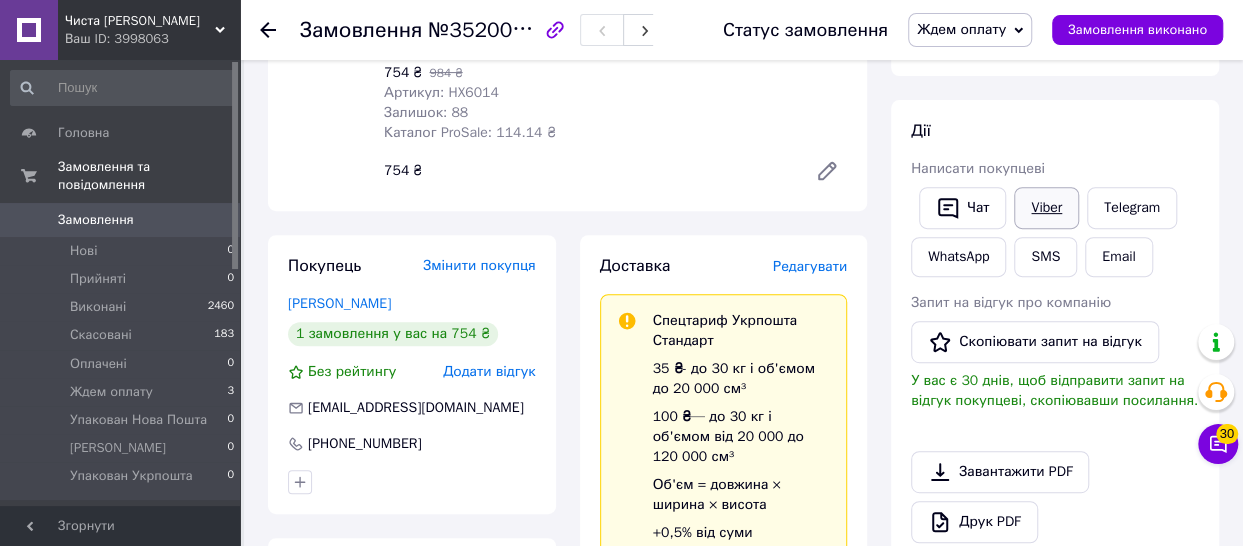 click on "Viber" at bounding box center (1046, 208) 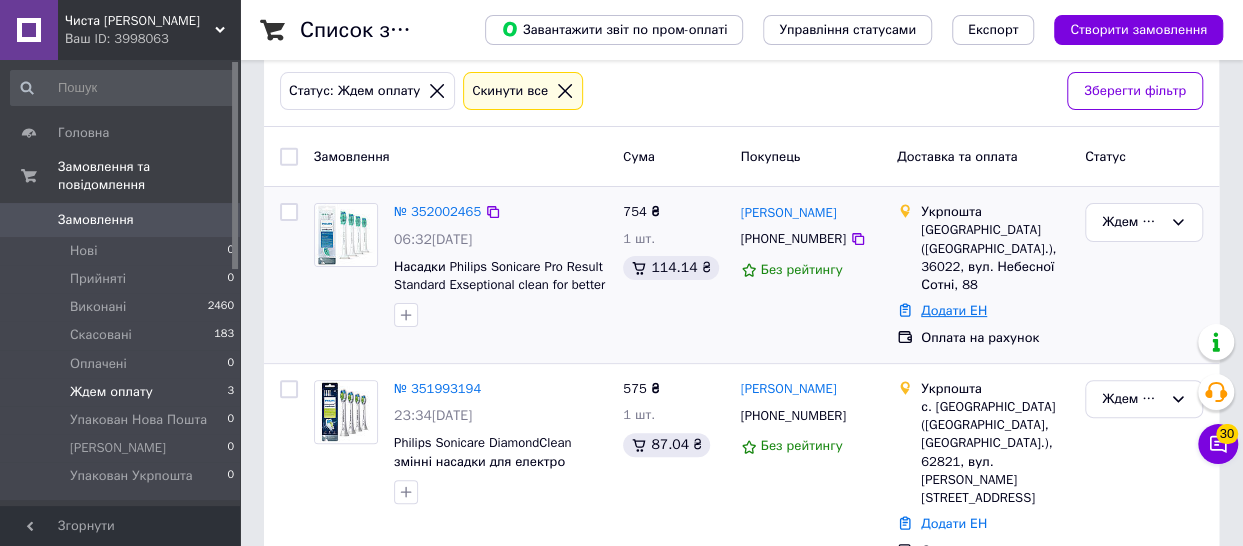 scroll, scrollTop: 200, scrollLeft: 0, axis: vertical 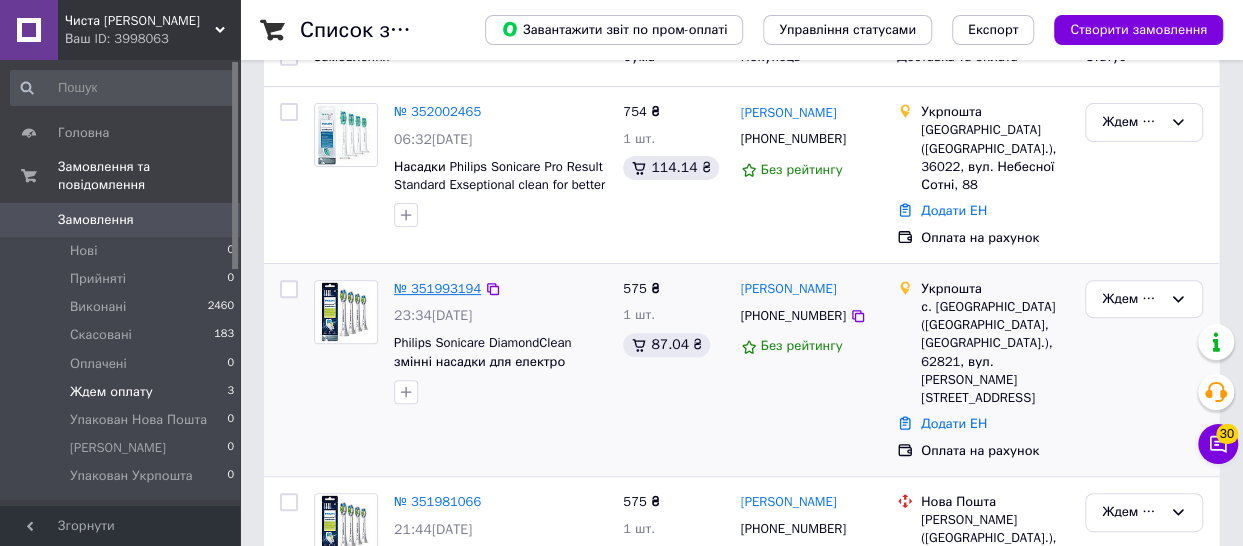 click on "№ 351993194" at bounding box center (437, 288) 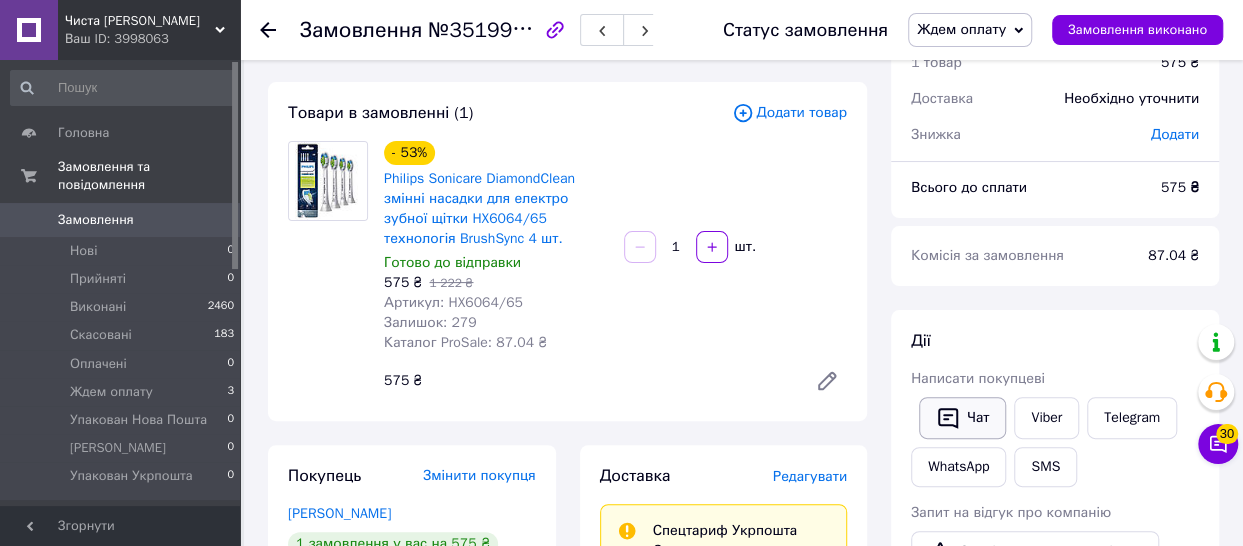 scroll, scrollTop: 200, scrollLeft: 0, axis: vertical 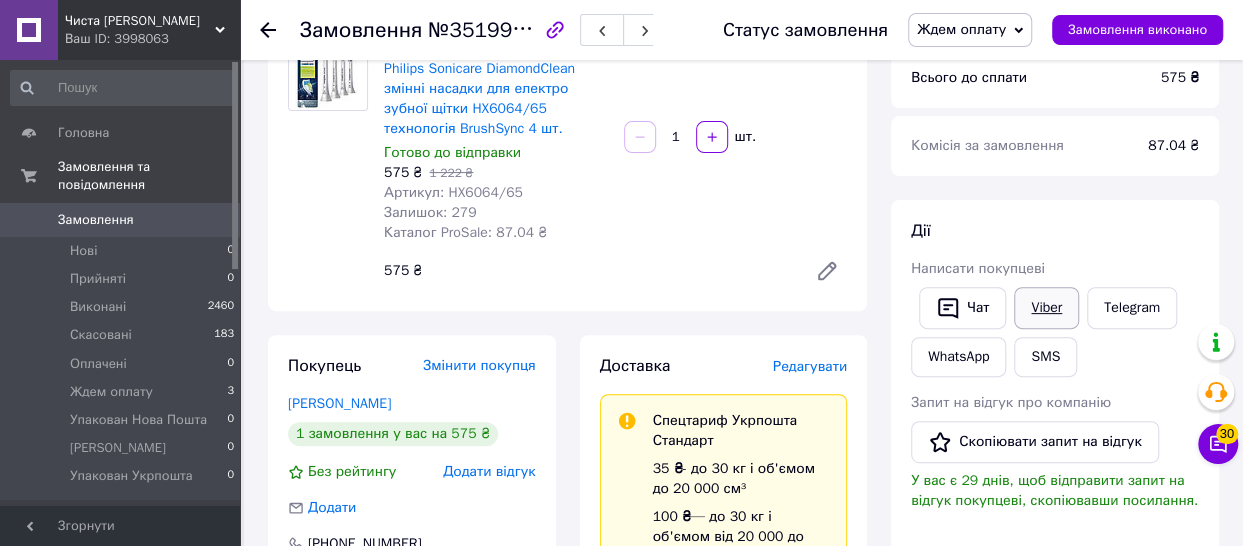 click on "Viber" at bounding box center (1046, 308) 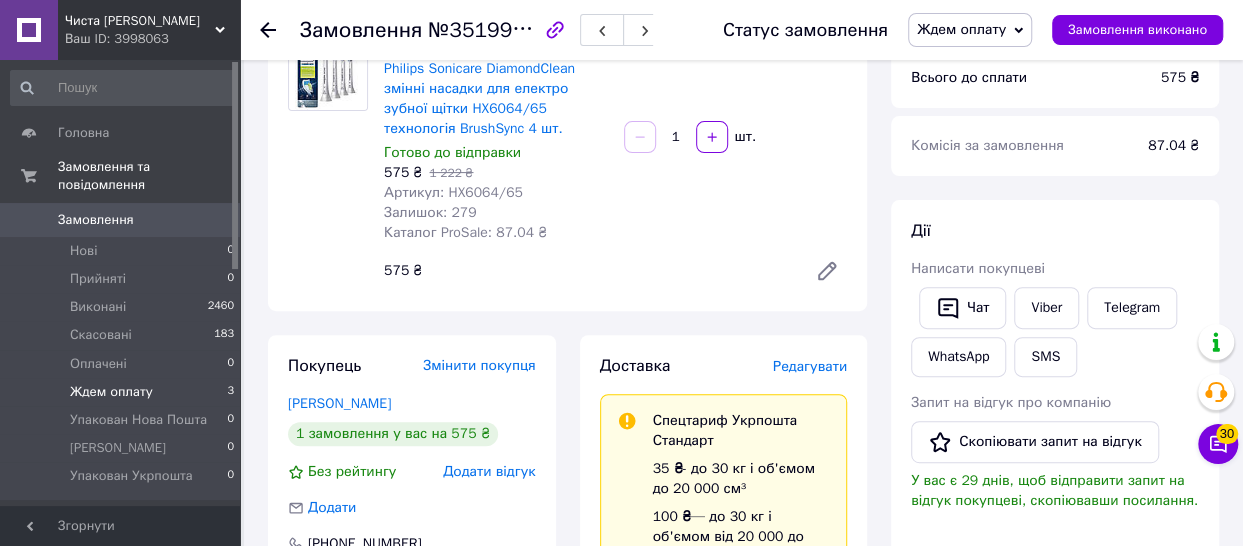 click on "Ждем оплату" at bounding box center (111, 392) 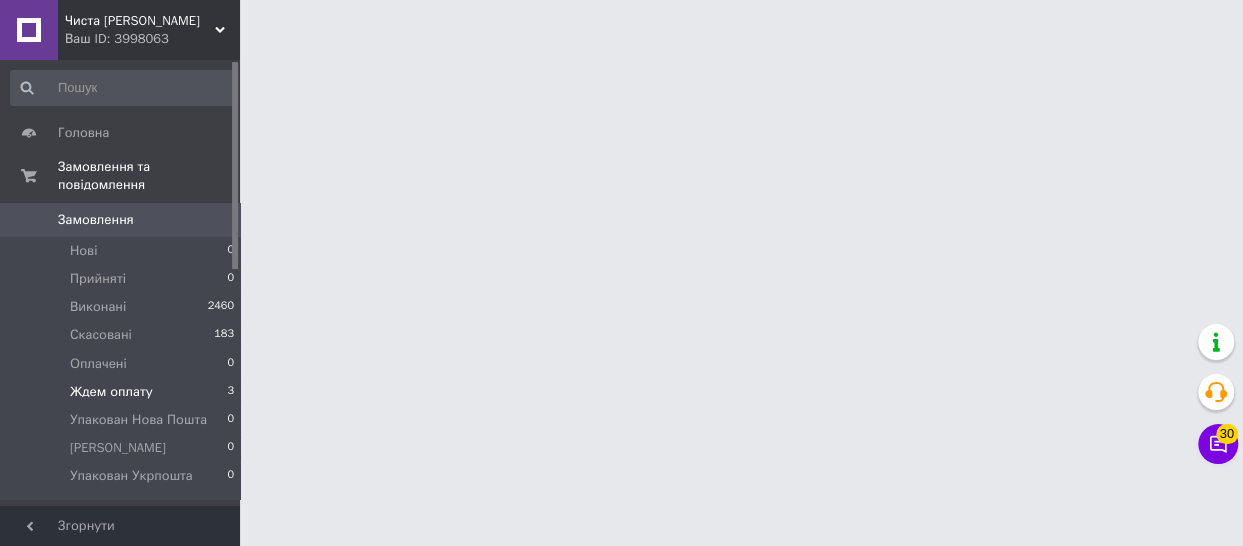 scroll, scrollTop: 0, scrollLeft: 0, axis: both 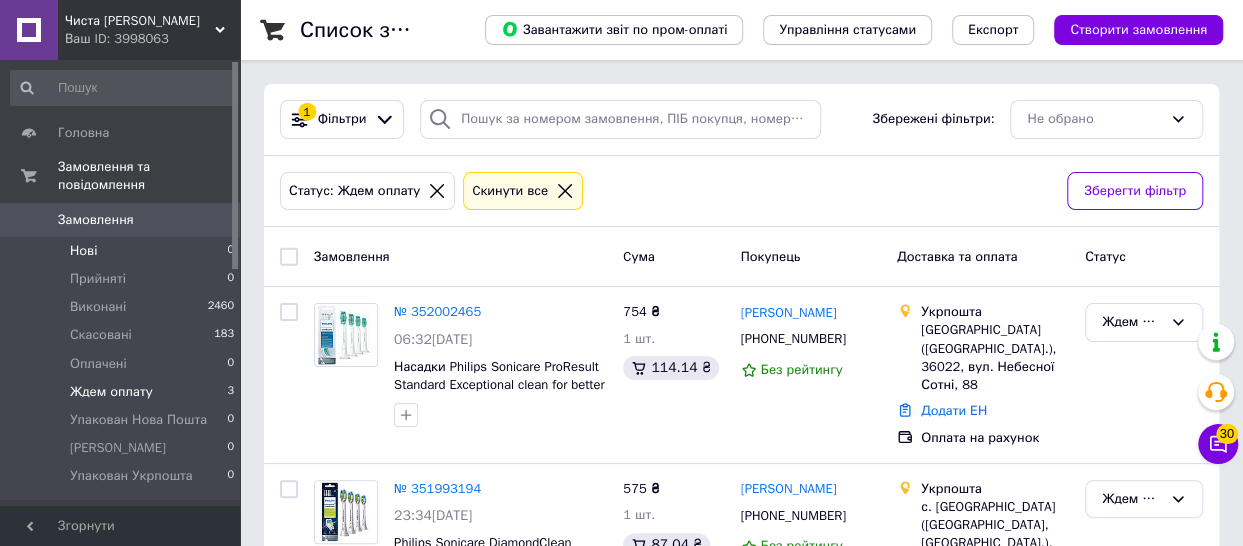 click on "Нові" at bounding box center (83, 251) 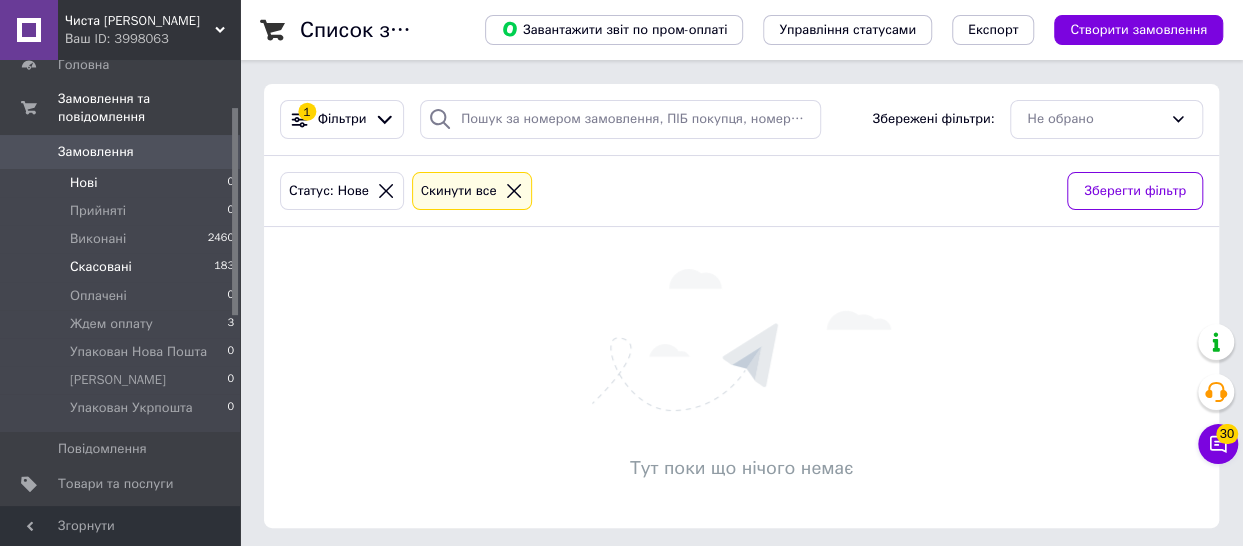 scroll, scrollTop: 100, scrollLeft: 0, axis: vertical 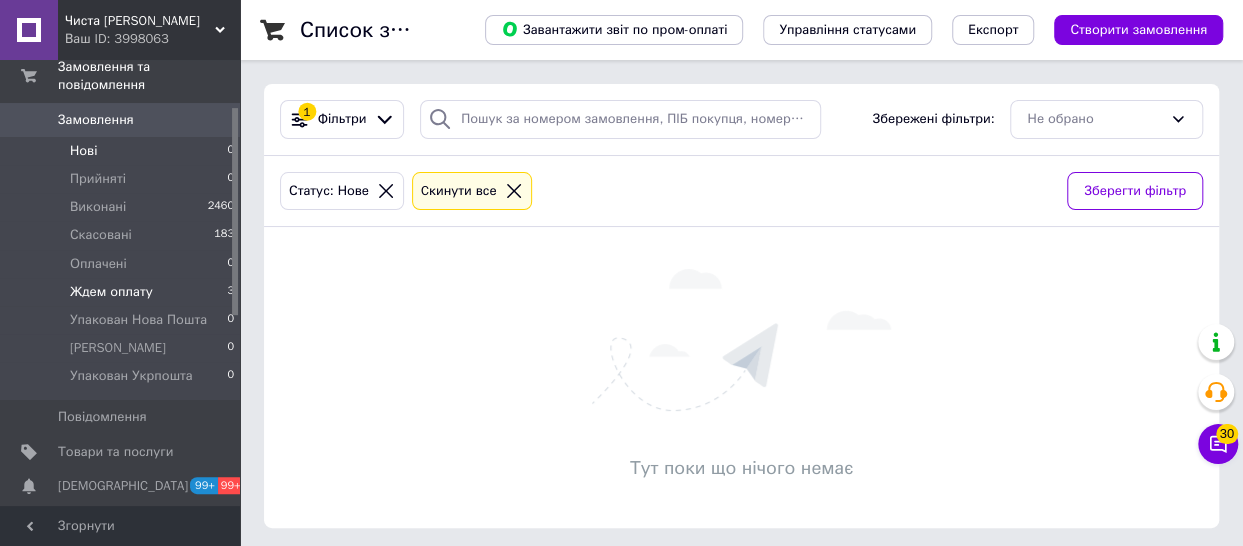 click on "Ждем оплату" at bounding box center (111, 292) 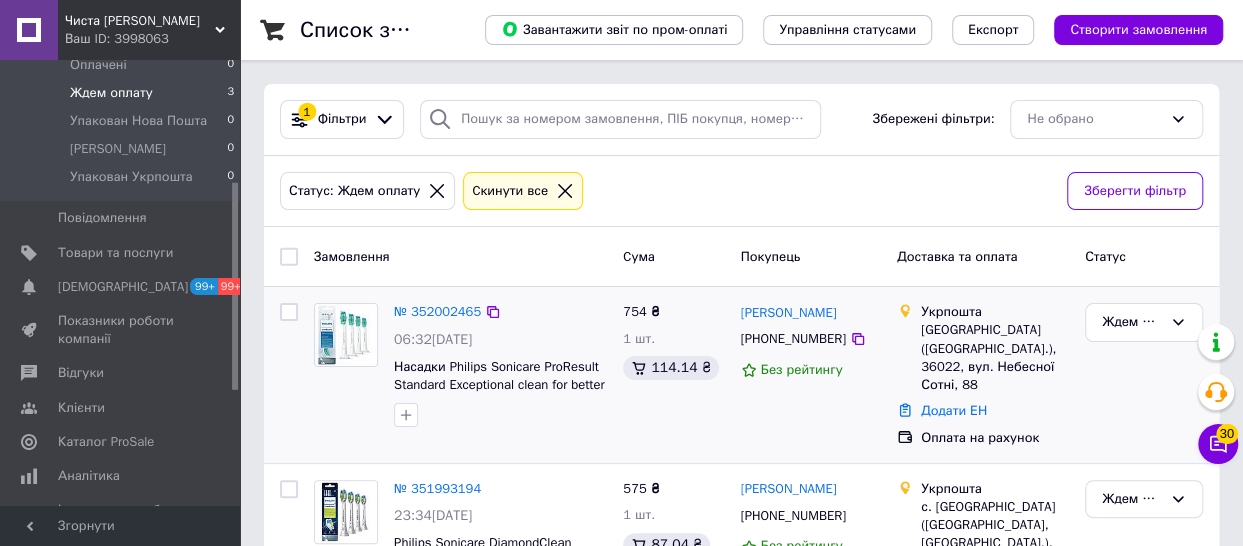 scroll, scrollTop: 300, scrollLeft: 0, axis: vertical 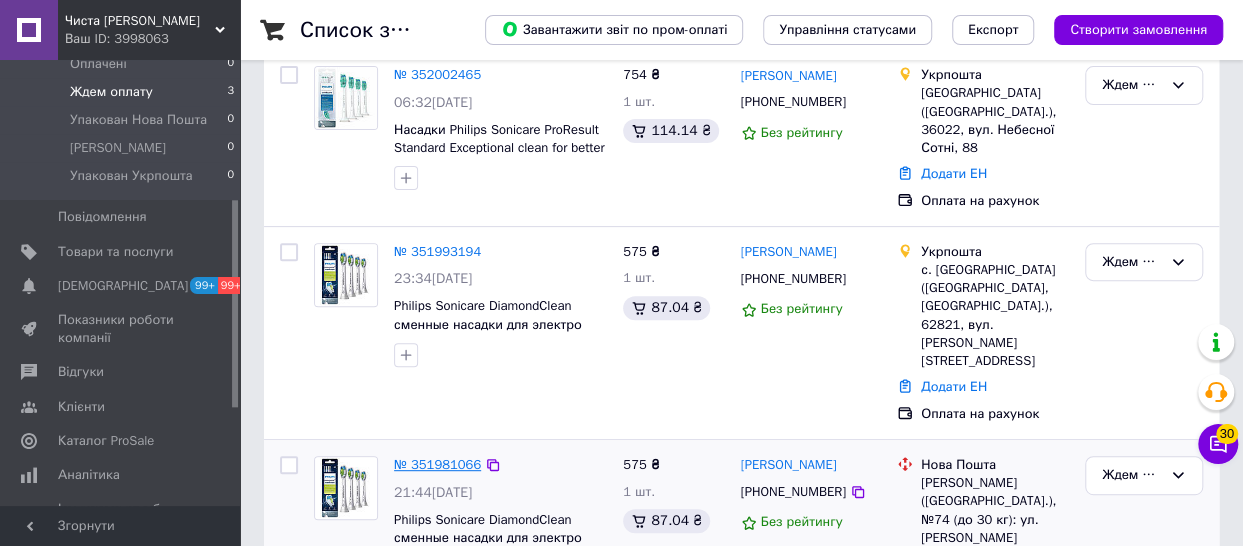 click on "№ 351981066" at bounding box center (437, 464) 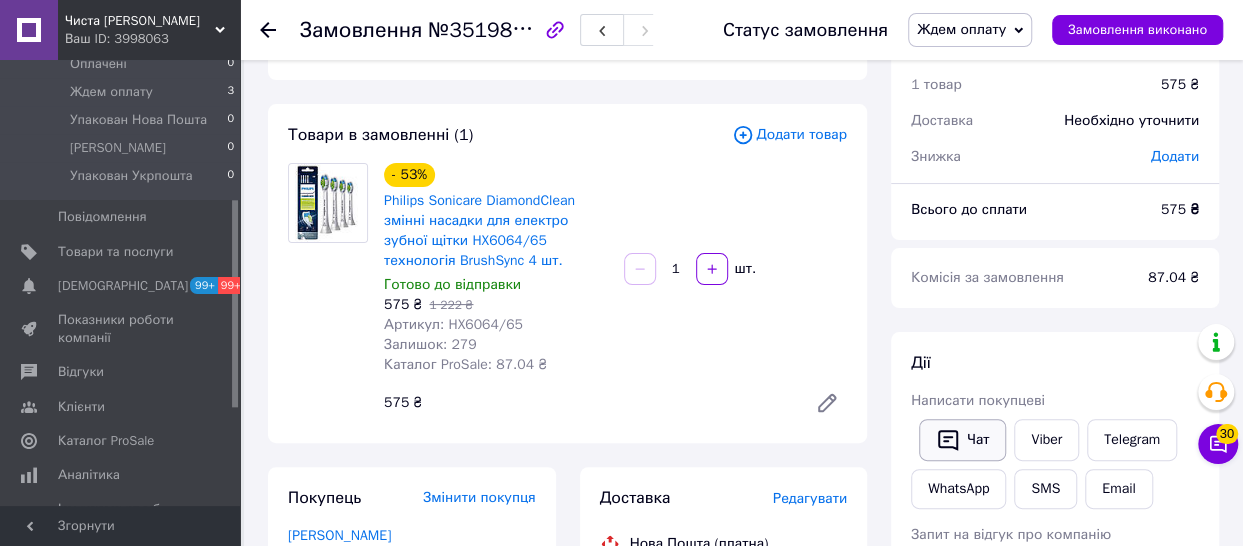 scroll, scrollTop: 100, scrollLeft: 0, axis: vertical 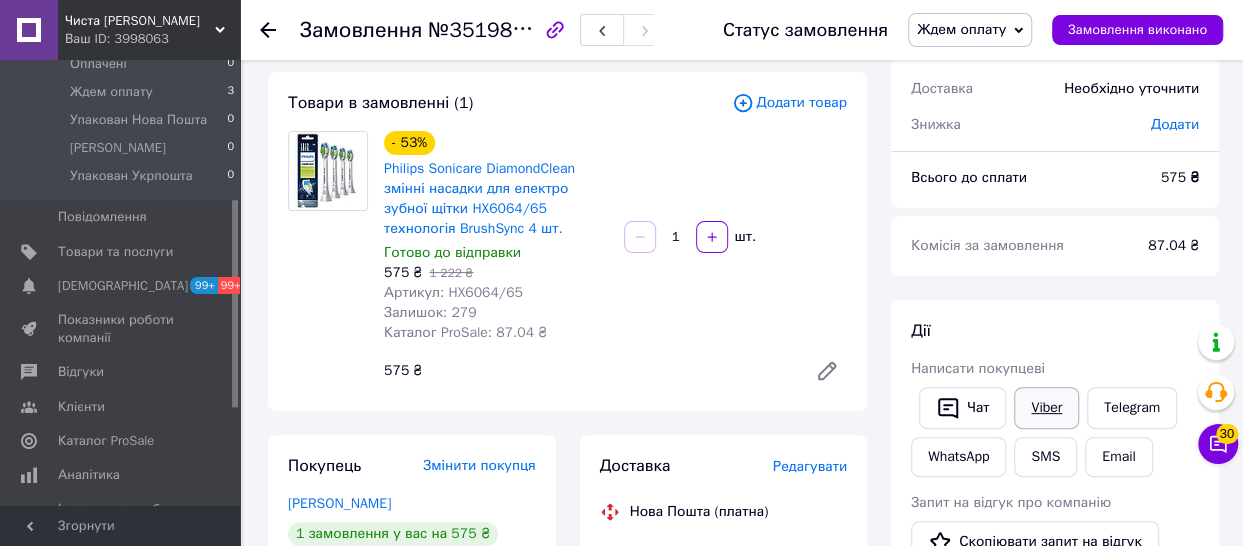 click on "Viber" at bounding box center (1046, 408) 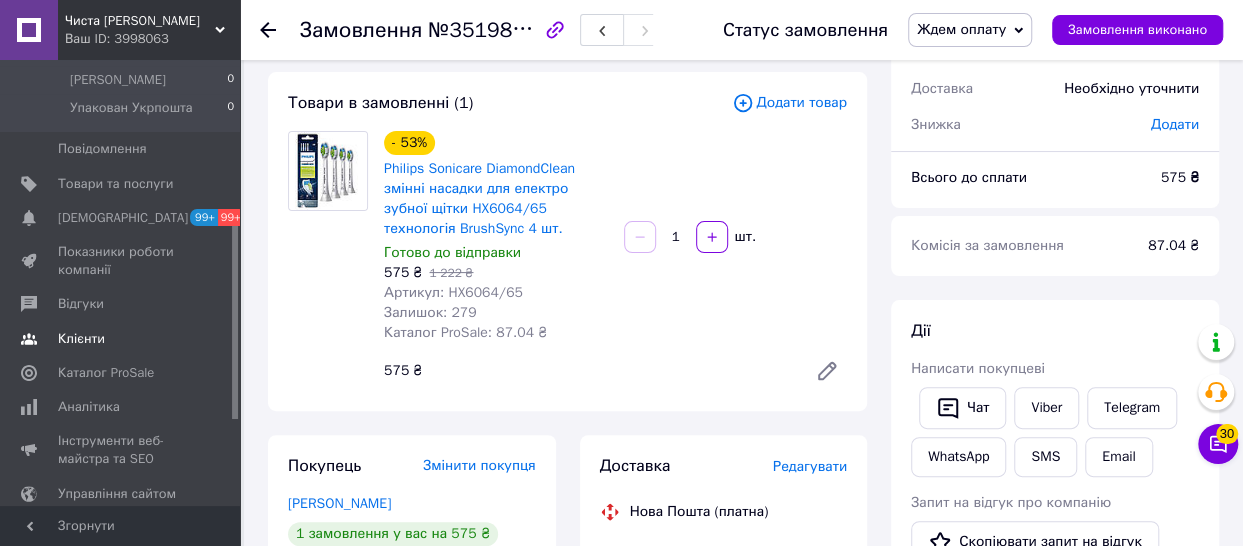 scroll, scrollTop: 400, scrollLeft: 0, axis: vertical 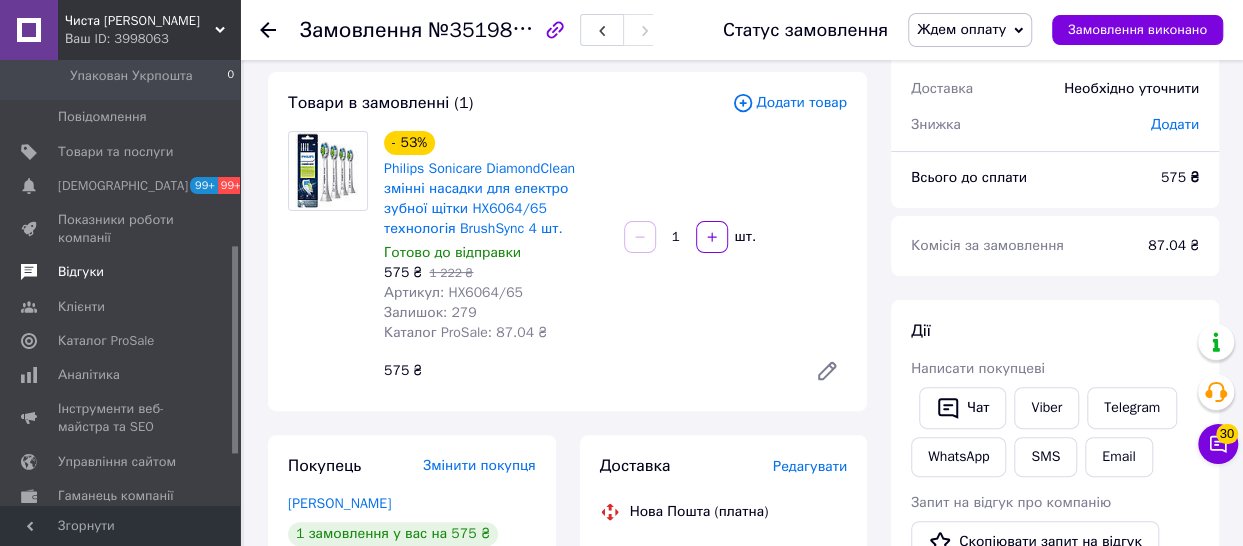 click on "Відгуки" at bounding box center [81, 272] 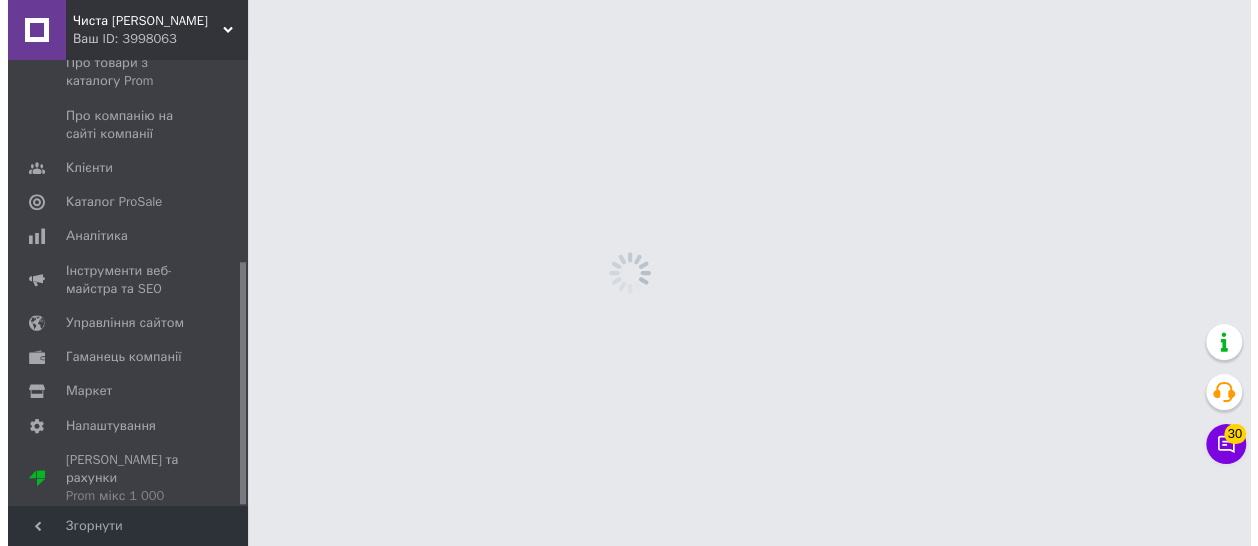 scroll, scrollTop: 0, scrollLeft: 0, axis: both 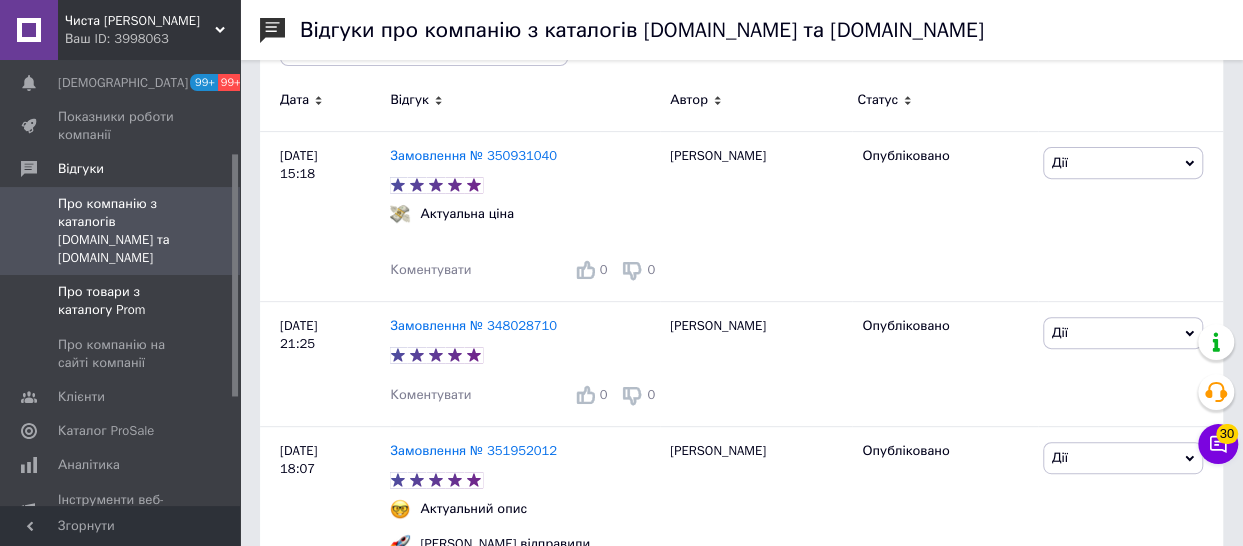 click on "Про товари з каталогу Prom" at bounding box center [121, 301] 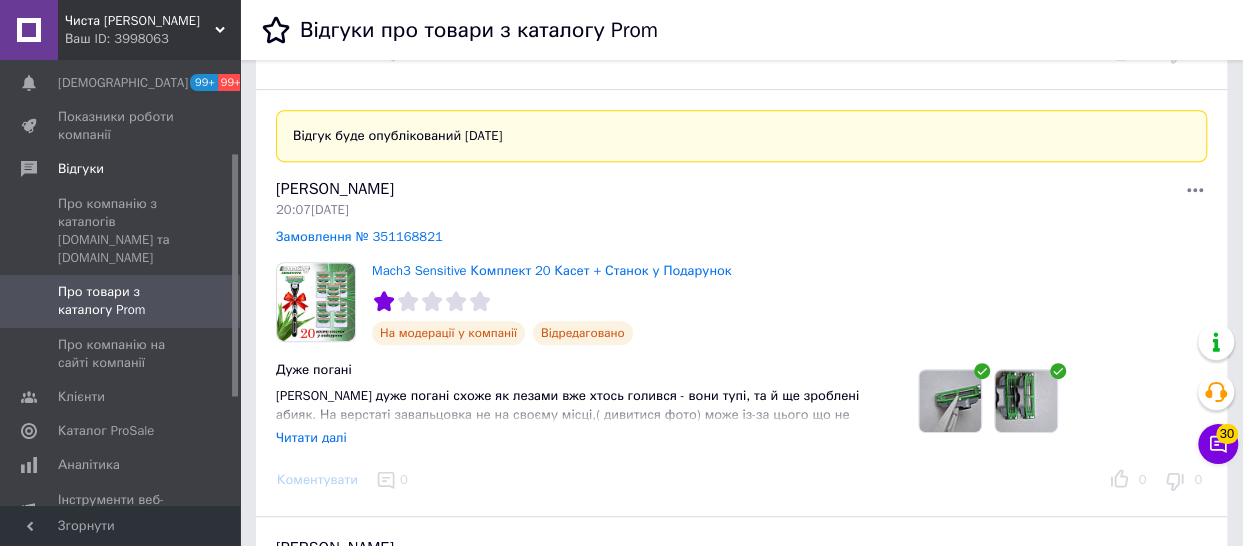 scroll, scrollTop: 400, scrollLeft: 0, axis: vertical 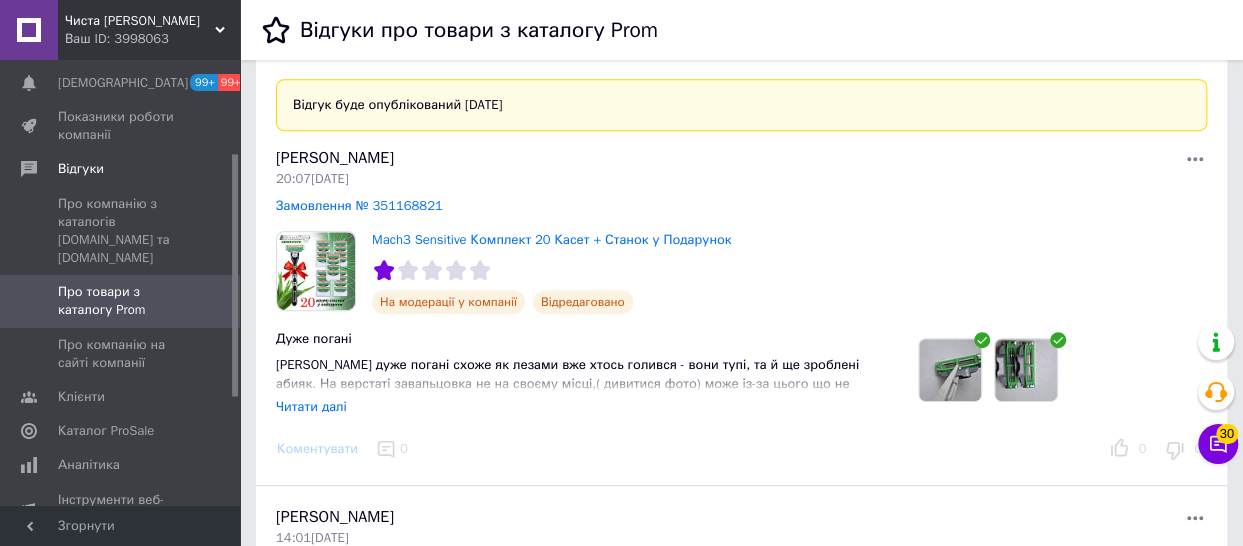 click at bounding box center [950, 370] 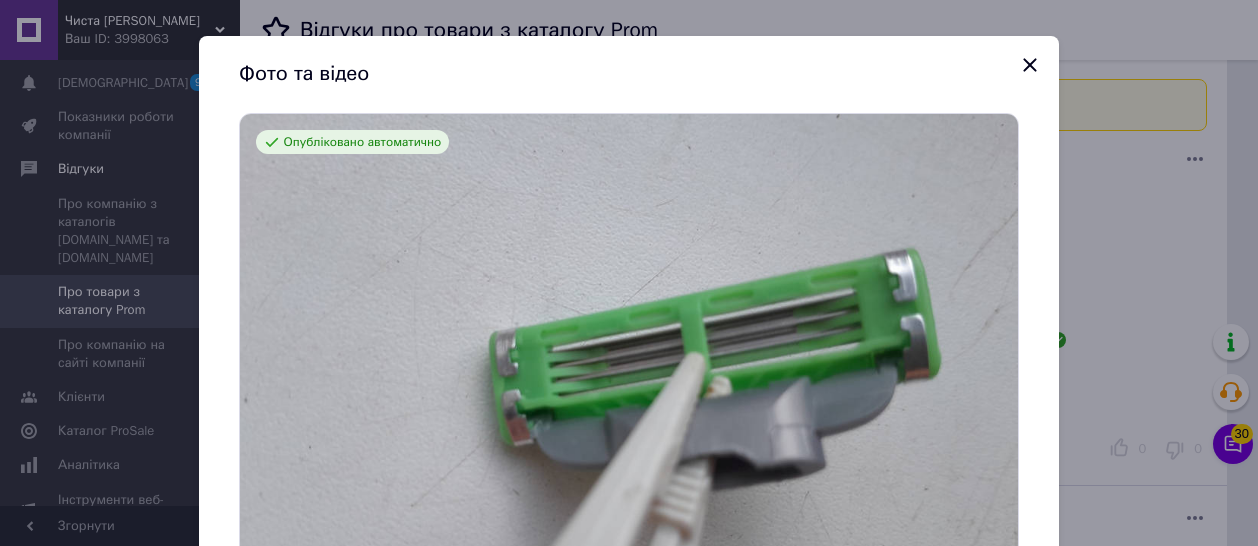 click 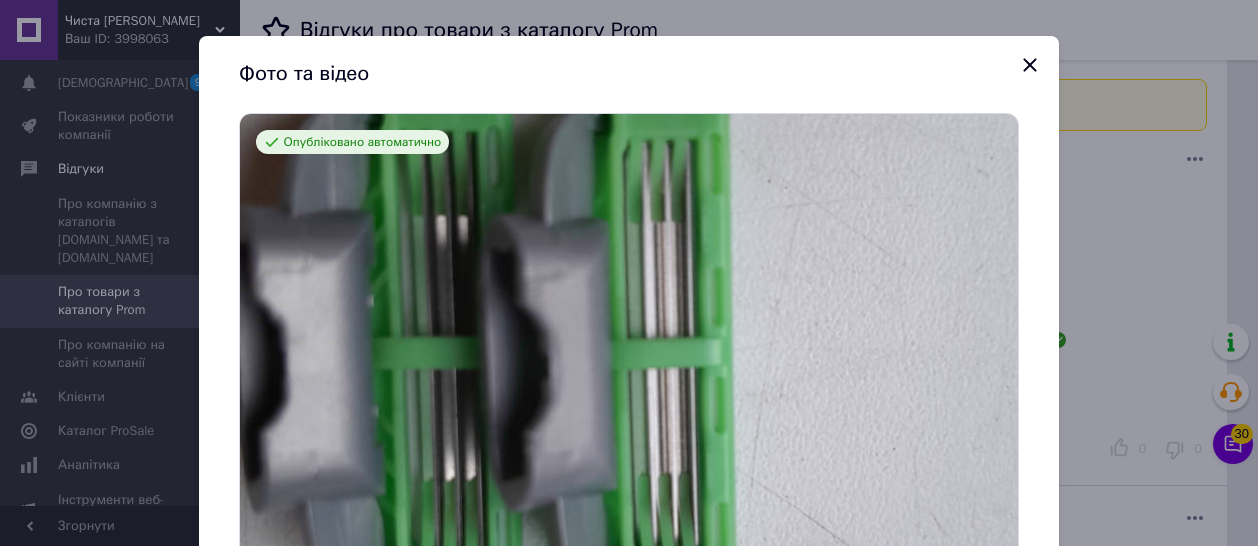click at bounding box center (629, 406) 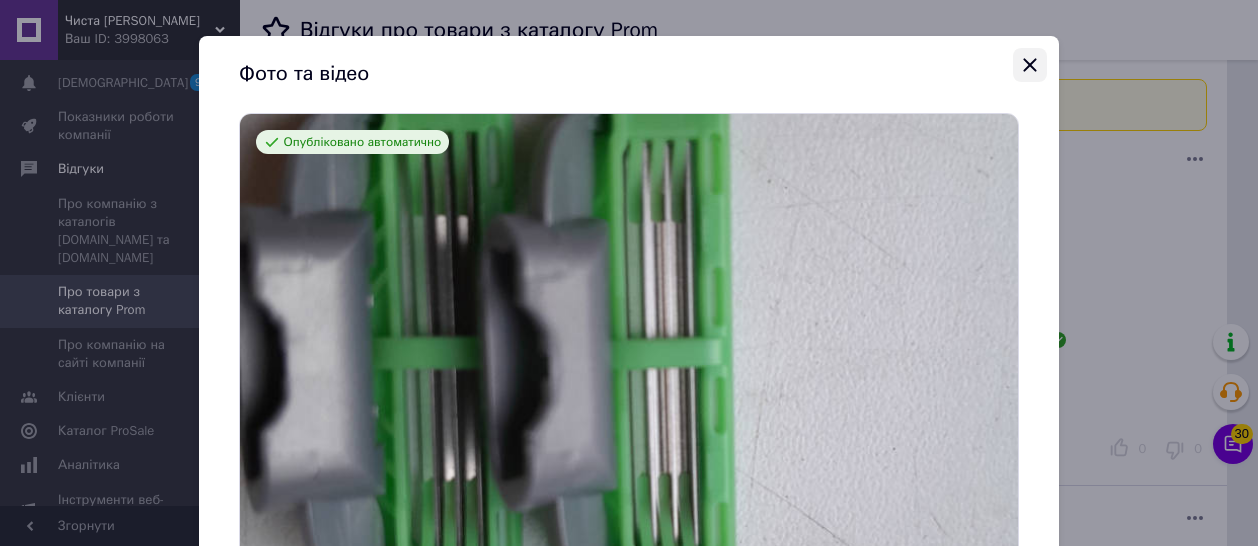 click 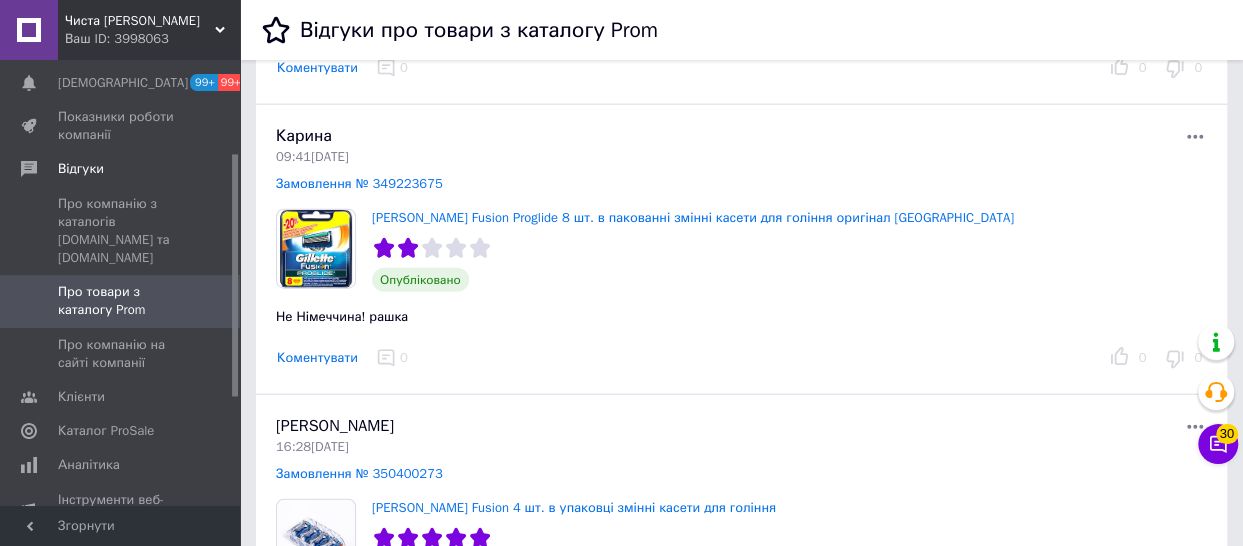 scroll, scrollTop: 1600, scrollLeft: 0, axis: vertical 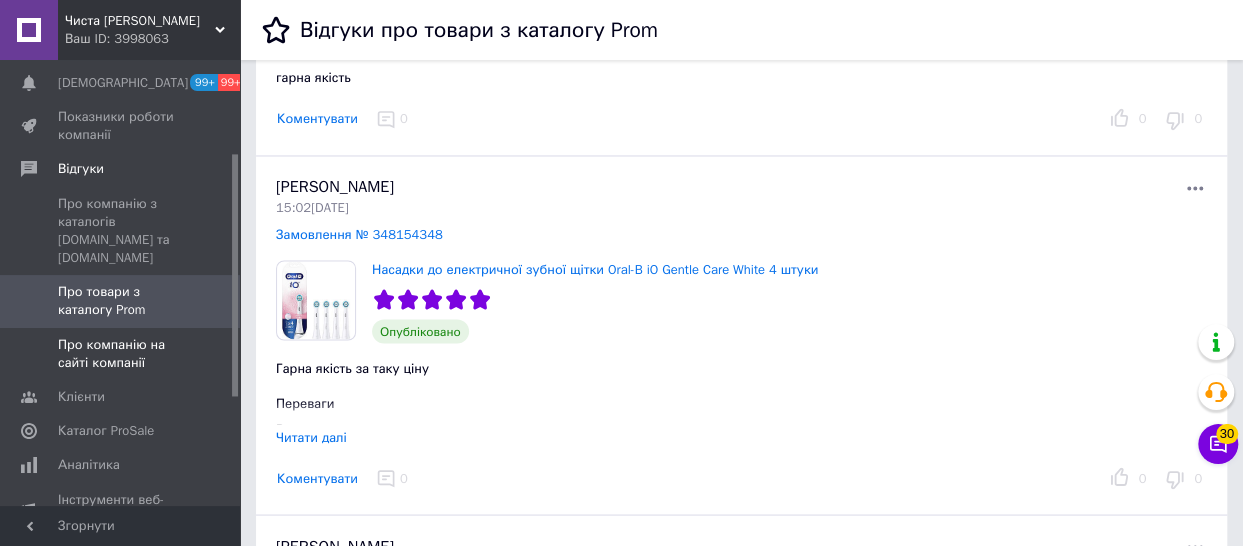 click on "Про компанію на сайті компанії" at bounding box center (121, 354) 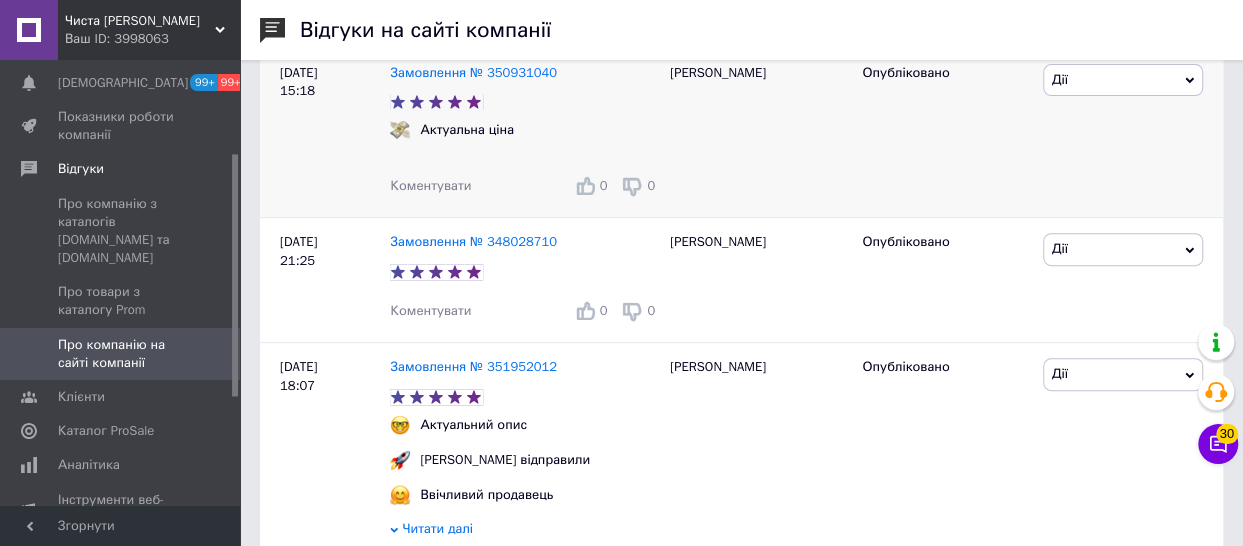 scroll, scrollTop: 500, scrollLeft: 0, axis: vertical 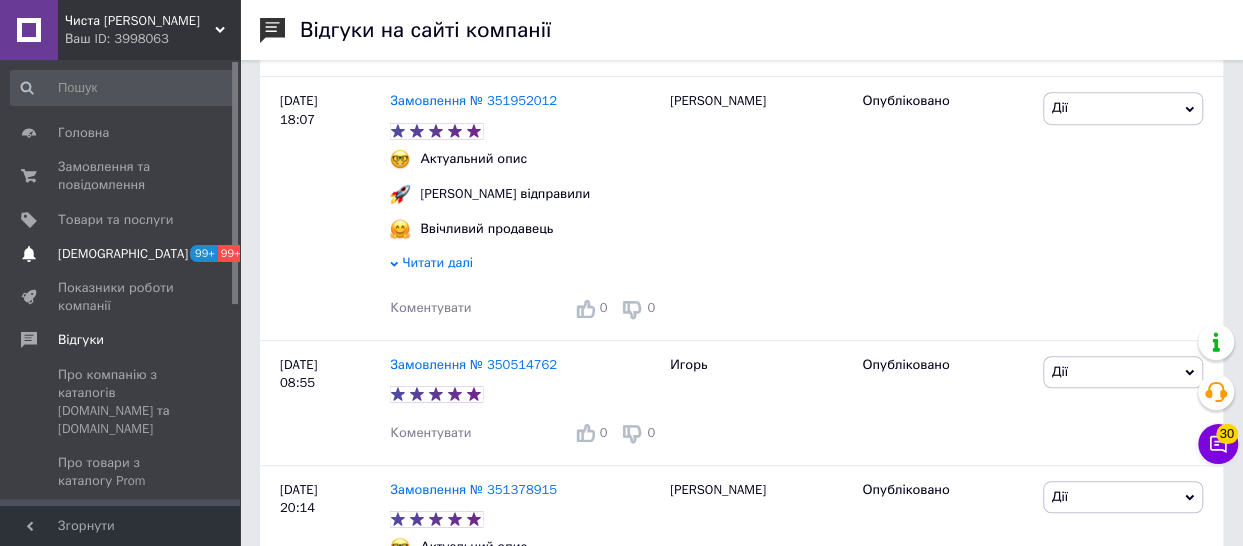 click on "[DEMOGRAPHIC_DATA]" at bounding box center [123, 254] 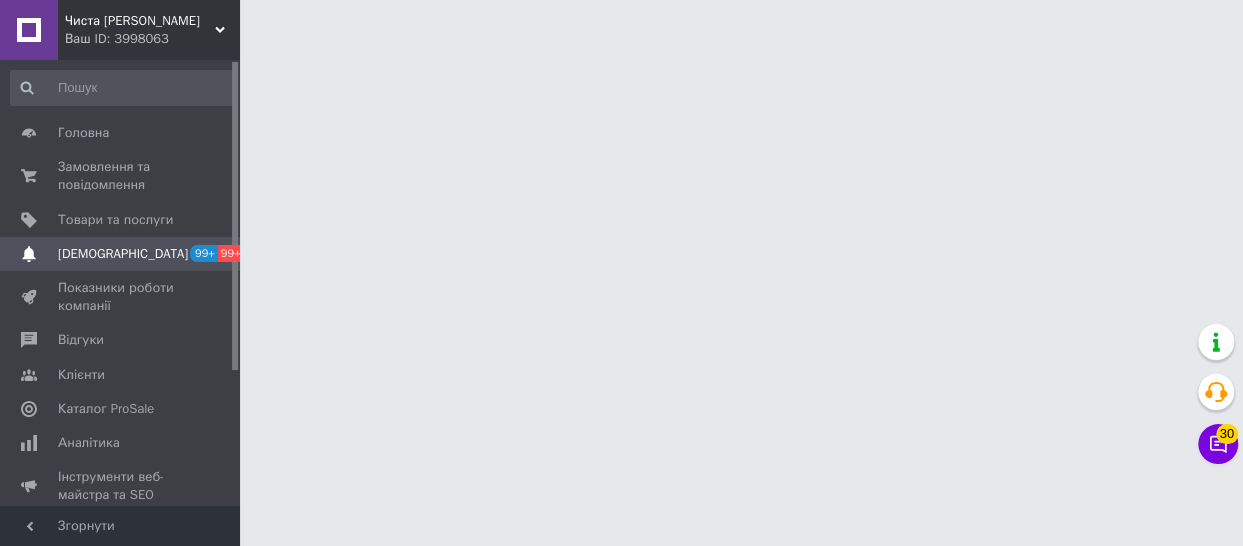scroll, scrollTop: 0, scrollLeft: 0, axis: both 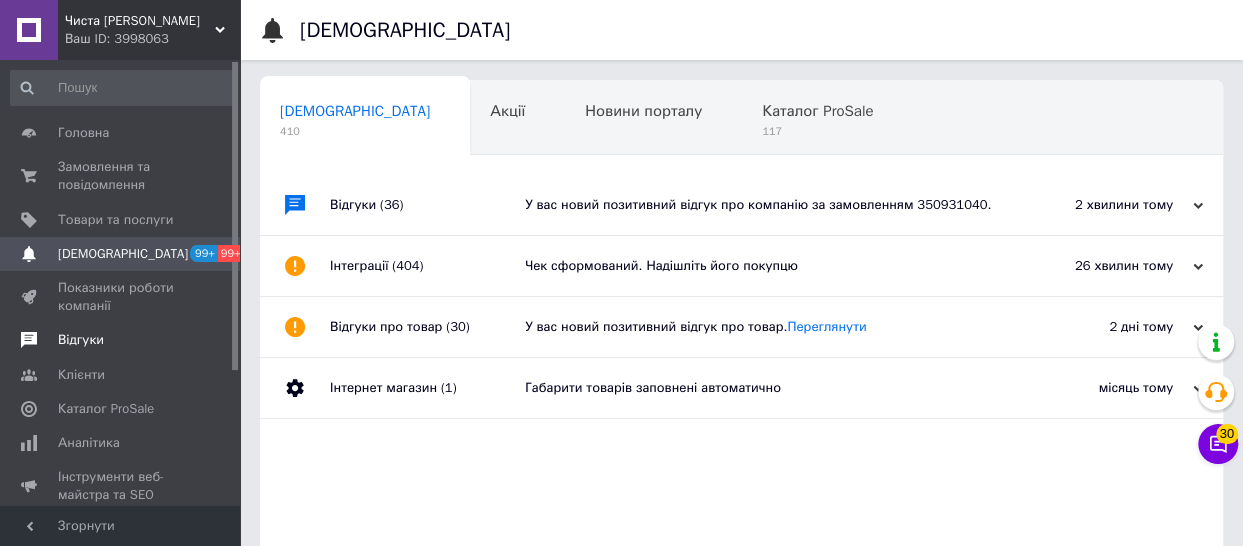 click on "Відгуки" at bounding box center [81, 340] 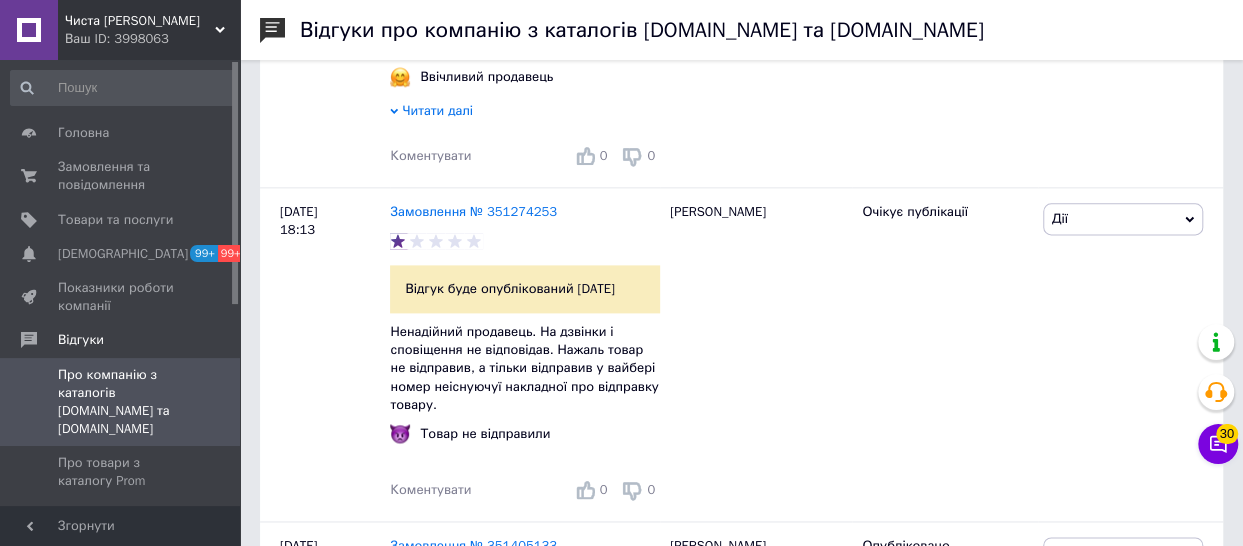 scroll, scrollTop: 1300, scrollLeft: 0, axis: vertical 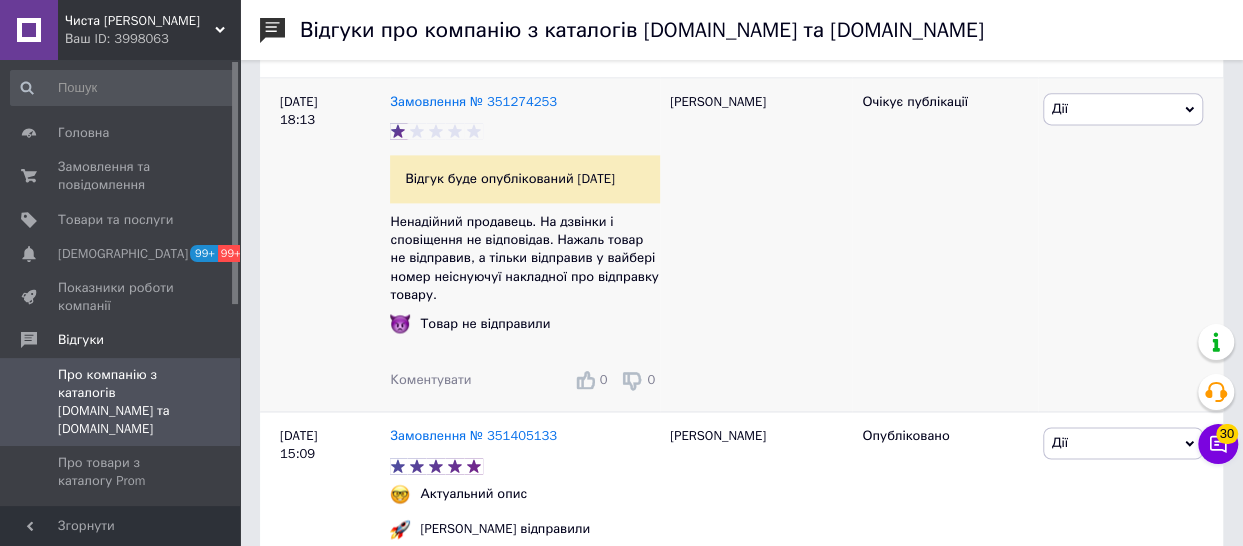 click on "Дії" at bounding box center [1123, 109] 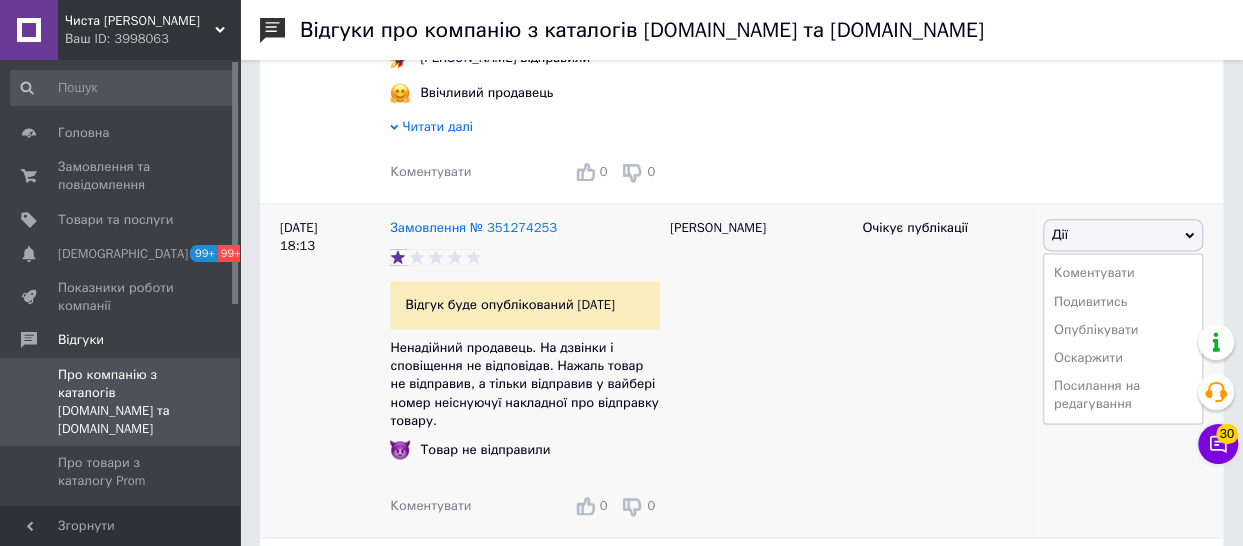 scroll, scrollTop: 1100, scrollLeft: 0, axis: vertical 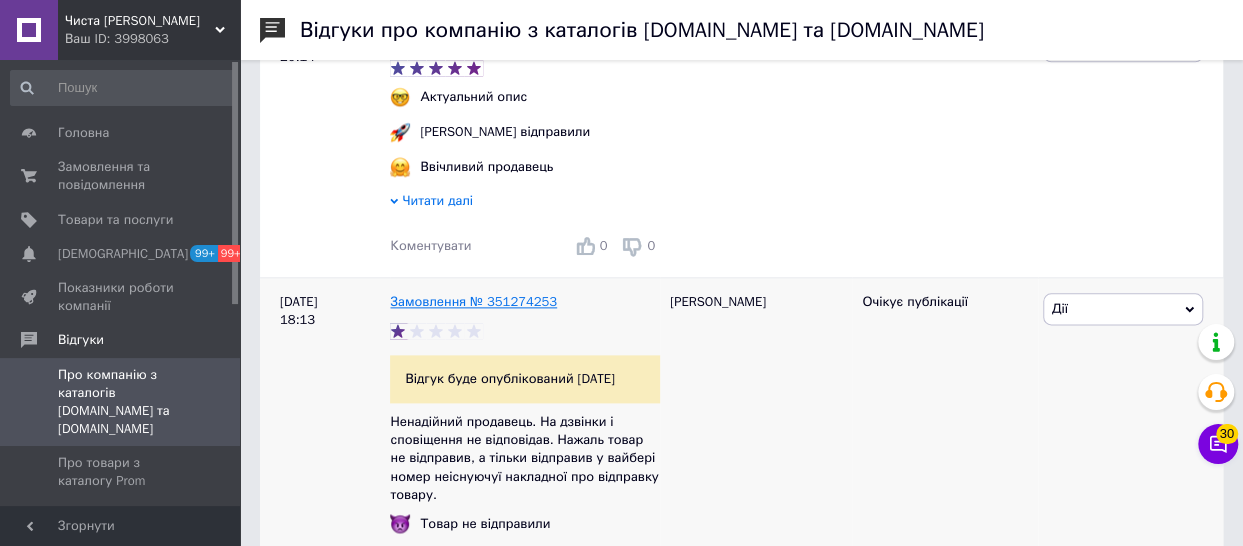 click on "Замовлення № 351274253" at bounding box center (473, 301) 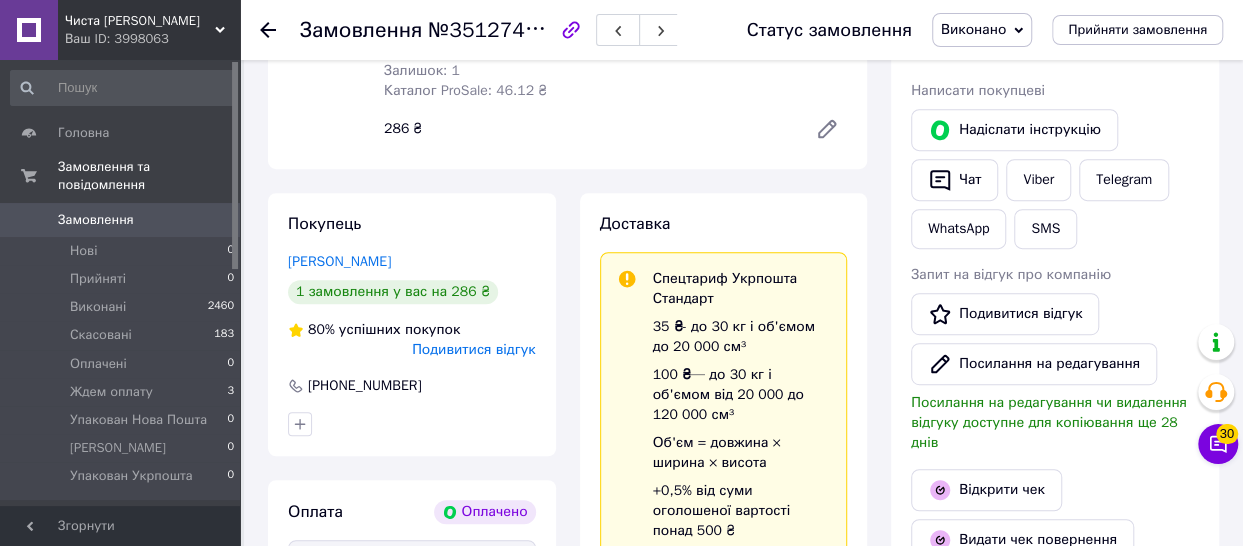 scroll, scrollTop: 400, scrollLeft: 0, axis: vertical 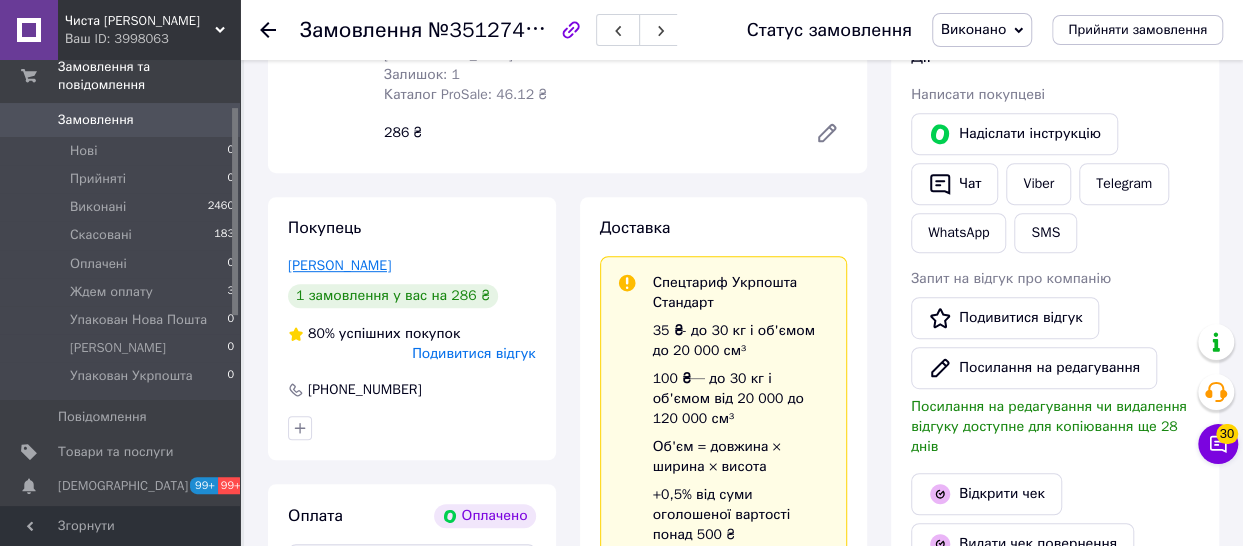 click on "Ємець Андрій" at bounding box center (339, 265) 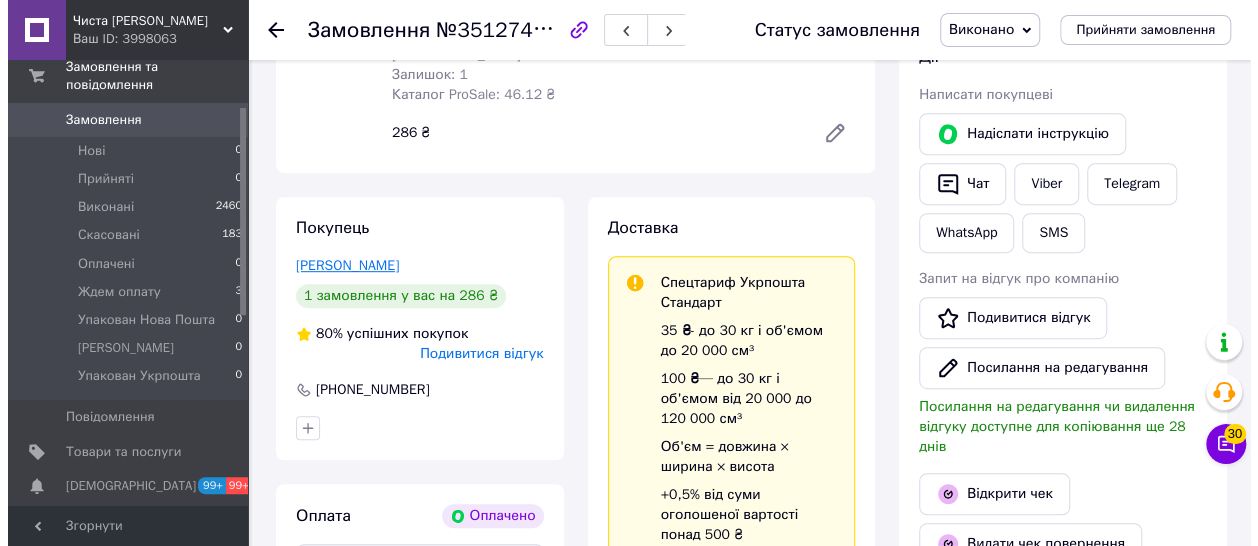 scroll, scrollTop: 0, scrollLeft: 0, axis: both 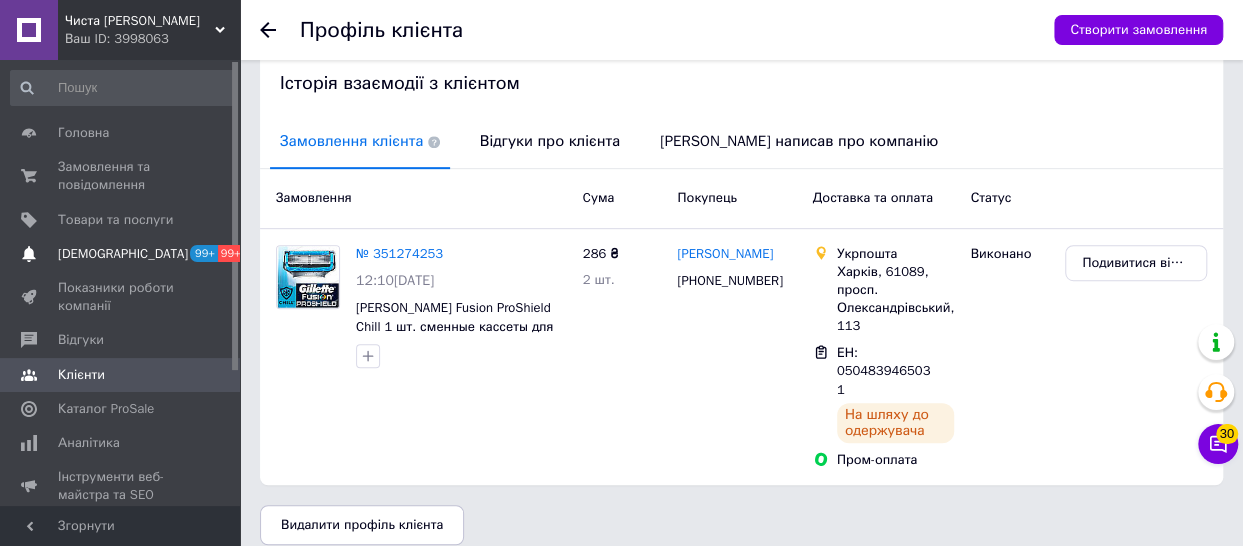click on "[DEMOGRAPHIC_DATA]" at bounding box center [123, 254] 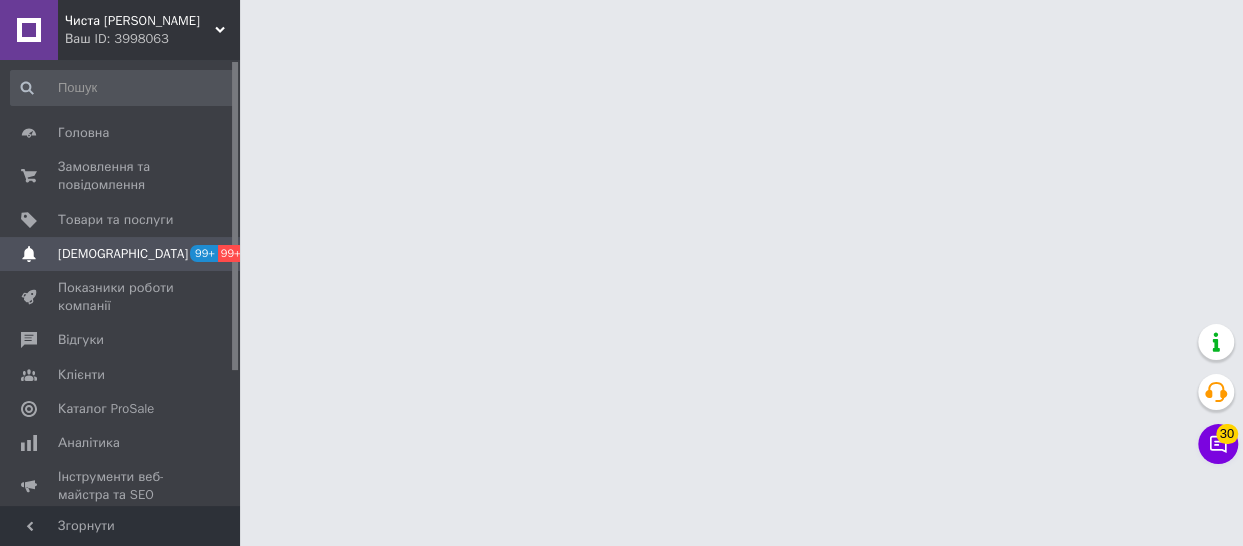 scroll, scrollTop: 0, scrollLeft: 0, axis: both 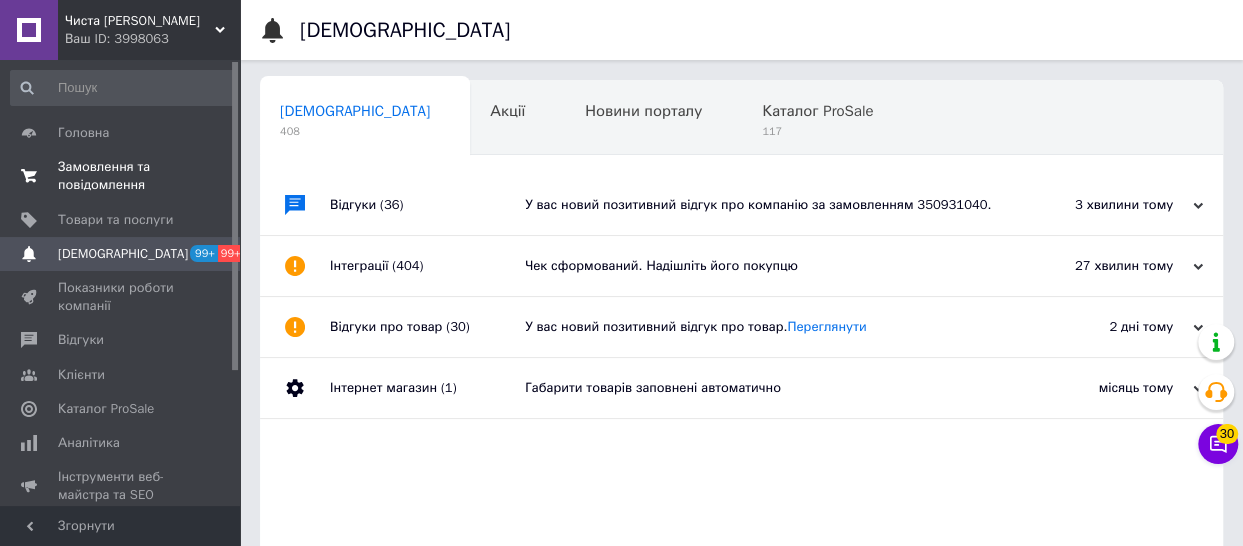 click on "Замовлення та повідомлення 0 0" at bounding box center [123, 176] 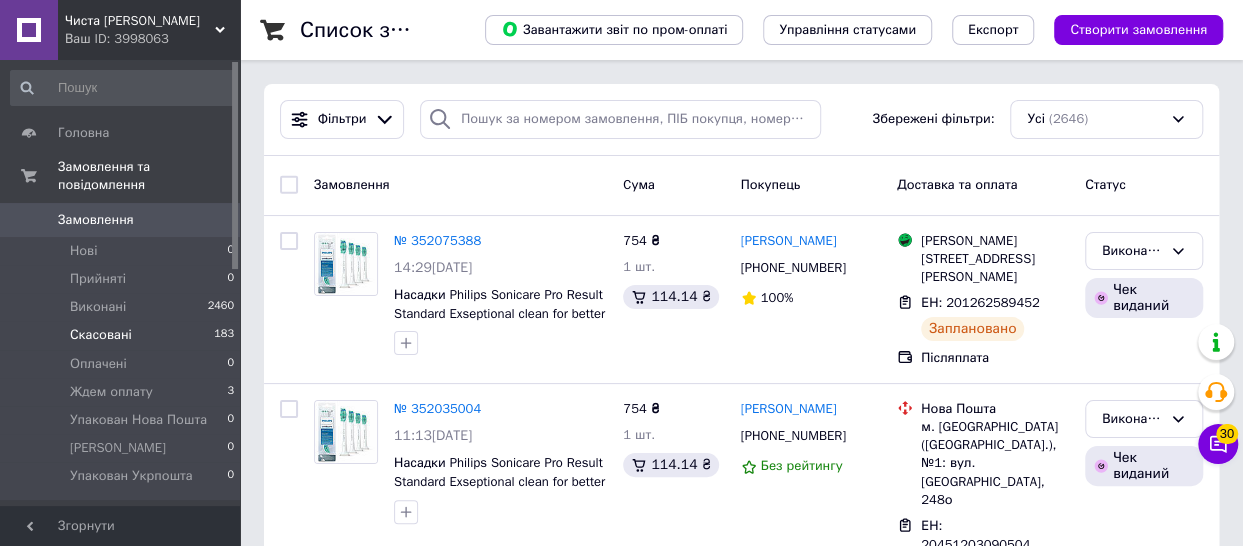 scroll, scrollTop: 100, scrollLeft: 0, axis: vertical 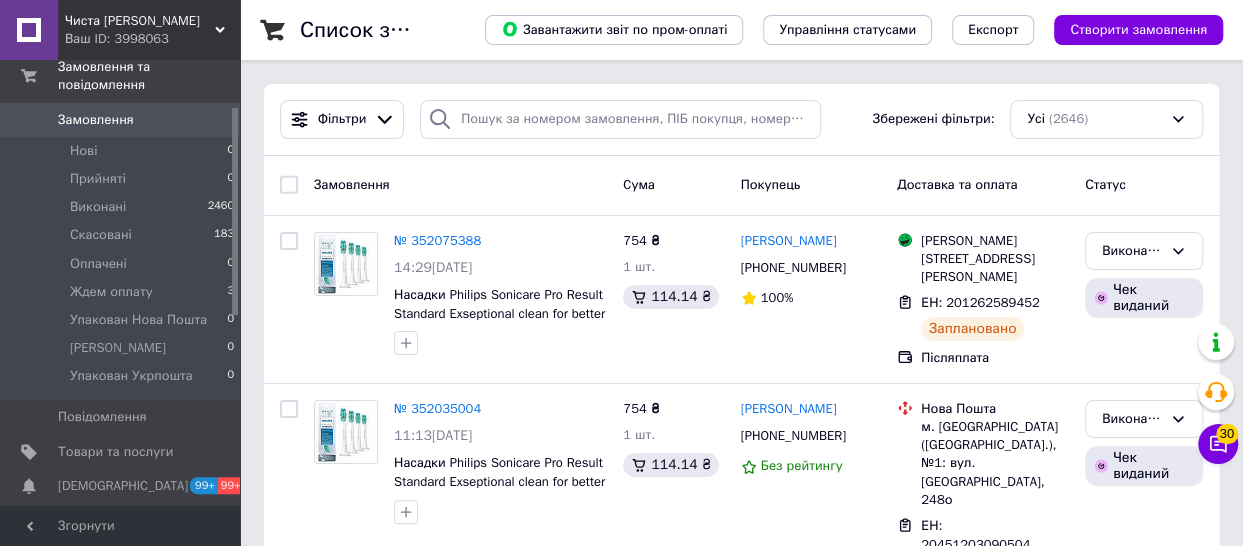click on "Замовлення" at bounding box center (96, 120) 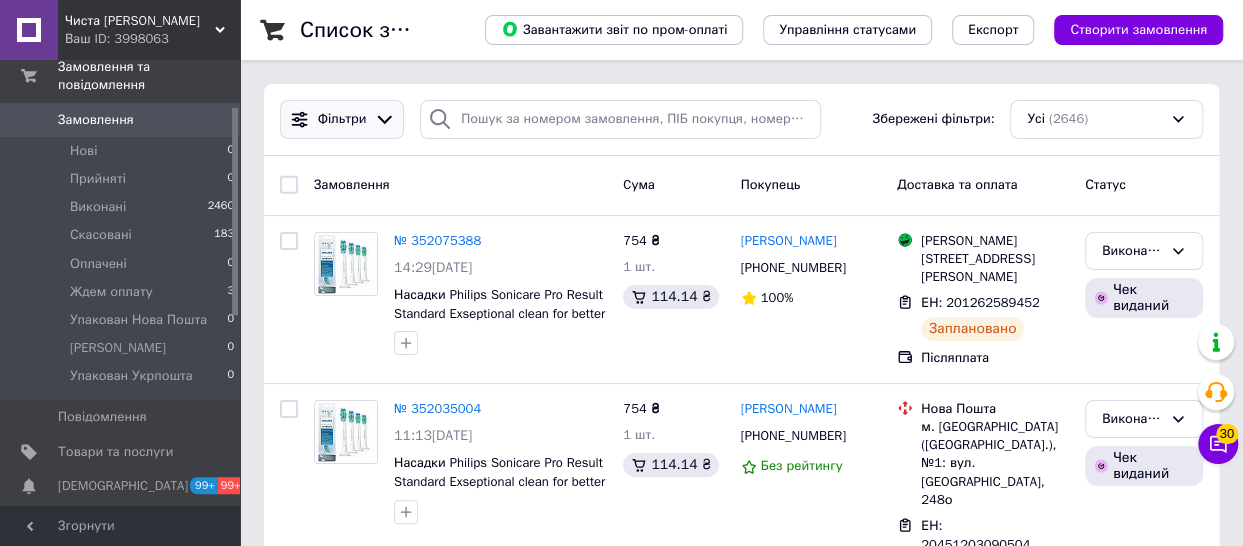 click at bounding box center [384, 119] 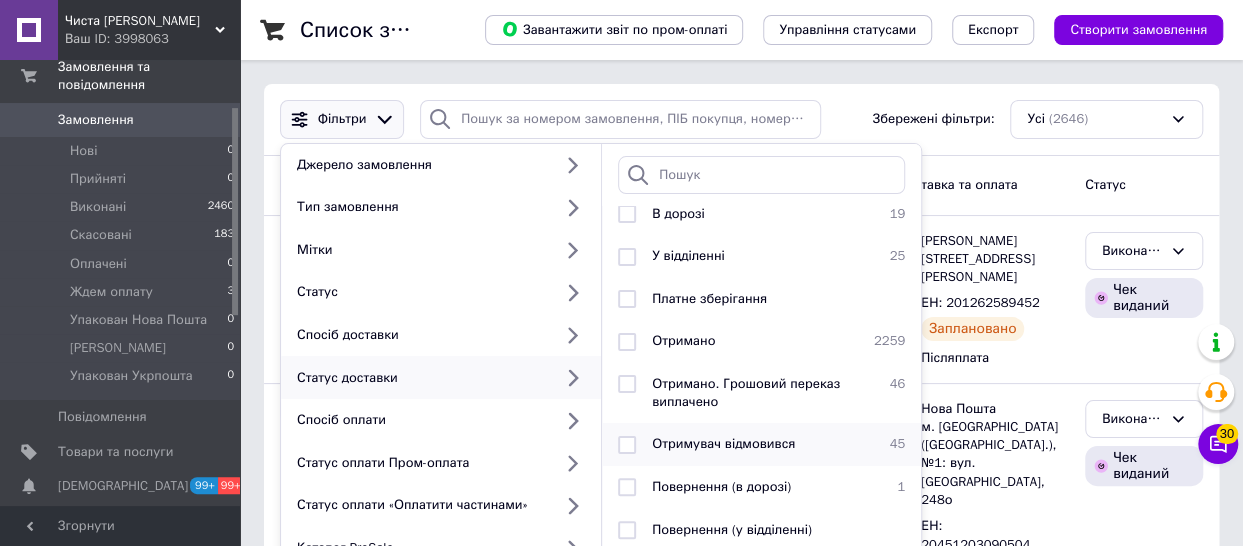 scroll, scrollTop: 100, scrollLeft: 0, axis: vertical 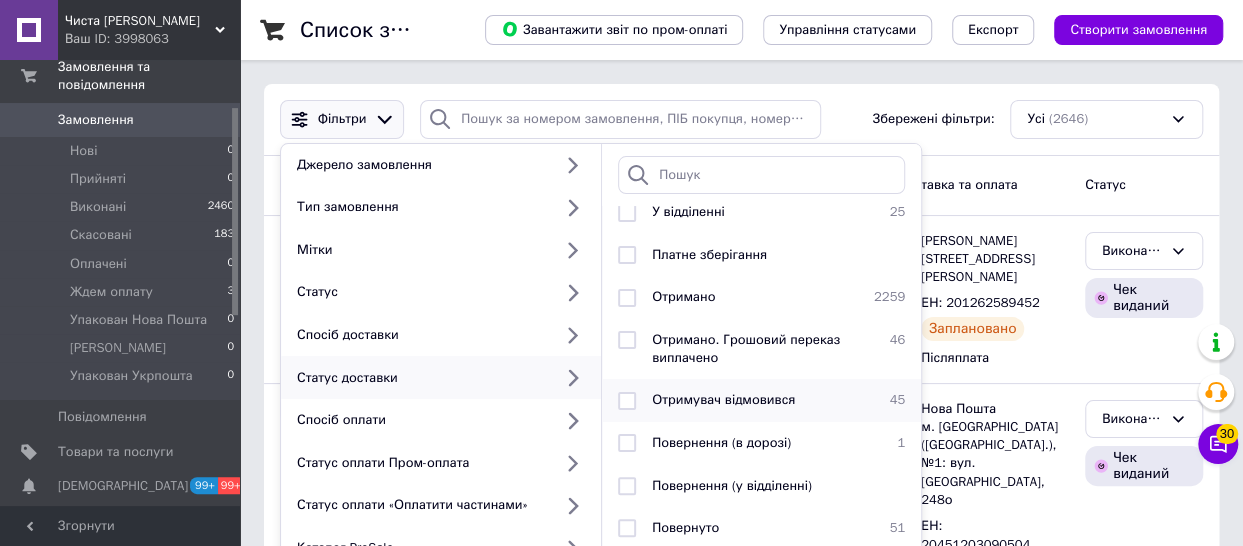 click at bounding box center [627, 401] 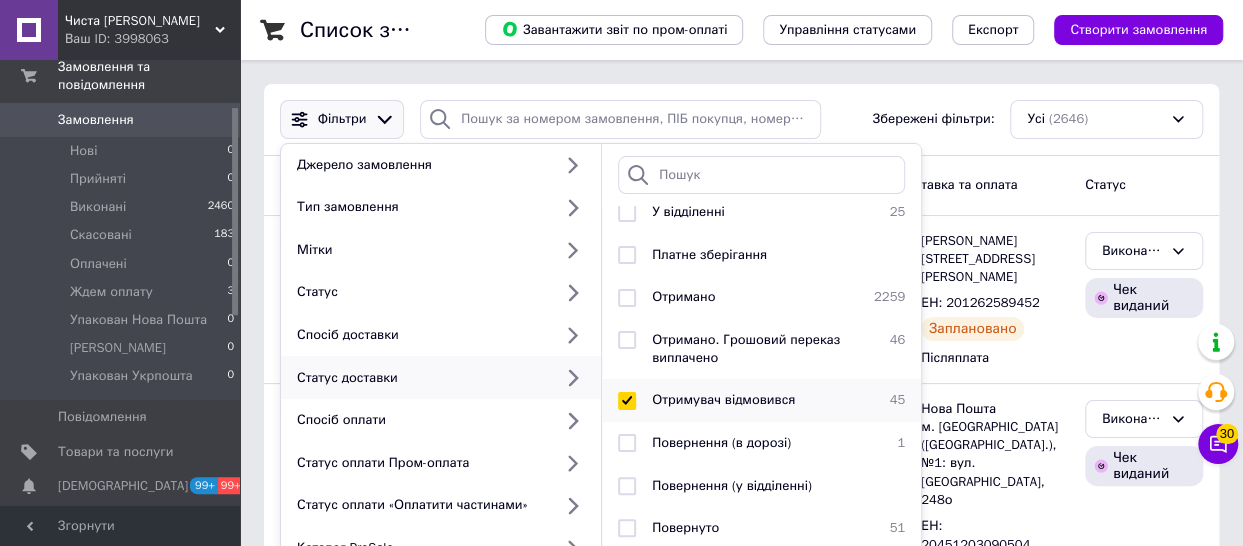 checkbox on "true" 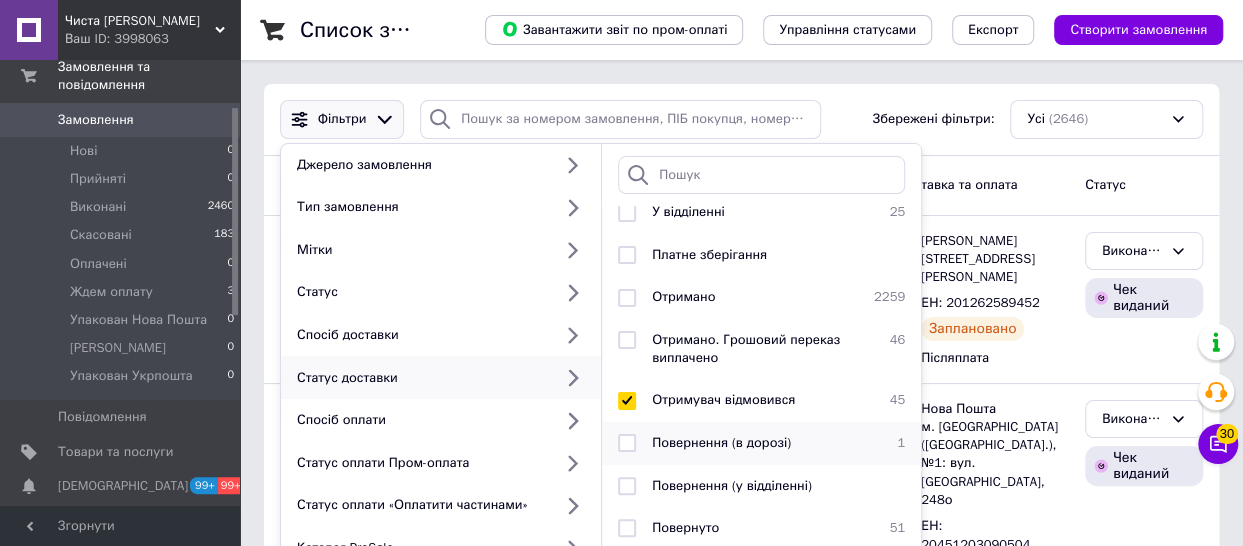 click at bounding box center [627, 443] 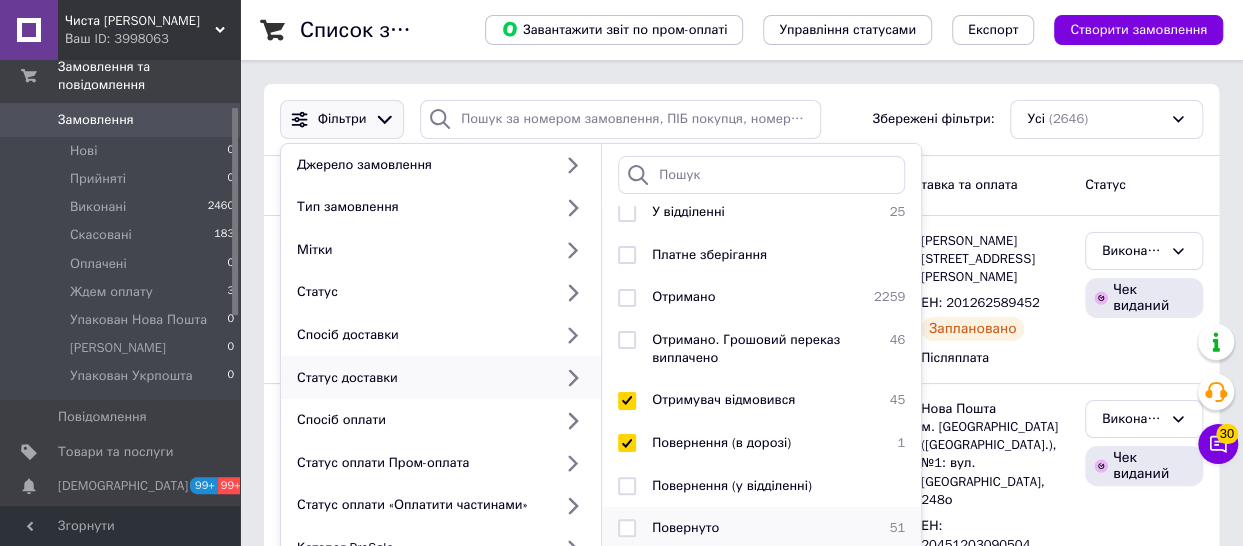 click at bounding box center [627, 528] 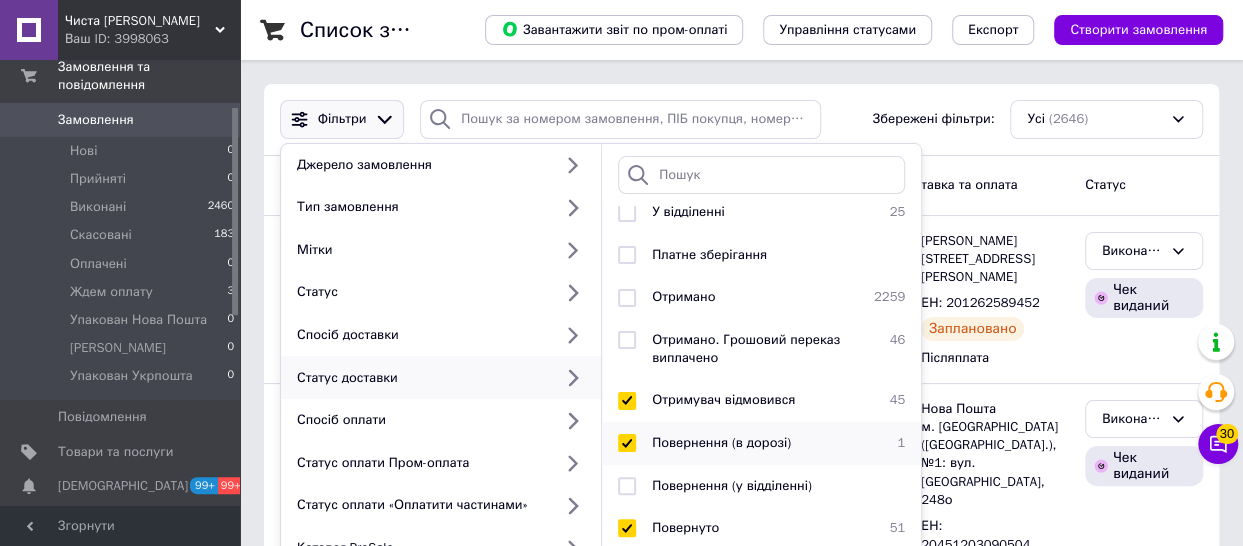 scroll, scrollTop: 108, scrollLeft: 0, axis: vertical 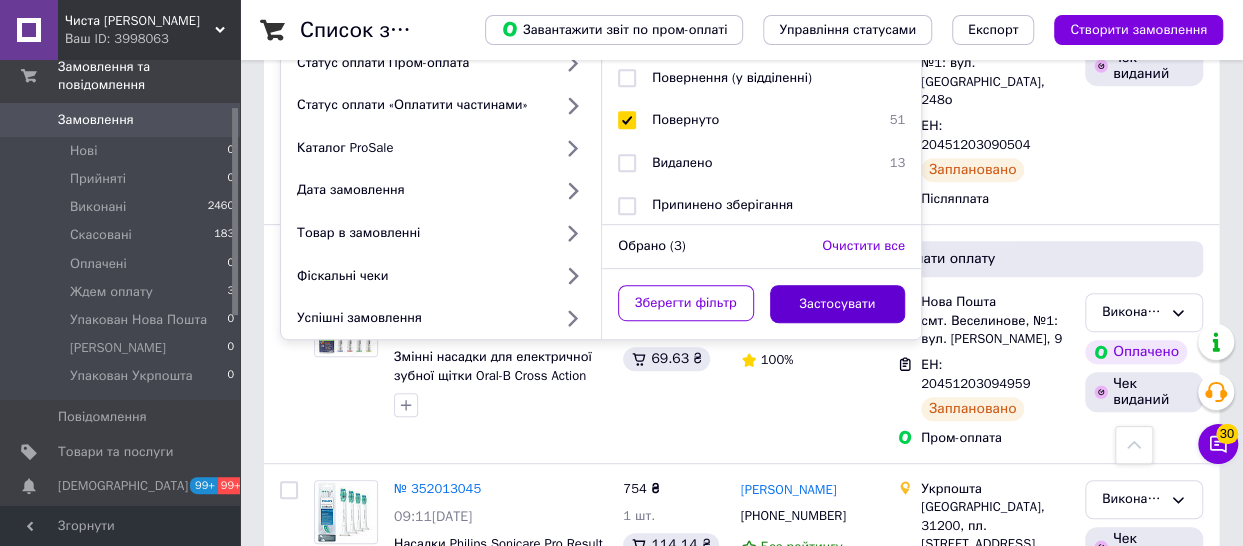 click on "Застосувати" at bounding box center [838, 304] 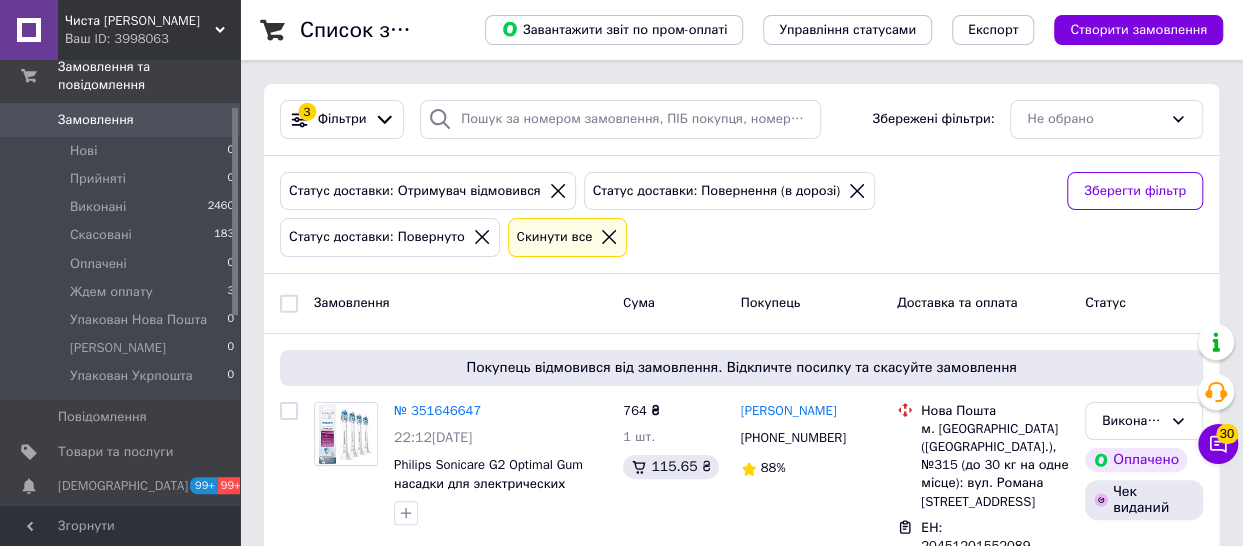 scroll, scrollTop: 100, scrollLeft: 0, axis: vertical 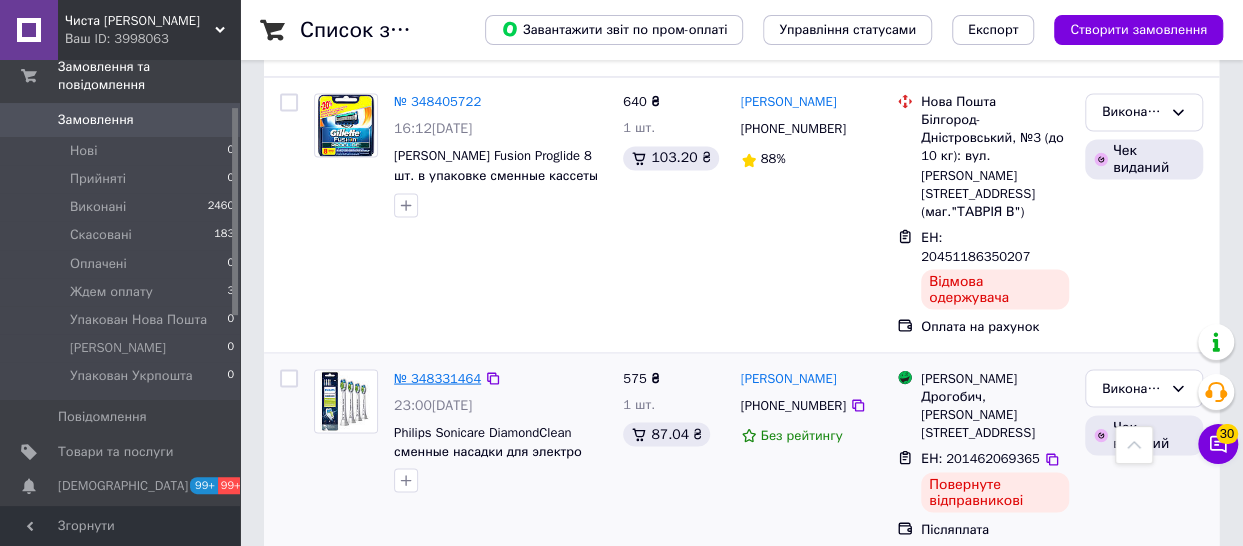 drag, startPoint x: 416, startPoint y: 239, endPoint x: 404, endPoint y: 228, distance: 16.27882 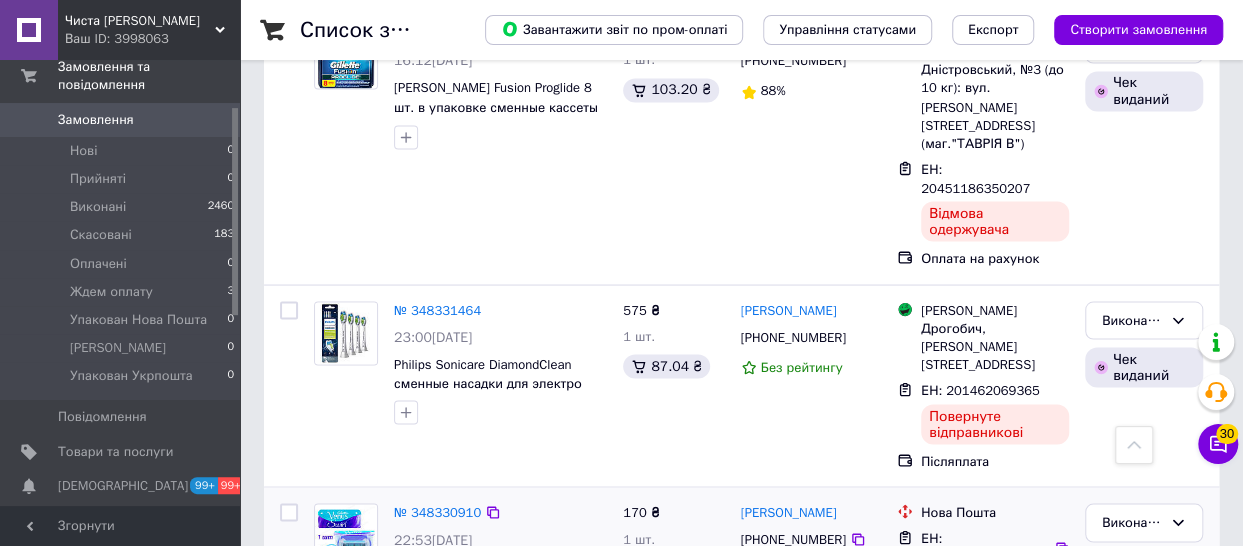 scroll, scrollTop: 1800, scrollLeft: 0, axis: vertical 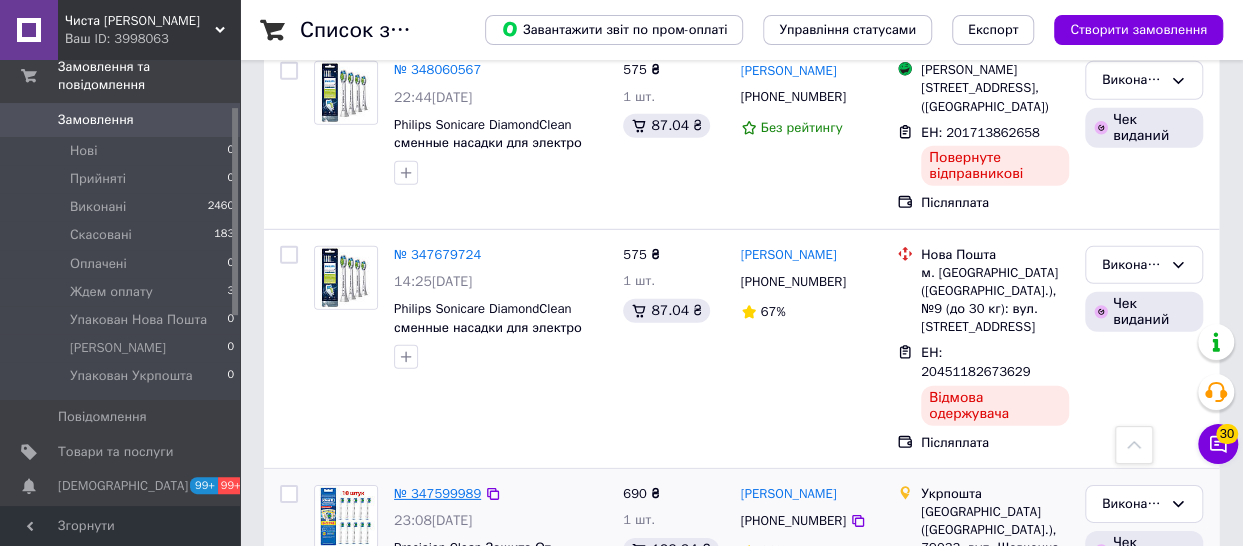 drag, startPoint x: 420, startPoint y: 275, endPoint x: 411, endPoint y: 254, distance: 22.847319 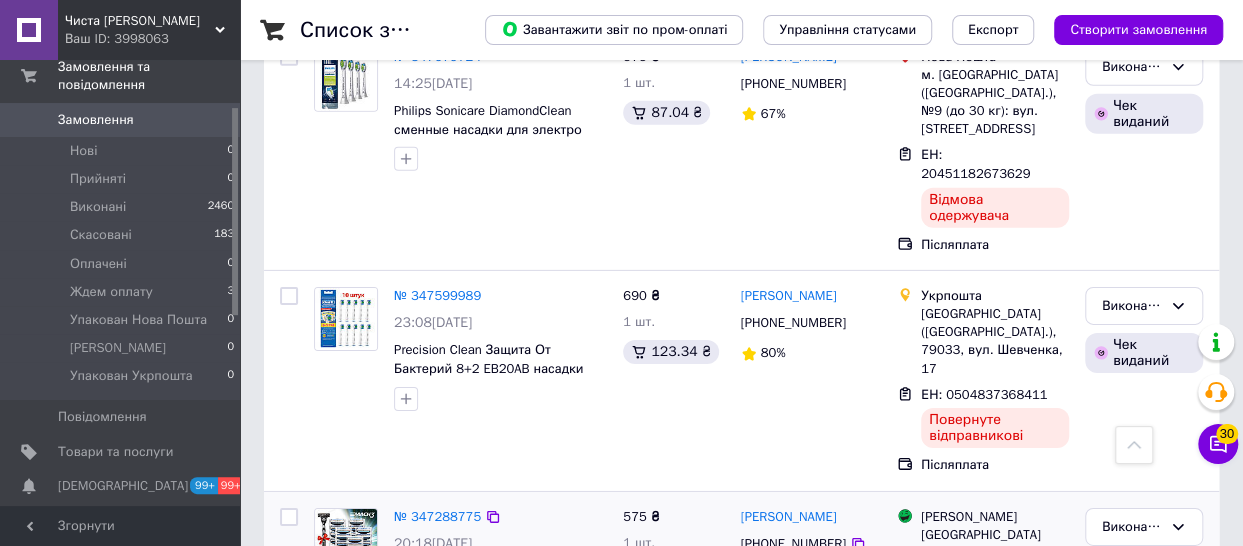 scroll, scrollTop: 3000, scrollLeft: 0, axis: vertical 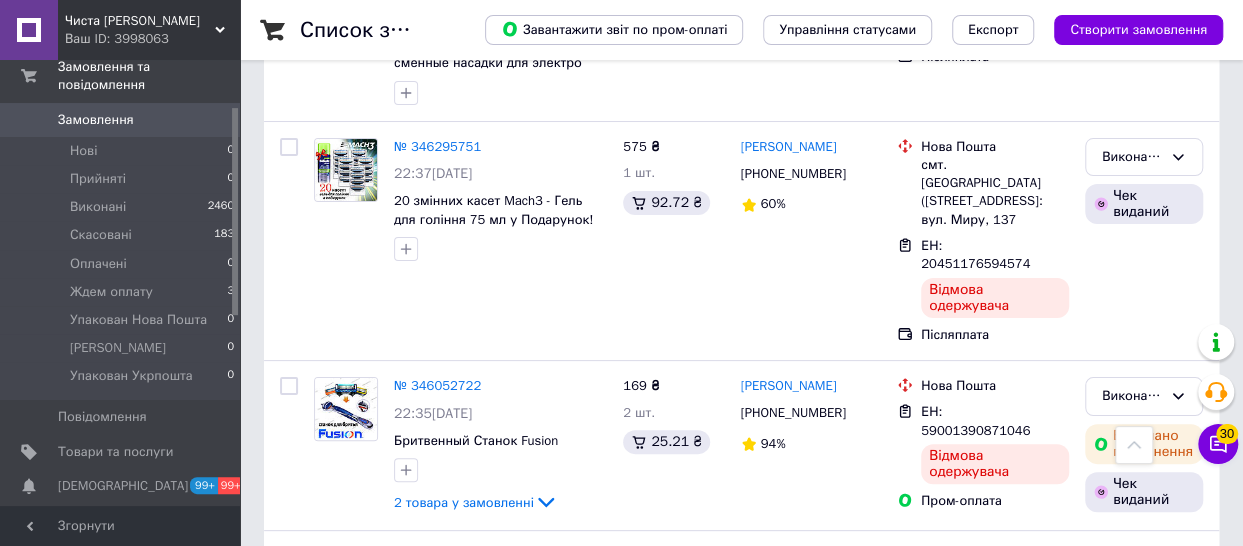 click on "2" at bounding box center (327, 851) 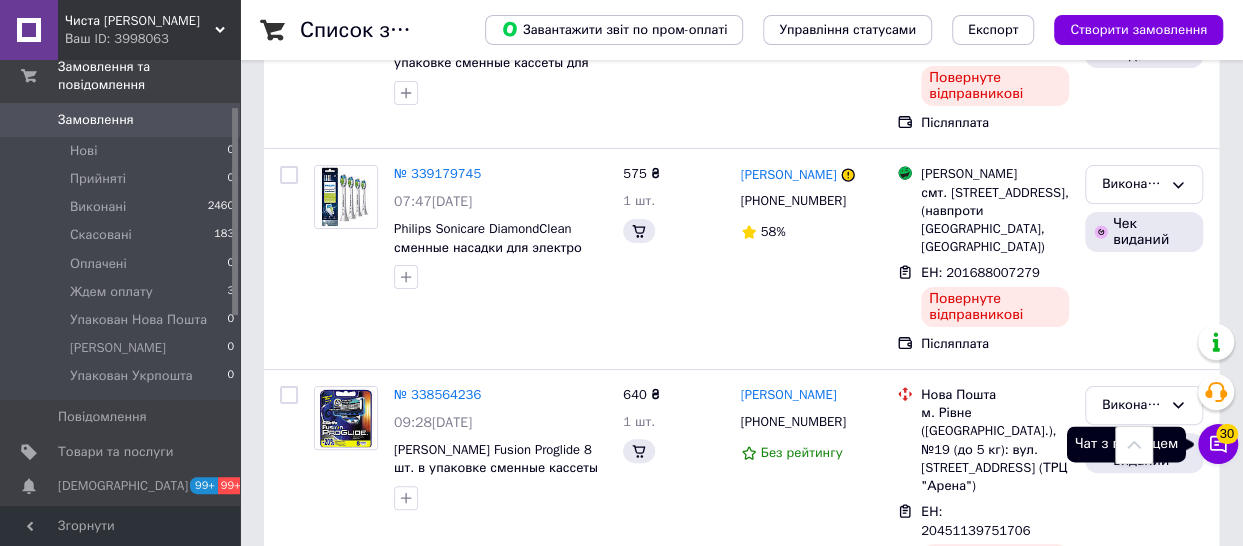 scroll, scrollTop: 0, scrollLeft: 0, axis: both 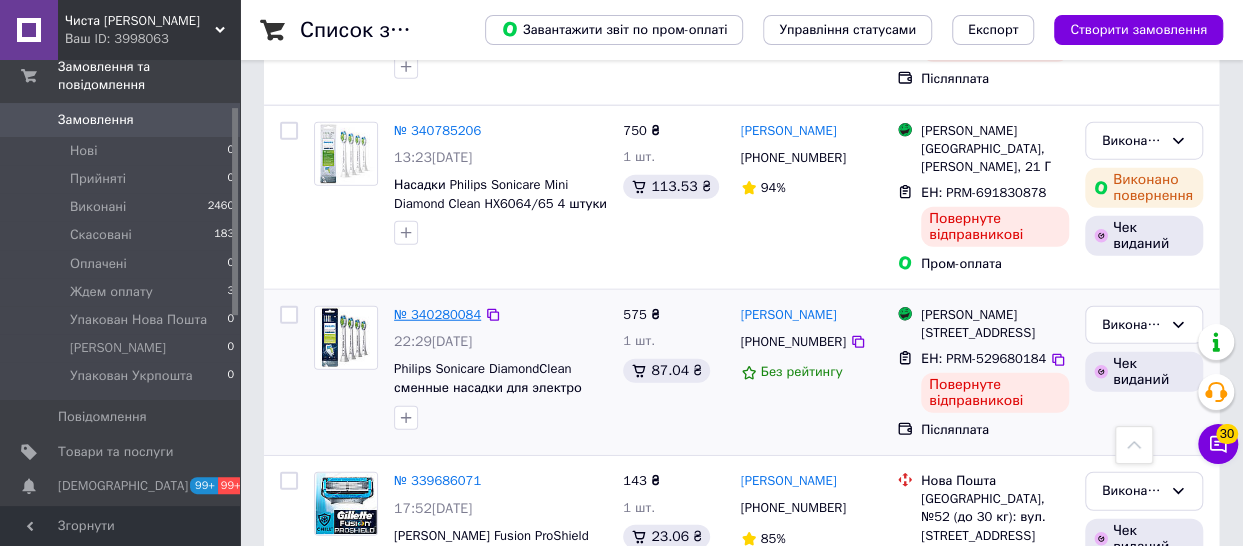 drag, startPoint x: 418, startPoint y: 173, endPoint x: 405, endPoint y: 157, distance: 20.615528 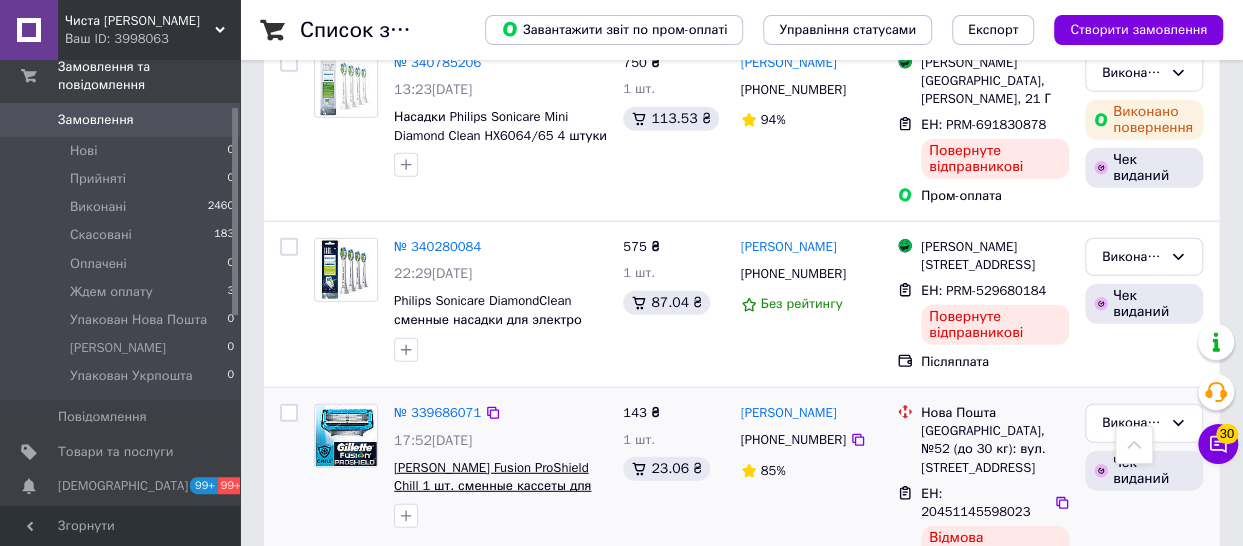 scroll, scrollTop: 2500, scrollLeft: 0, axis: vertical 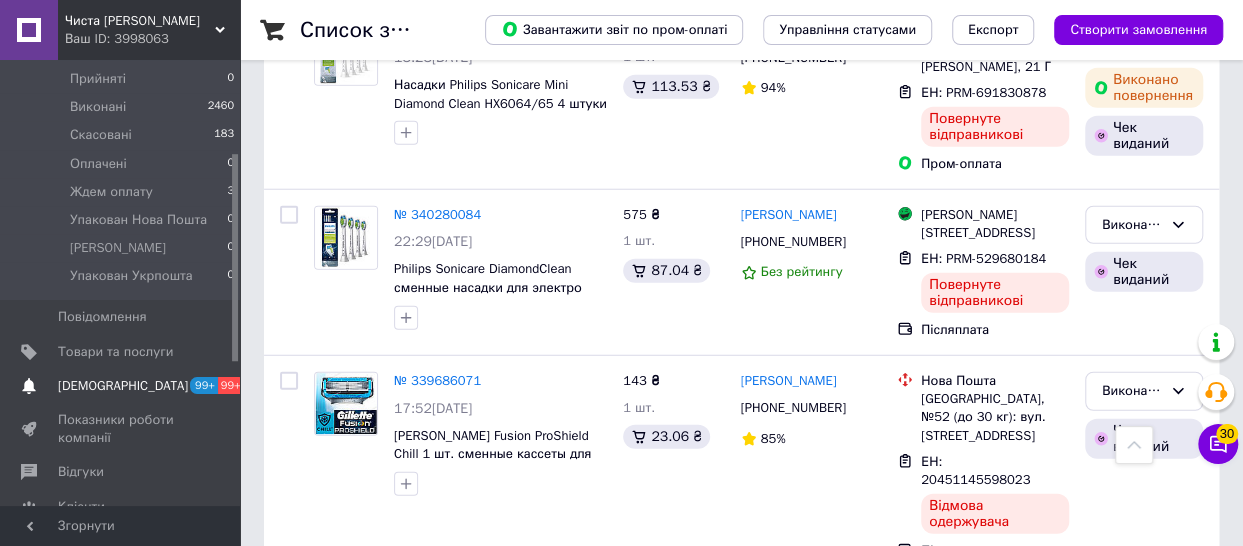 click on "[DEMOGRAPHIC_DATA]" at bounding box center [123, 386] 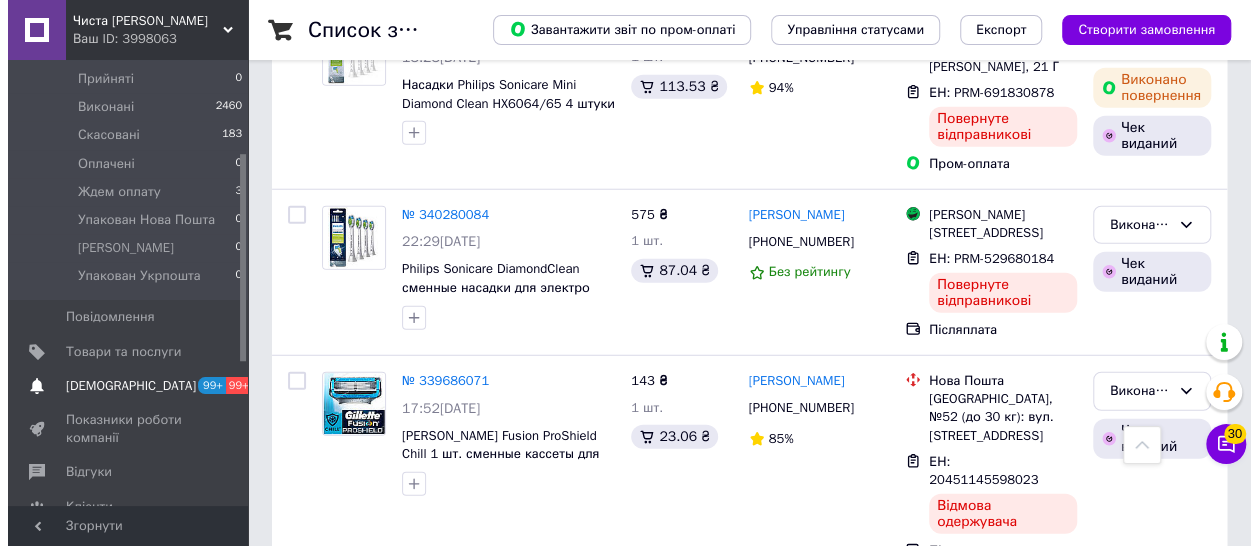scroll, scrollTop: 0, scrollLeft: 0, axis: both 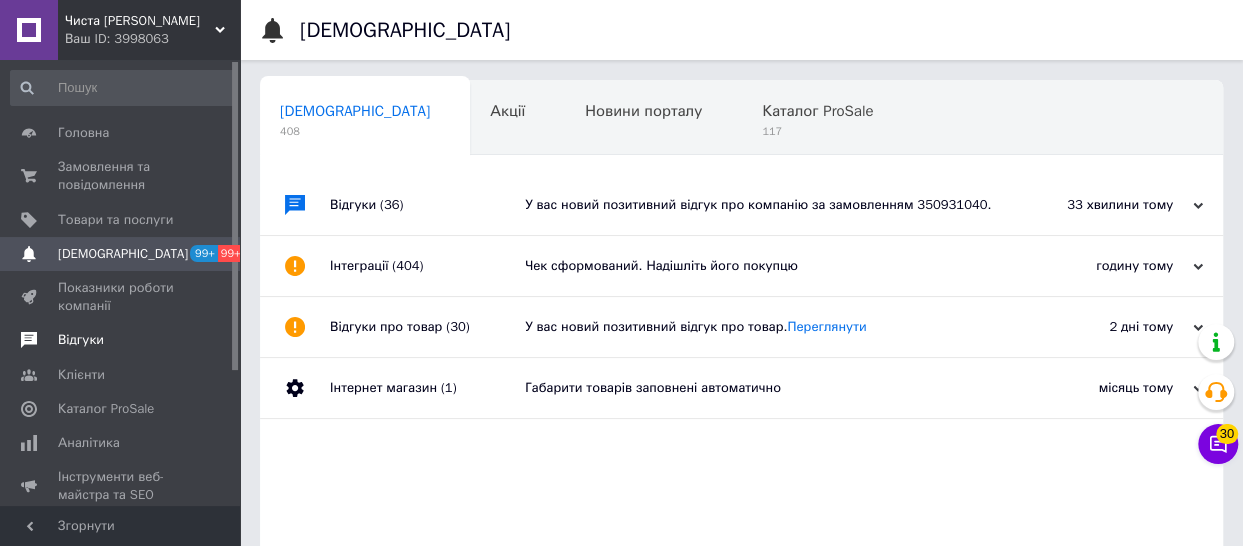 click on "Відгуки" at bounding box center [123, 340] 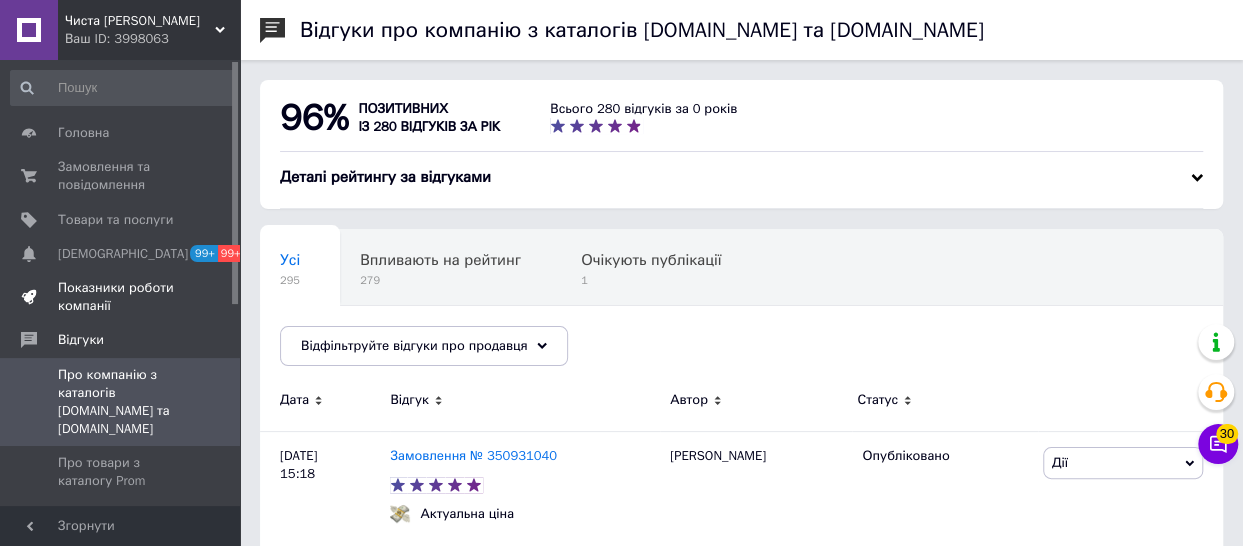 click on "Показники роботи компанії" at bounding box center (121, 297) 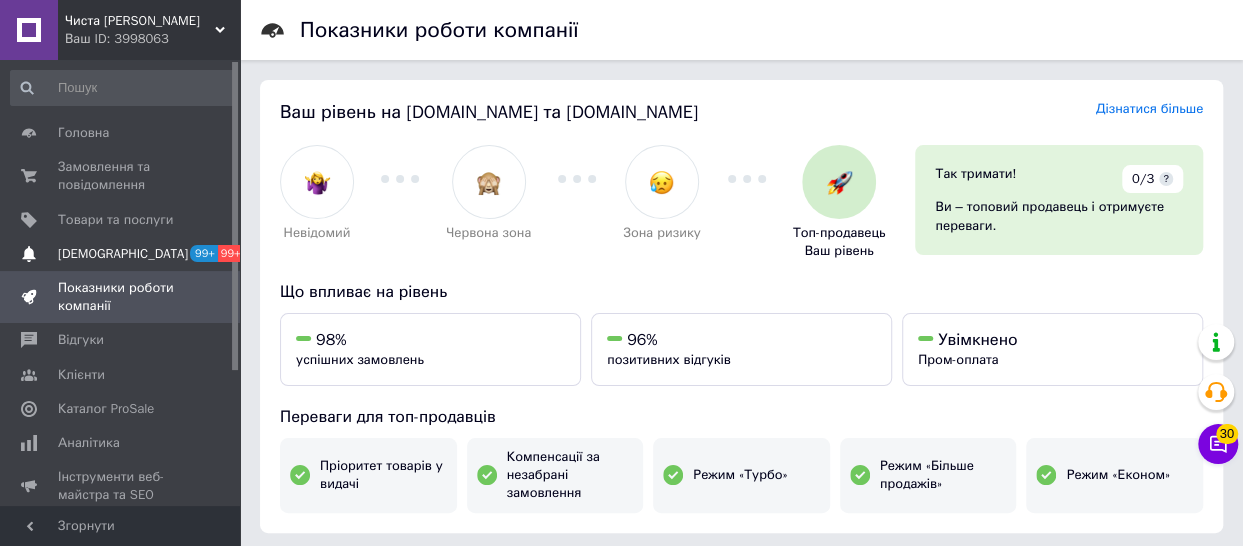 click on "[DEMOGRAPHIC_DATA]" at bounding box center (123, 254) 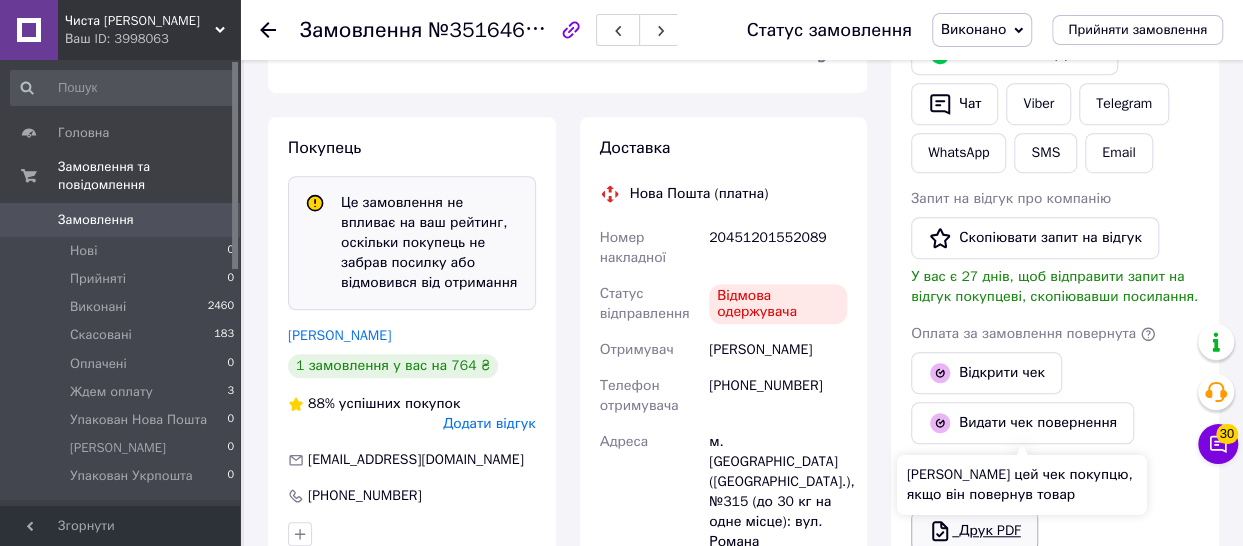scroll, scrollTop: 648, scrollLeft: 0, axis: vertical 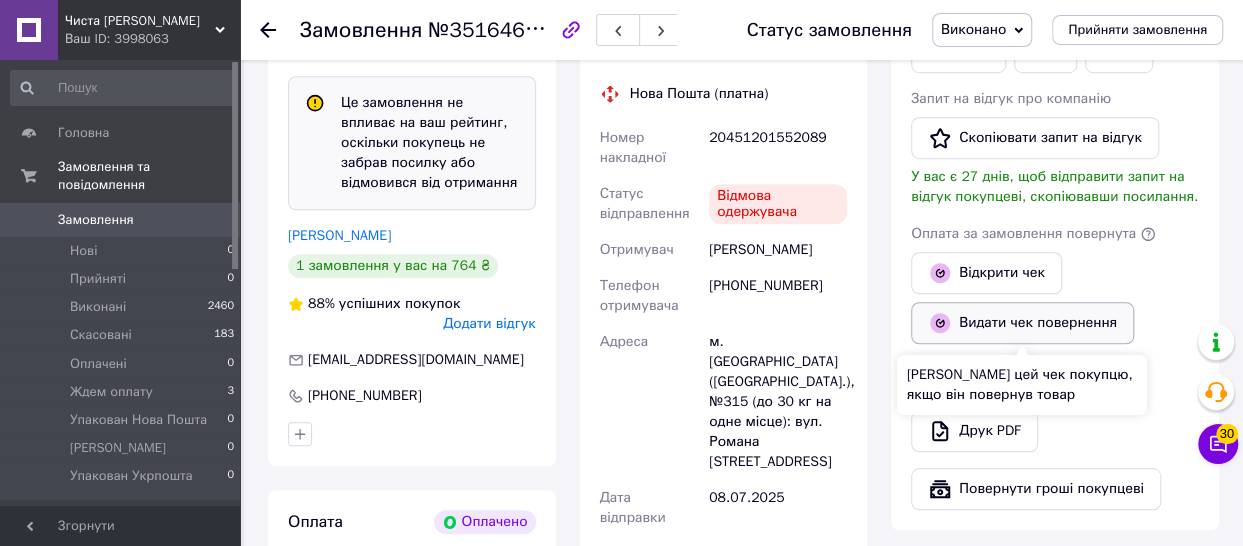 click on "Видати чек повернення" at bounding box center (1022, 323) 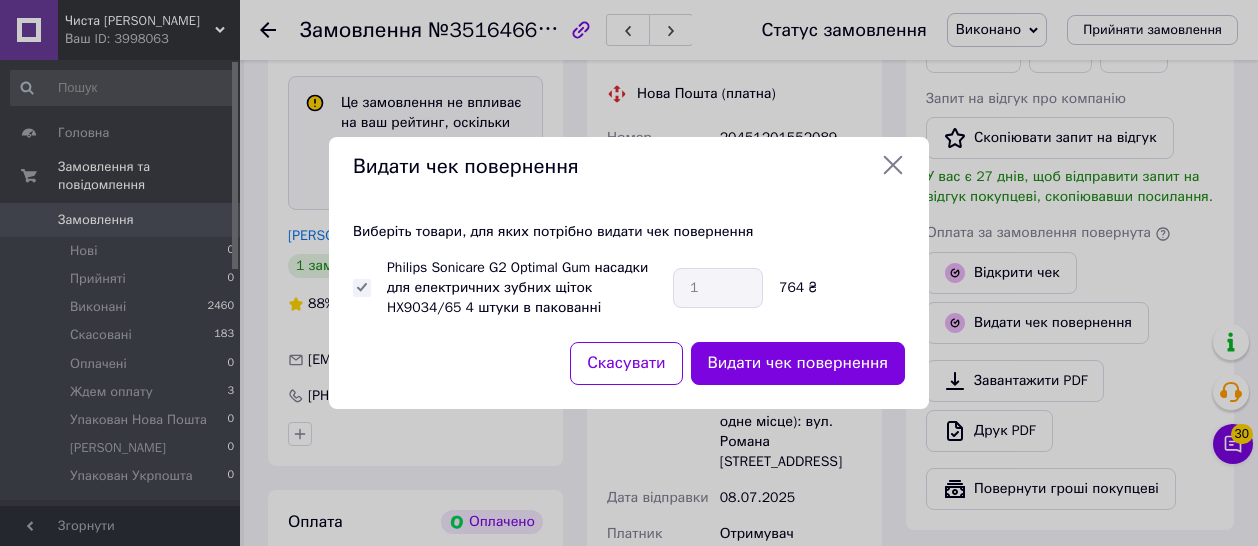 click on "Видати чек повернення" at bounding box center (798, 363) 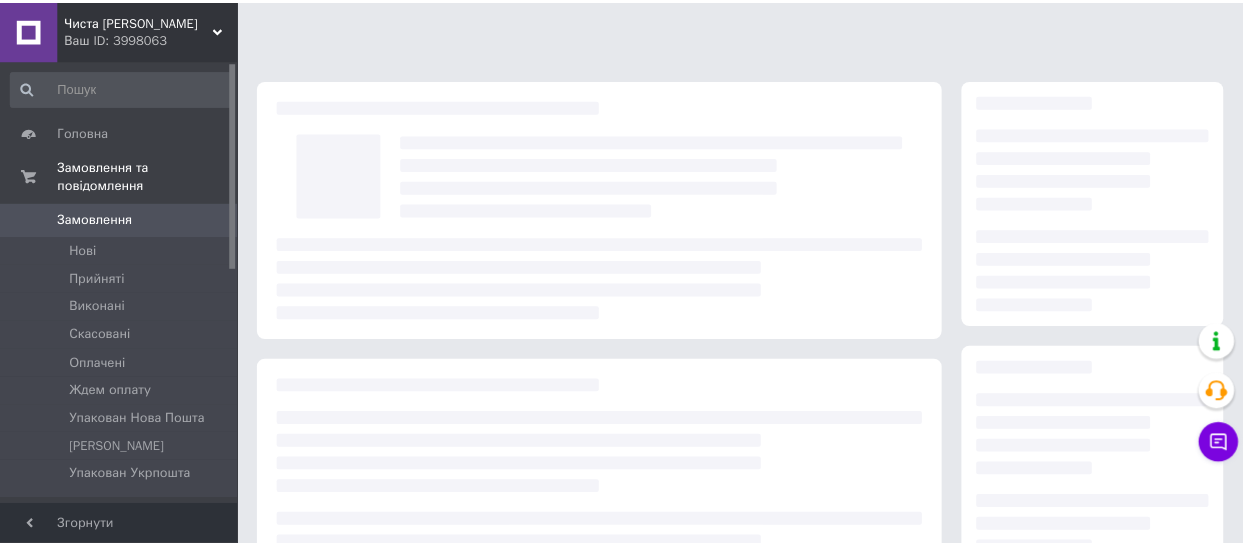 scroll, scrollTop: 0, scrollLeft: 0, axis: both 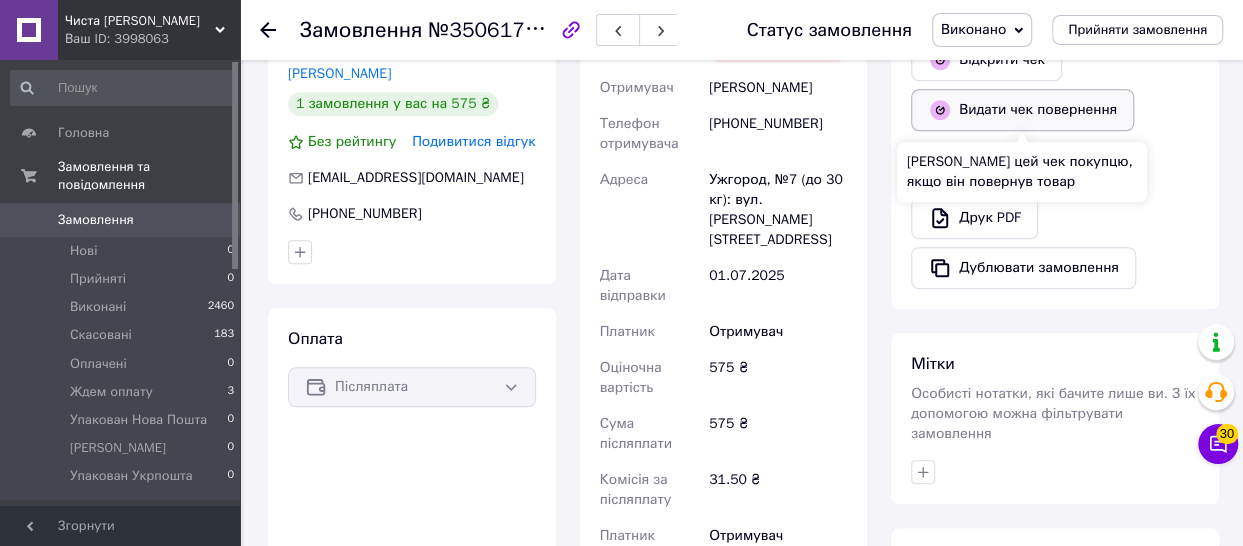 click on "Видати чек повернення" at bounding box center [1022, 110] 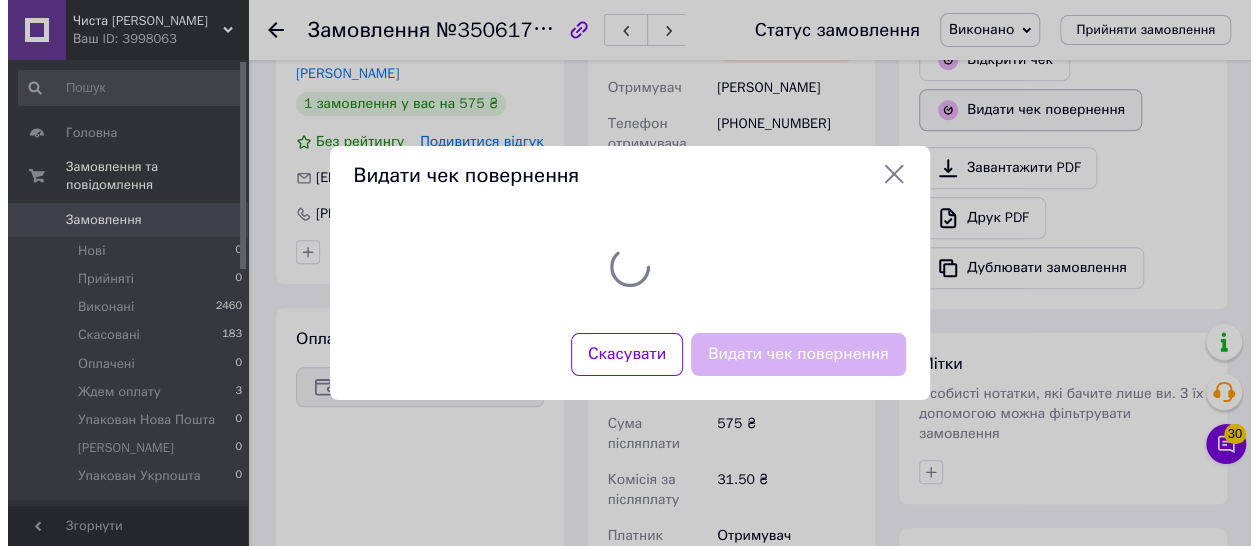 scroll, scrollTop: 724, scrollLeft: 0, axis: vertical 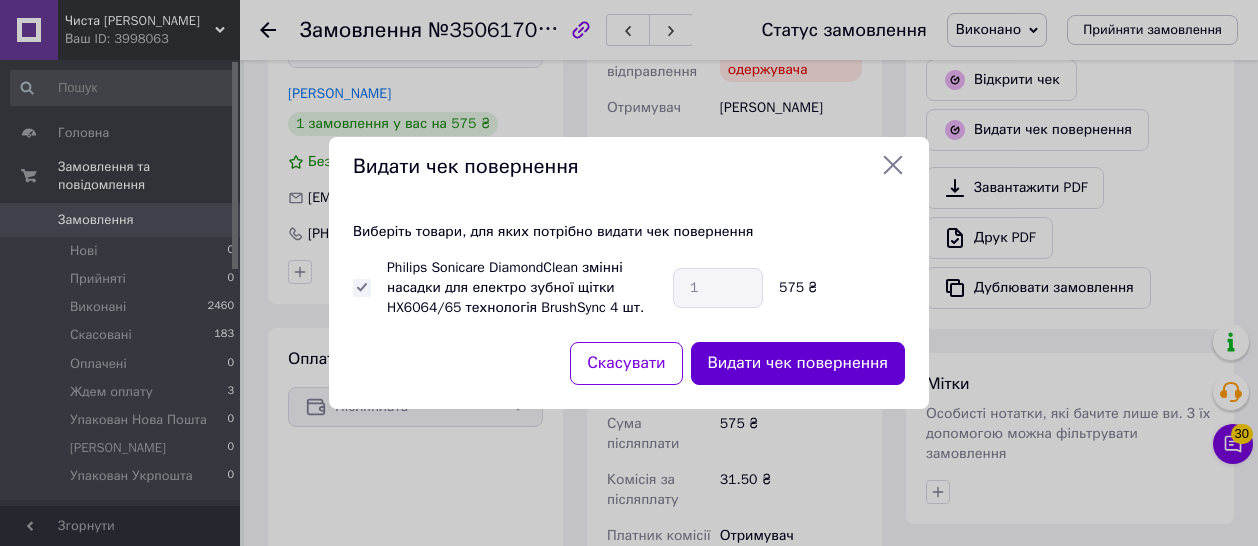 click on "Видати чек повернення" at bounding box center (798, 363) 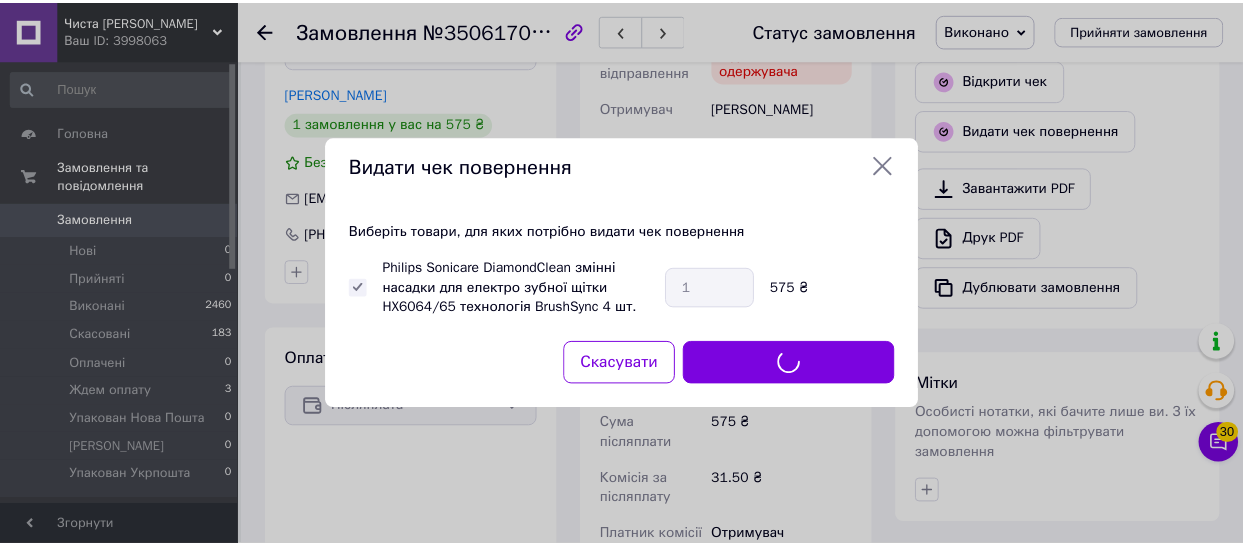 scroll, scrollTop: 744, scrollLeft: 0, axis: vertical 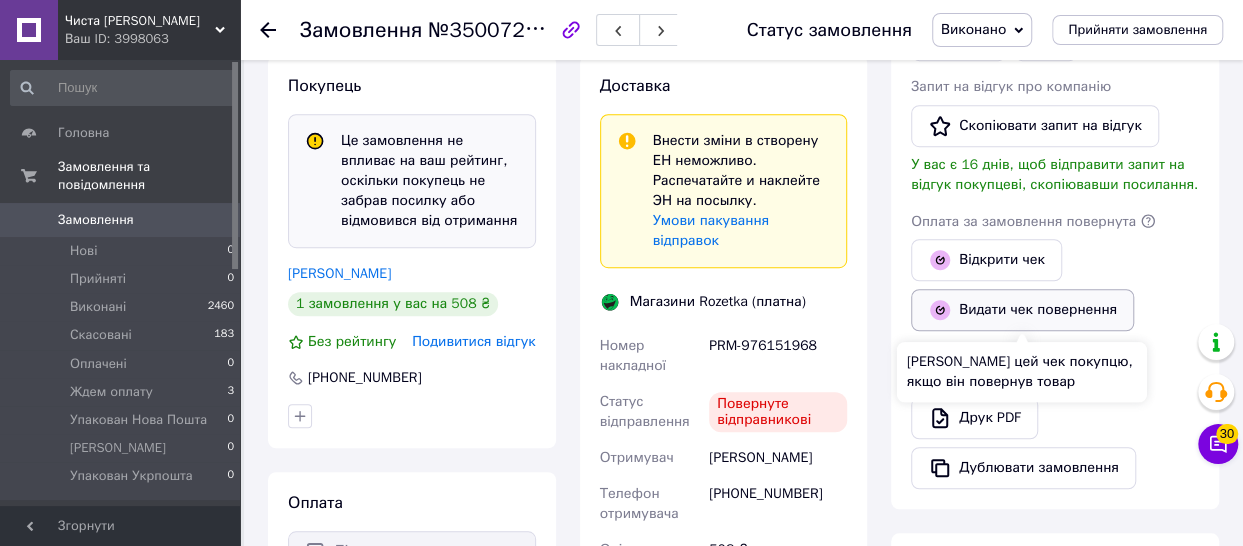 click on "Видати чек повернення" at bounding box center [1022, 310] 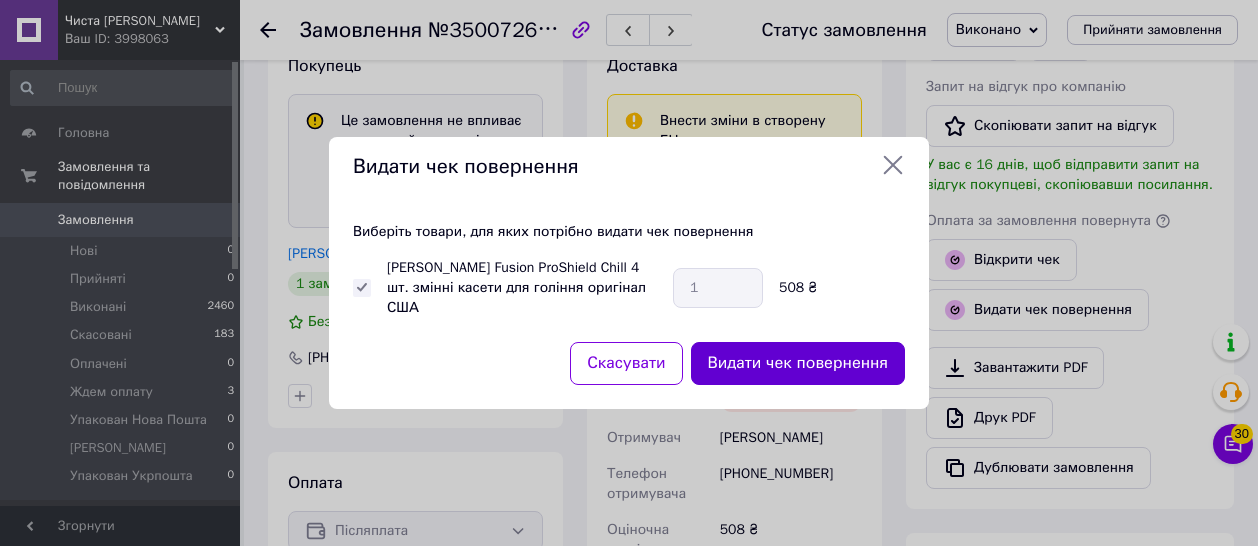 click on "Видати чек повернення" at bounding box center [798, 363] 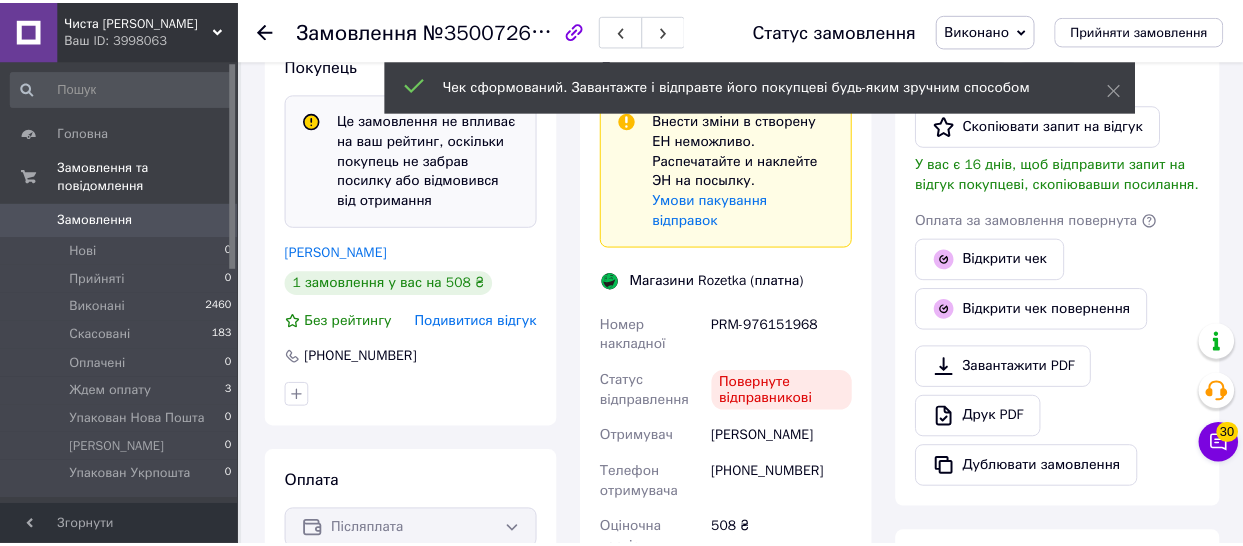 scroll, scrollTop: 564, scrollLeft: 0, axis: vertical 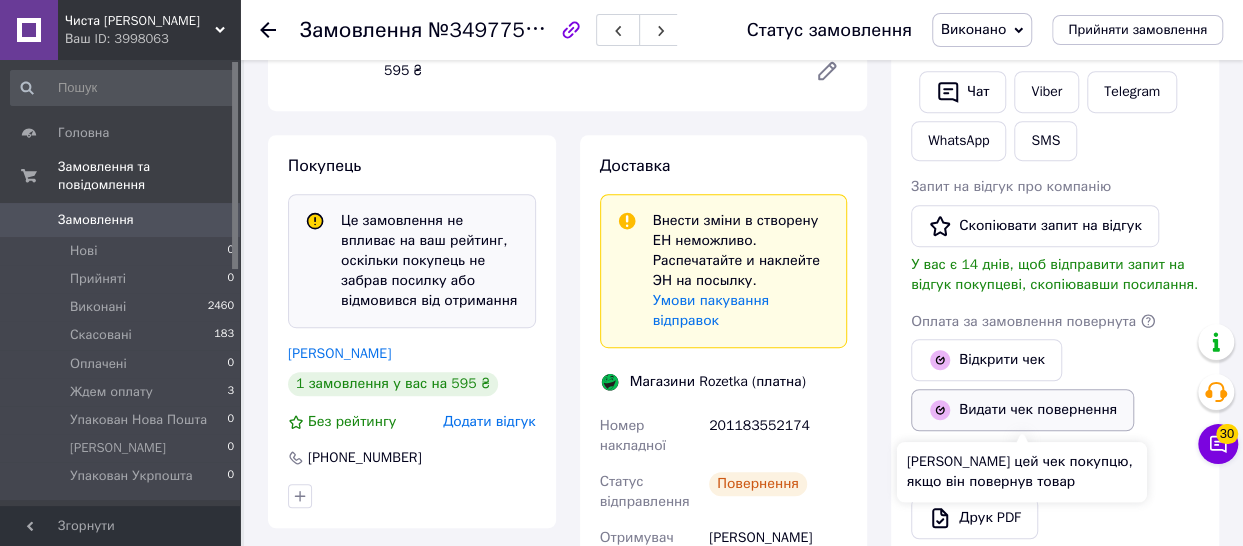 click on "Видати чек повернення" at bounding box center [1022, 410] 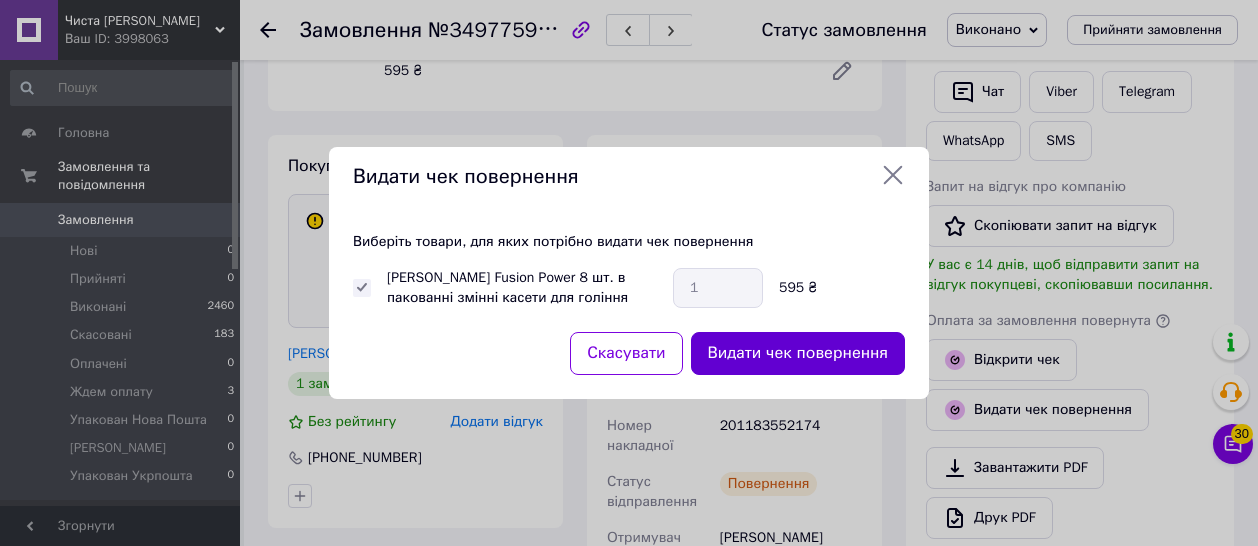 click on "Видати чек повернення" at bounding box center (798, 353) 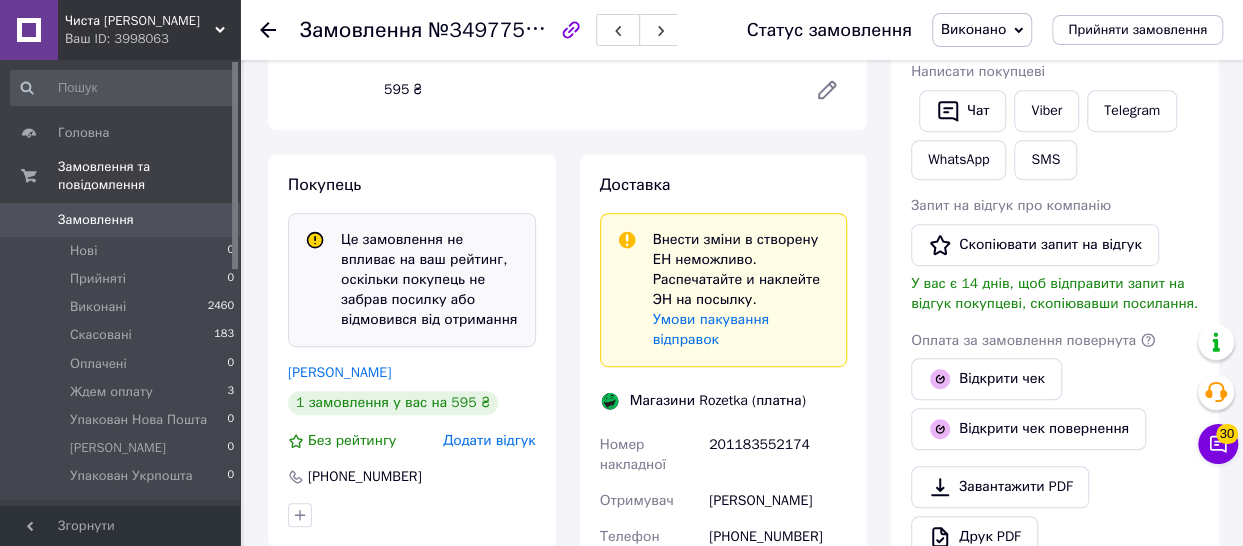 scroll, scrollTop: 444, scrollLeft: 0, axis: vertical 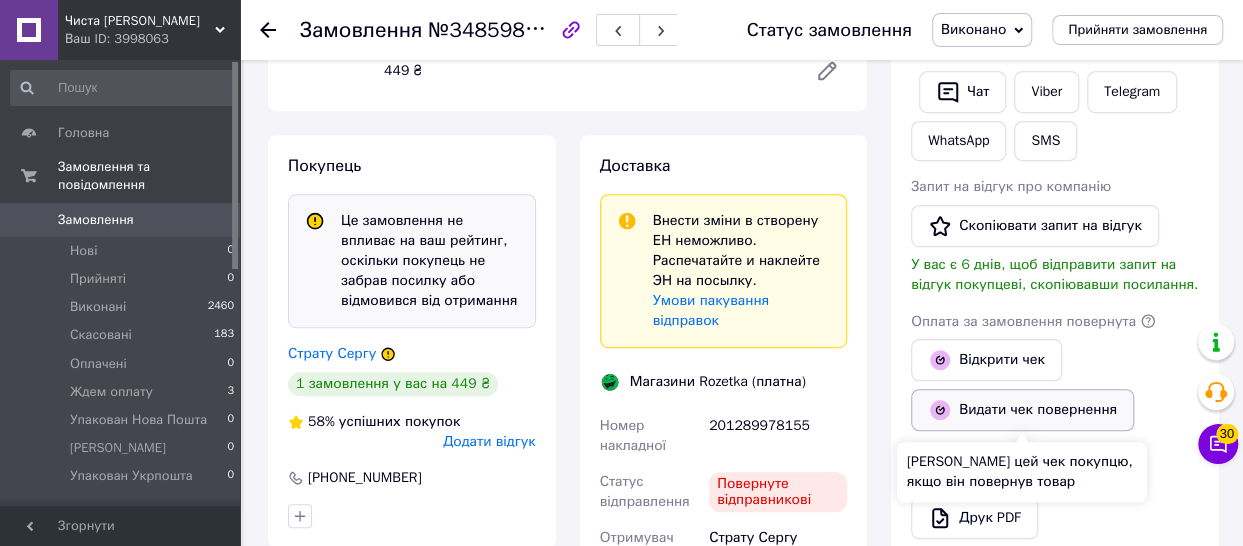 click on "Видати чек повернення" at bounding box center (1022, 410) 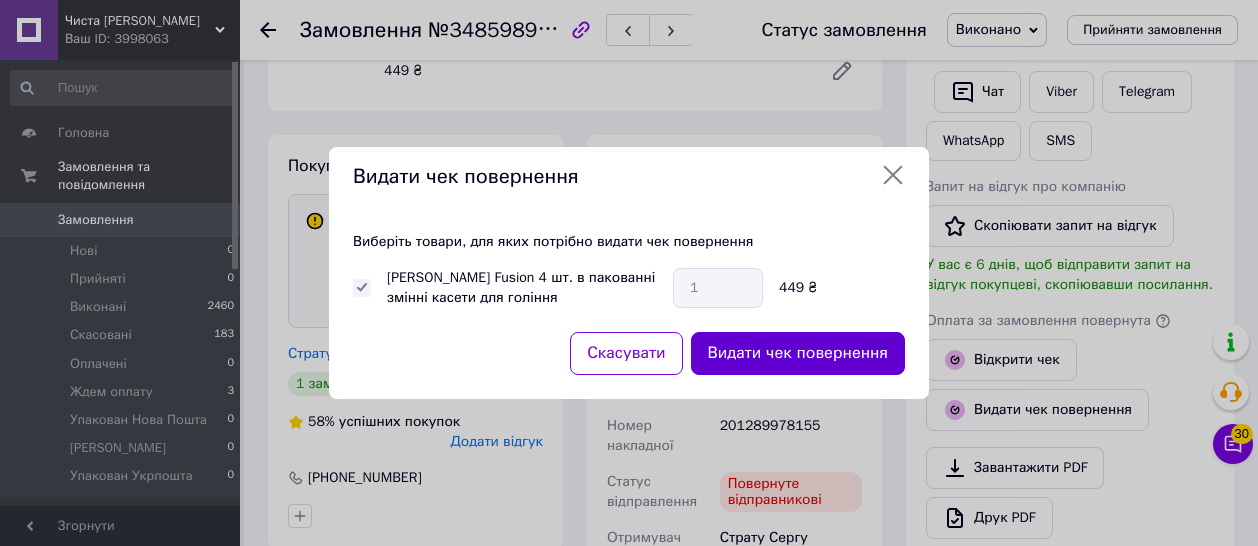click on "Видати чек повернення" at bounding box center (798, 353) 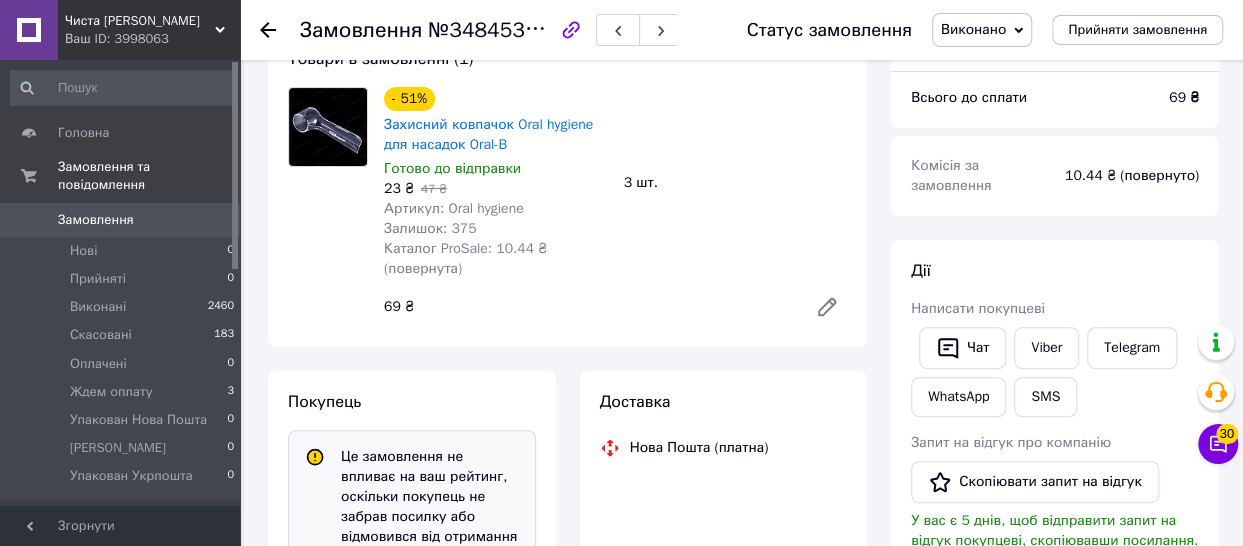 scroll, scrollTop: 246, scrollLeft: 0, axis: vertical 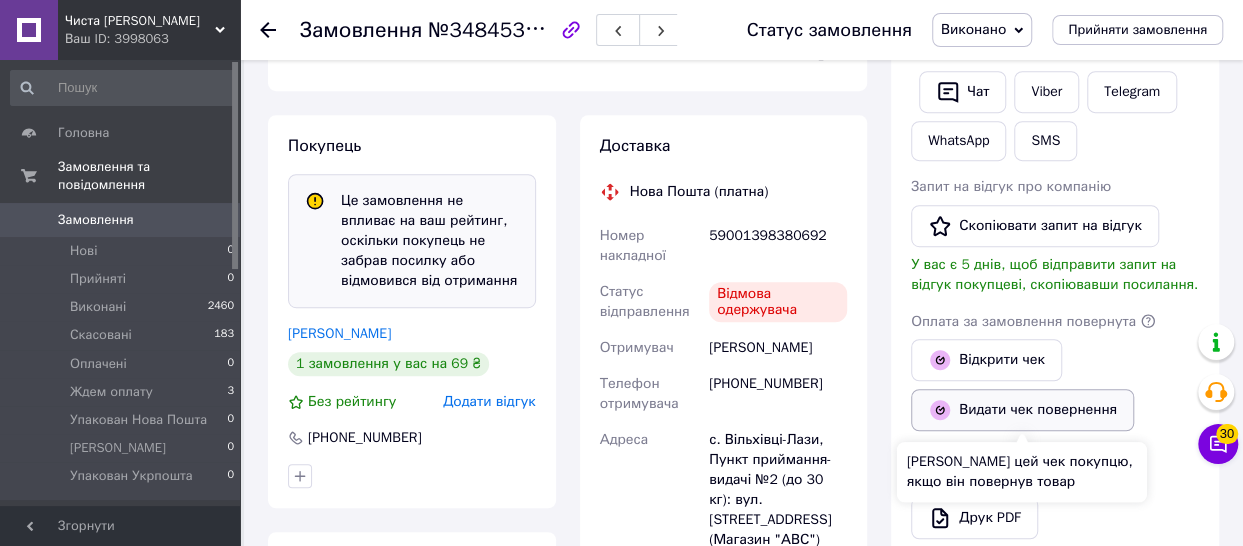 click on "Видати чек повернення" at bounding box center (1022, 410) 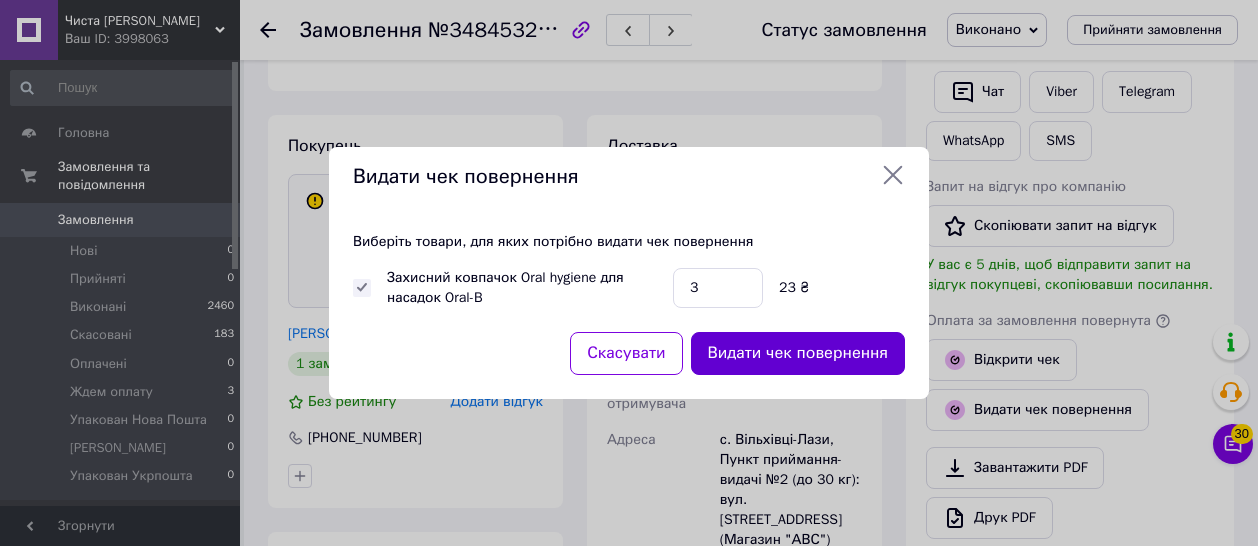 click on "Видати чек повернення" at bounding box center (798, 353) 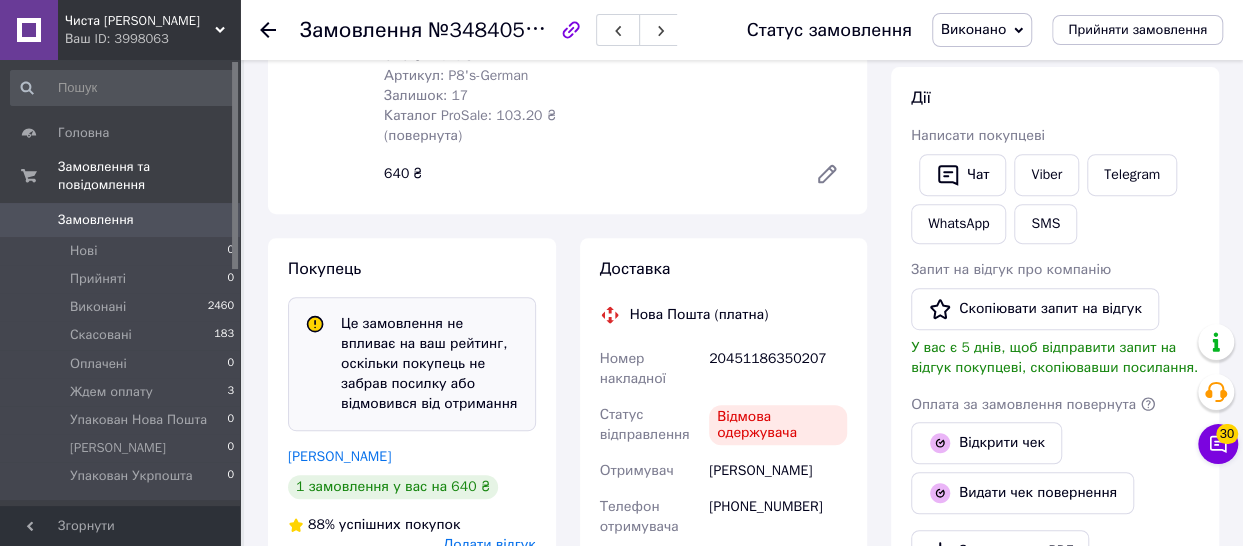 scroll, scrollTop: 452, scrollLeft: 0, axis: vertical 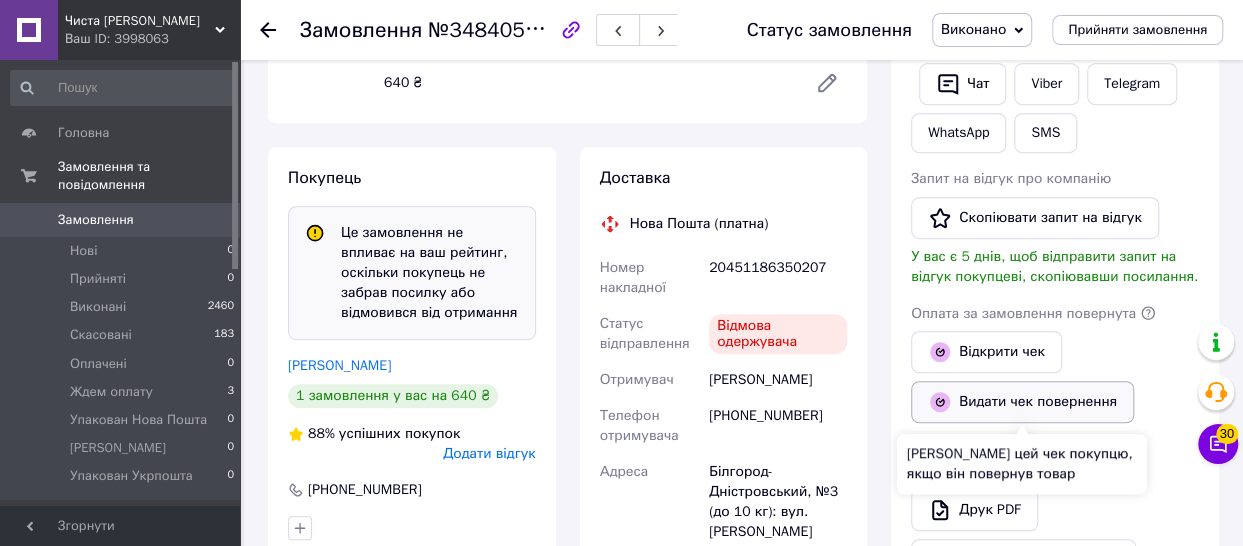 click on "Видати чек повернення" at bounding box center (1022, 402) 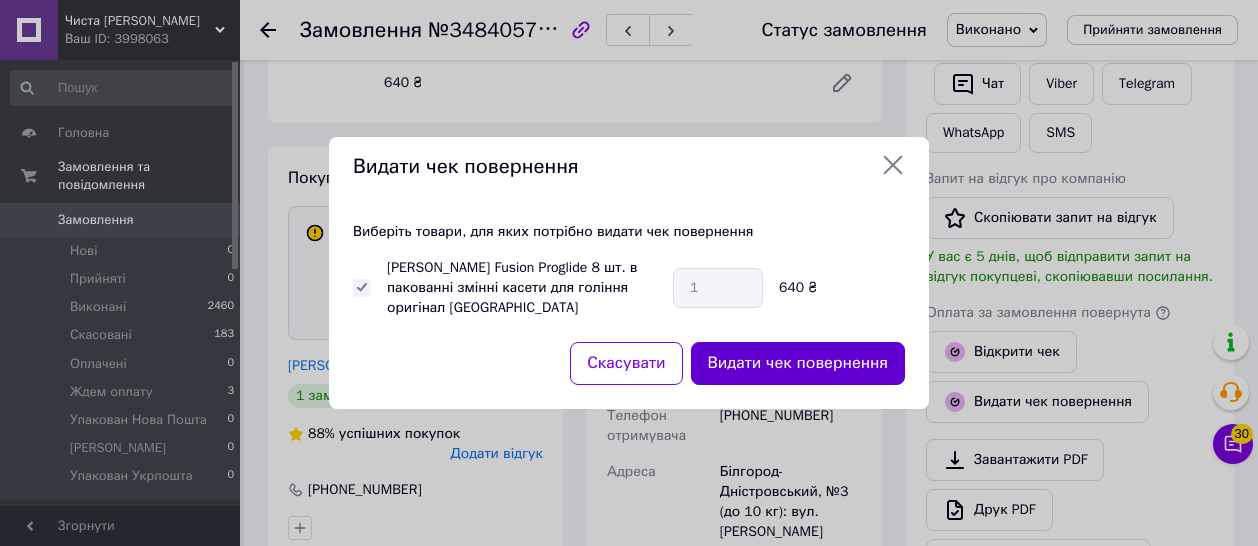 click on "Видати чек повернення" at bounding box center [798, 363] 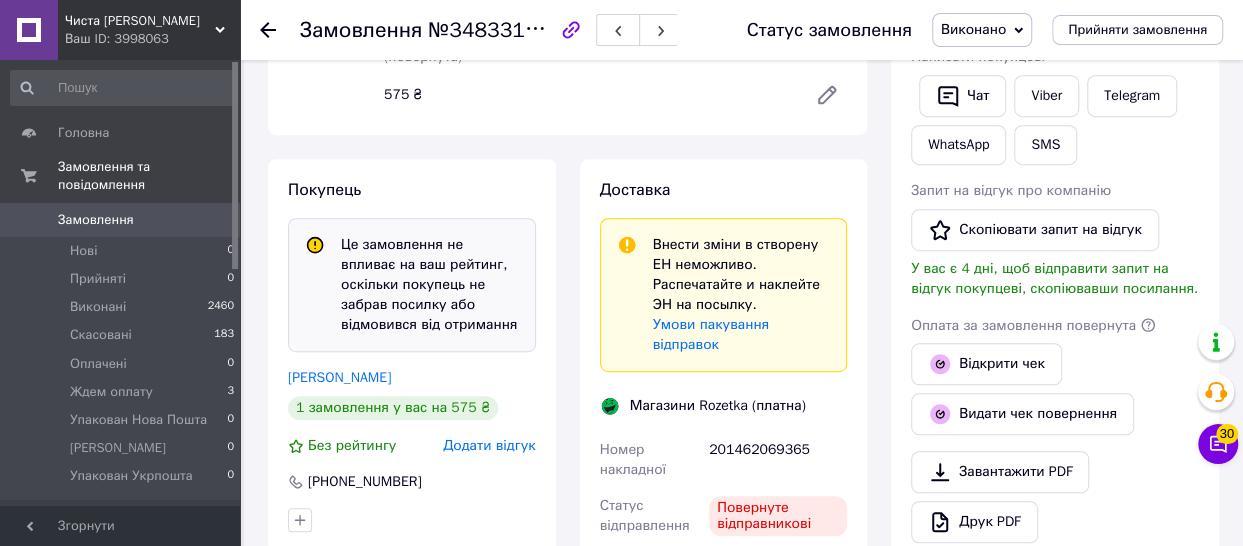 scroll, scrollTop: 544, scrollLeft: 0, axis: vertical 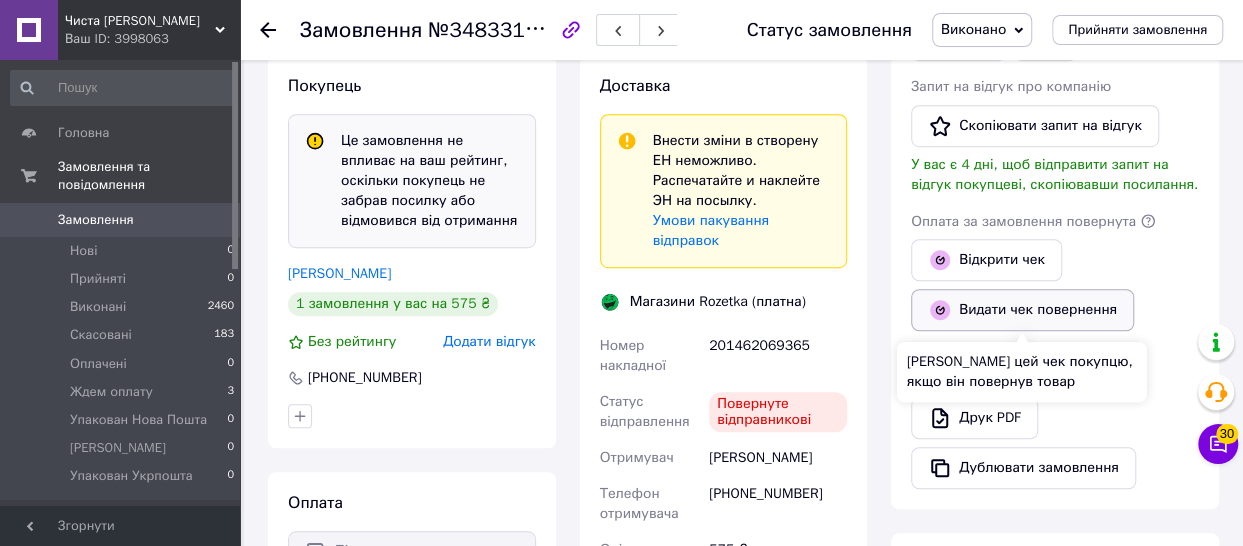 click on "Видати чек повернення" at bounding box center (1022, 310) 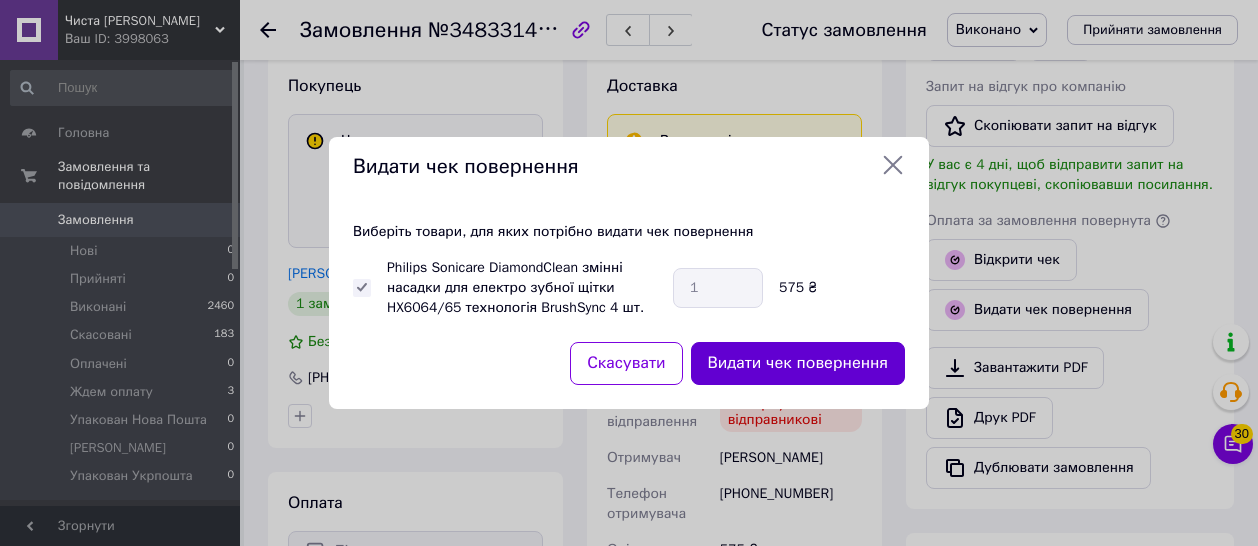 click on "Видати чек повернення" at bounding box center [798, 363] 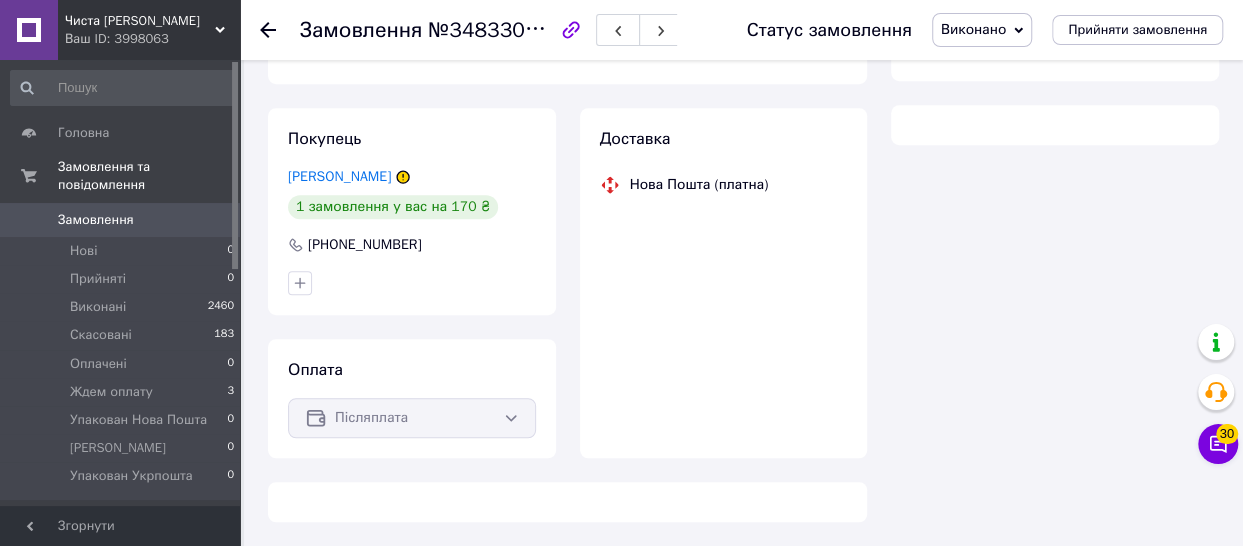 scroll, scrollTop: 432, scrollLeft: 0, axis: vertical 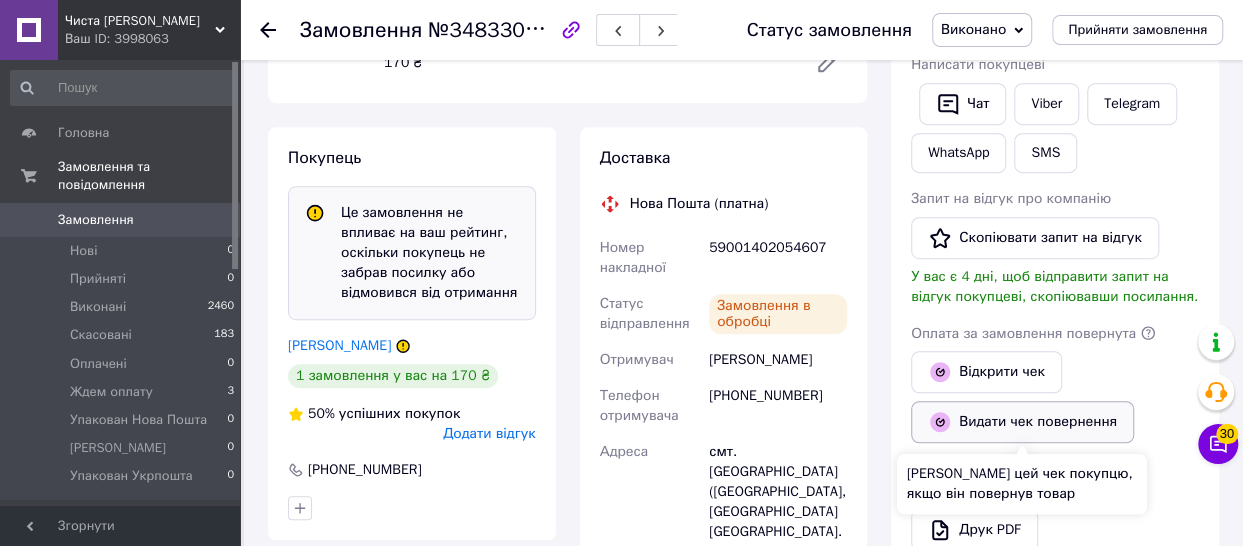 click on "Видати чек повернення" at bounding box center [1022, 422] 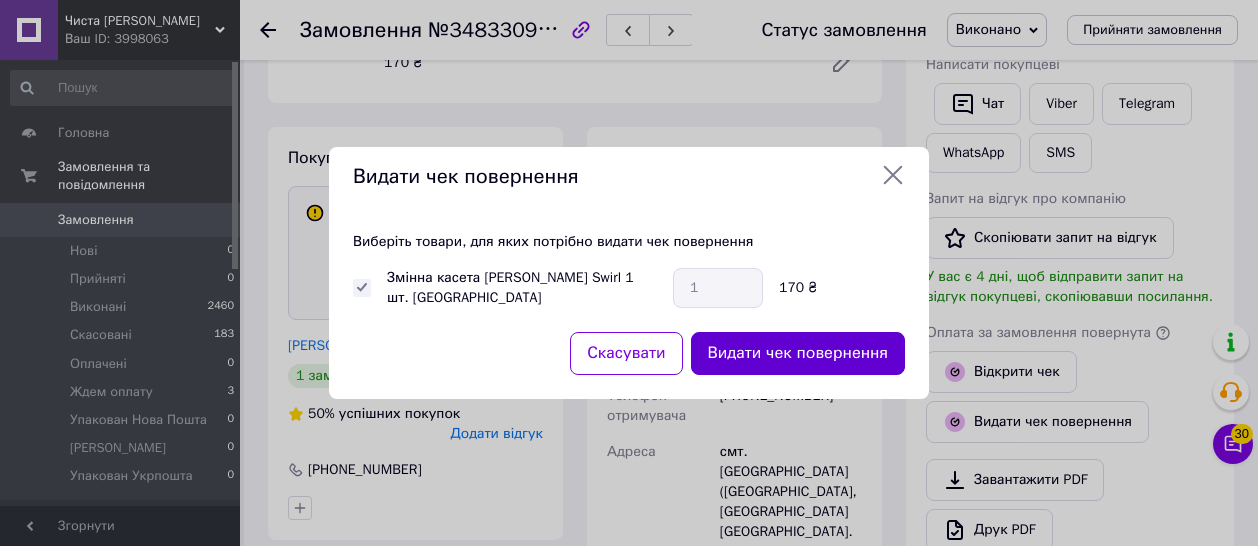 click on "Видати чек повернення" at bounding box center (798, 353) 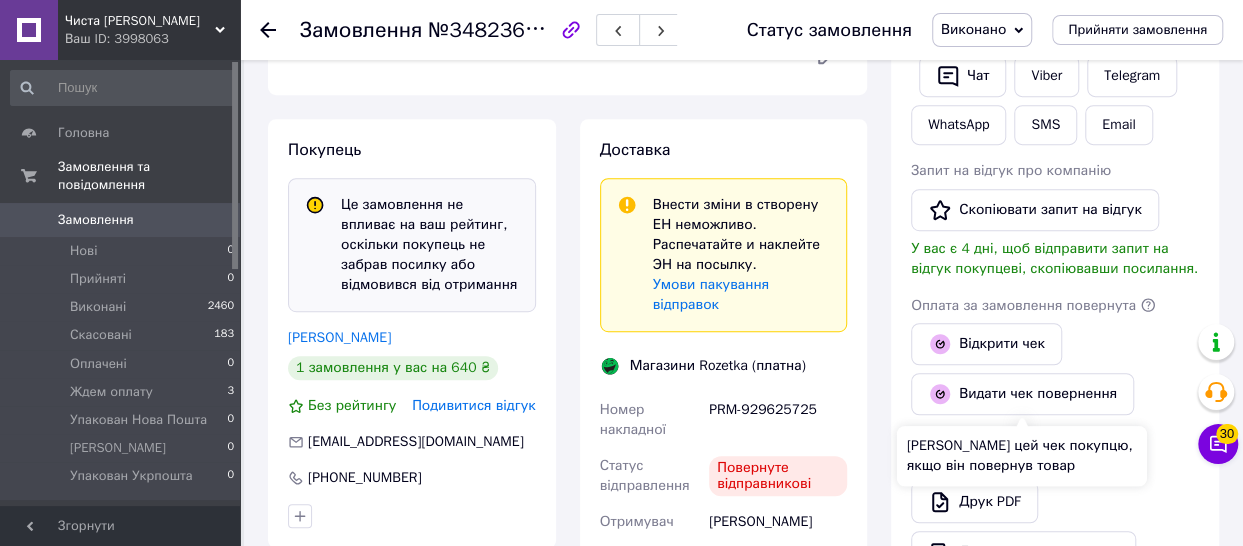 scroll, scrollTop: 500, scrollLeft: 0, axis: vertical 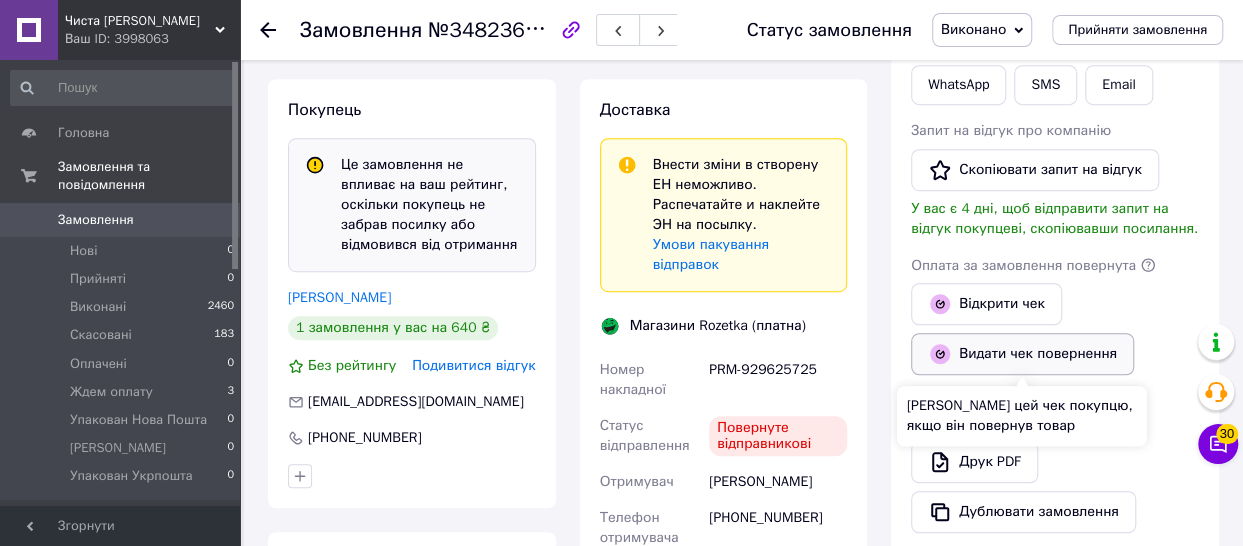 click on "Видати чек повернення" at bounding box center (1022, 354) 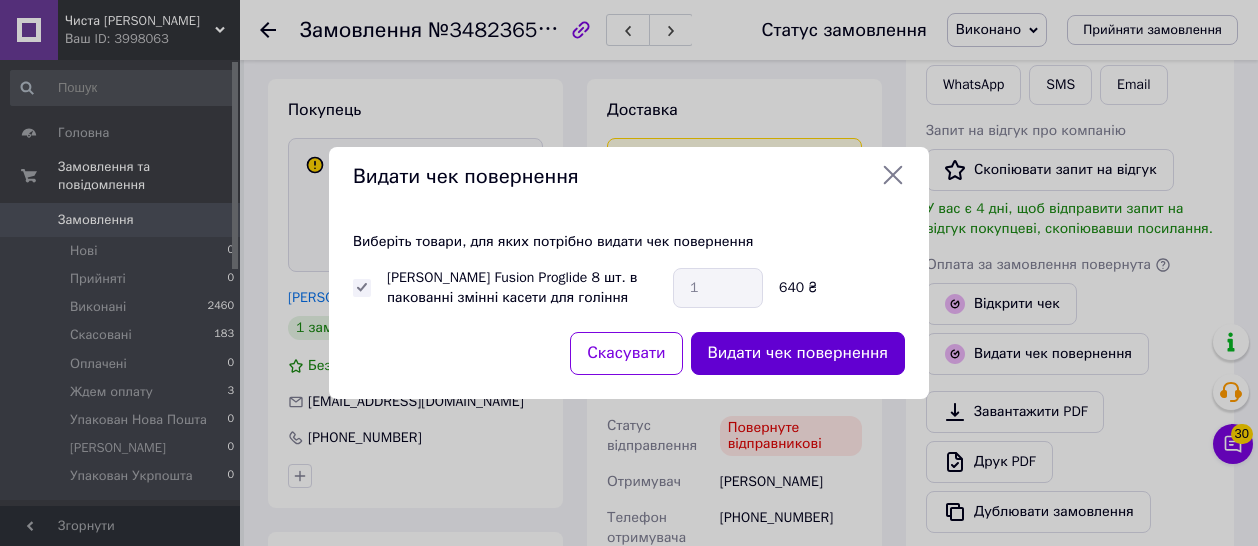click on "Видати чек повернення" at bounding box center [798, 353] 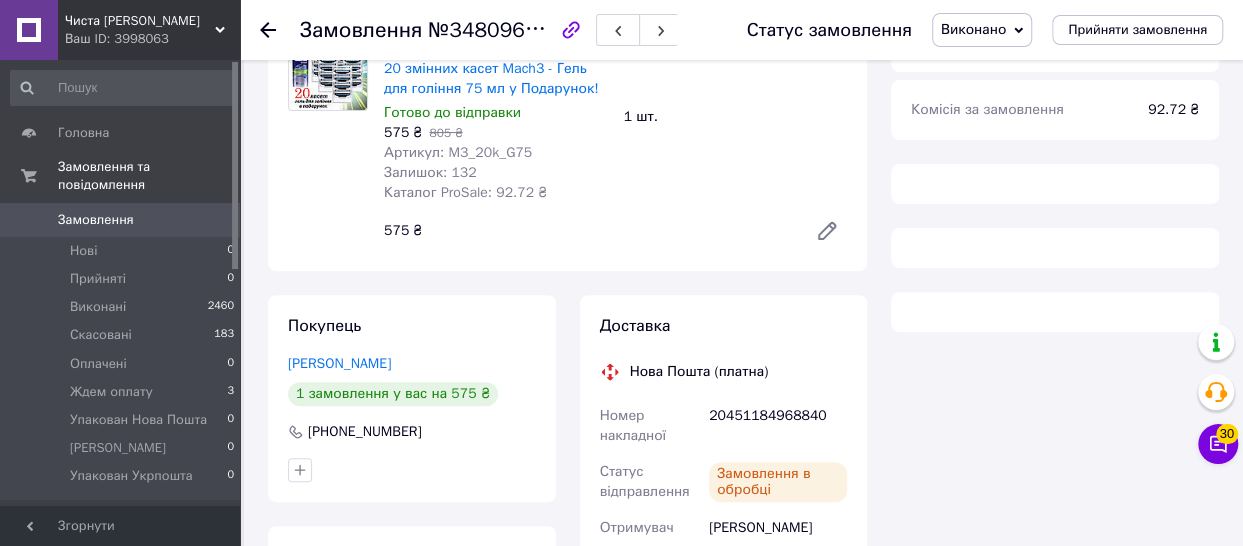 scroll, scrollTop: 300, scrollLeft: 0, axis: vertical 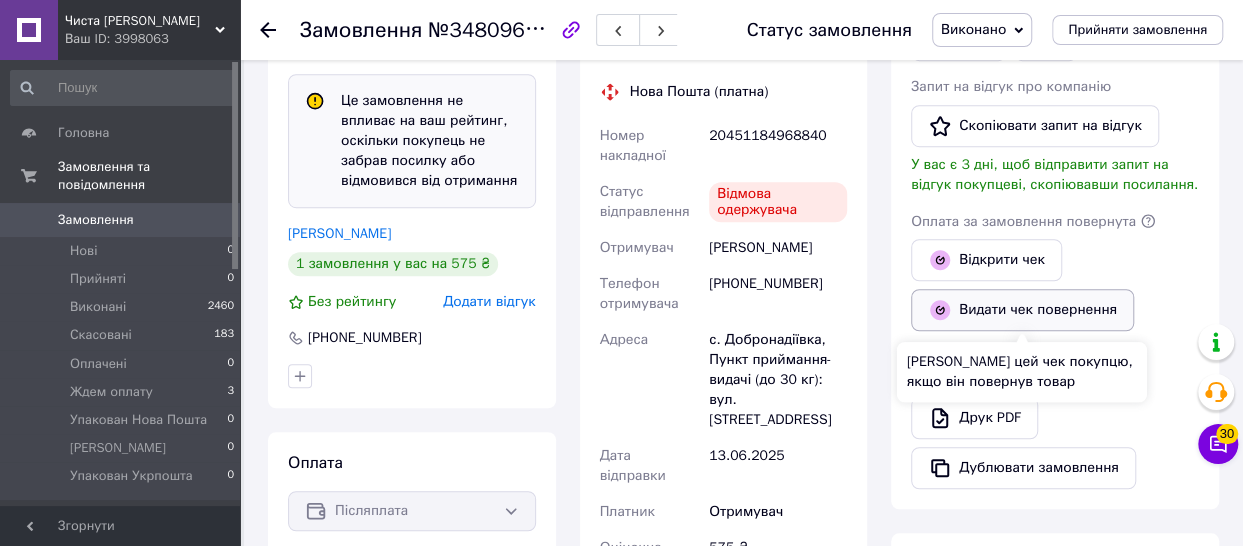click on "Видати чек повернення" at bounding box center [1022, 310] 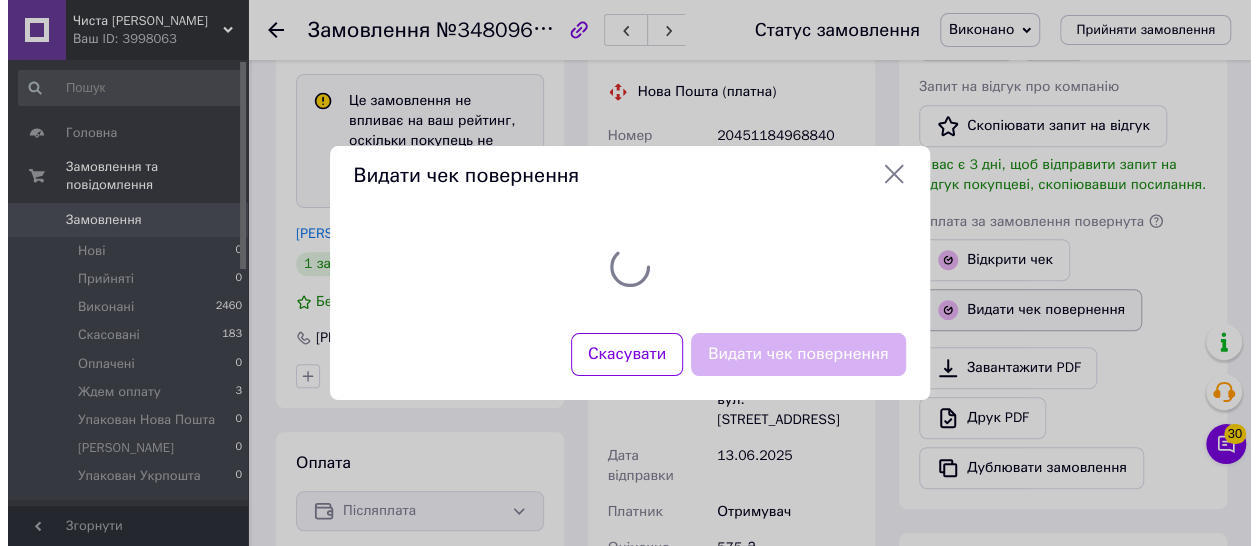 scroll, scrollTop: 524, scrollLeft: 0, axis: vertical 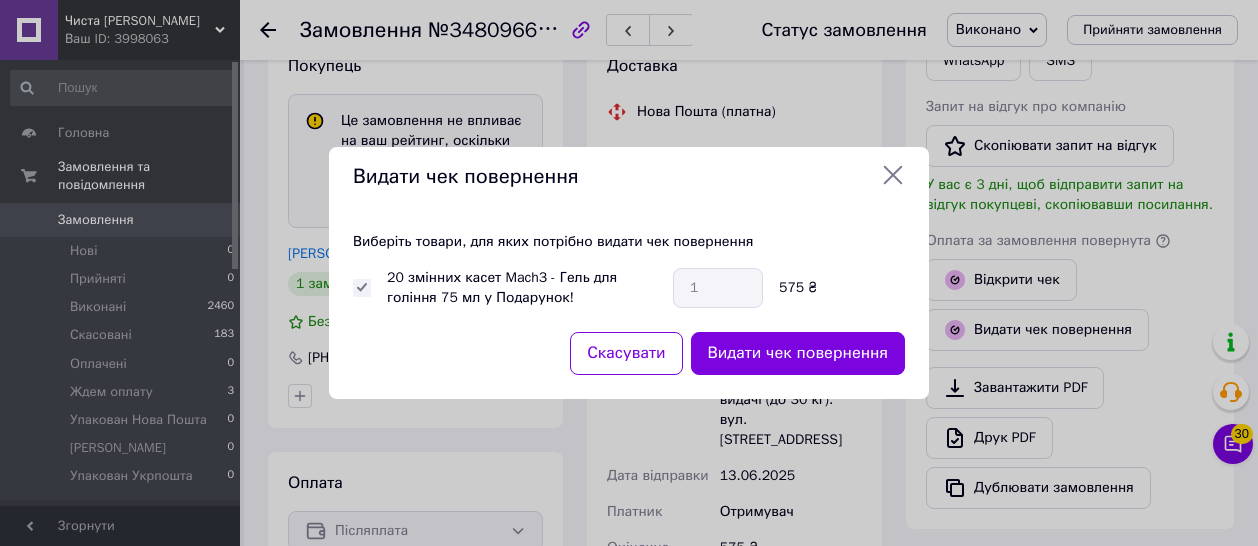 click on "Видати чек повернення" at bounding box center (798, 353) 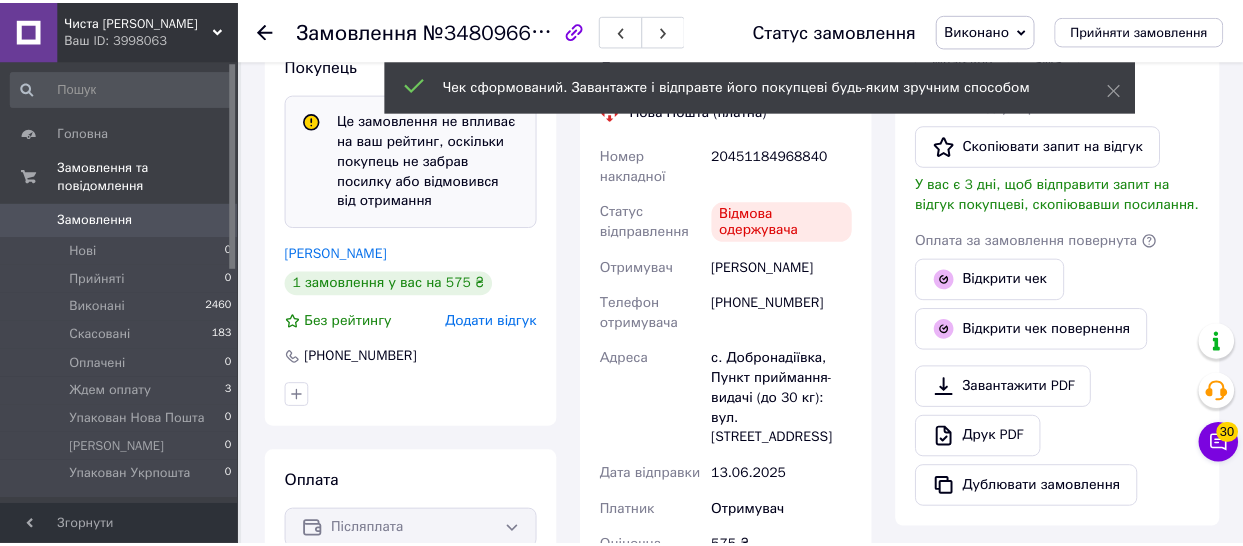scroll, scrollTop: 544, scrollLeft: 0, axis: vertical 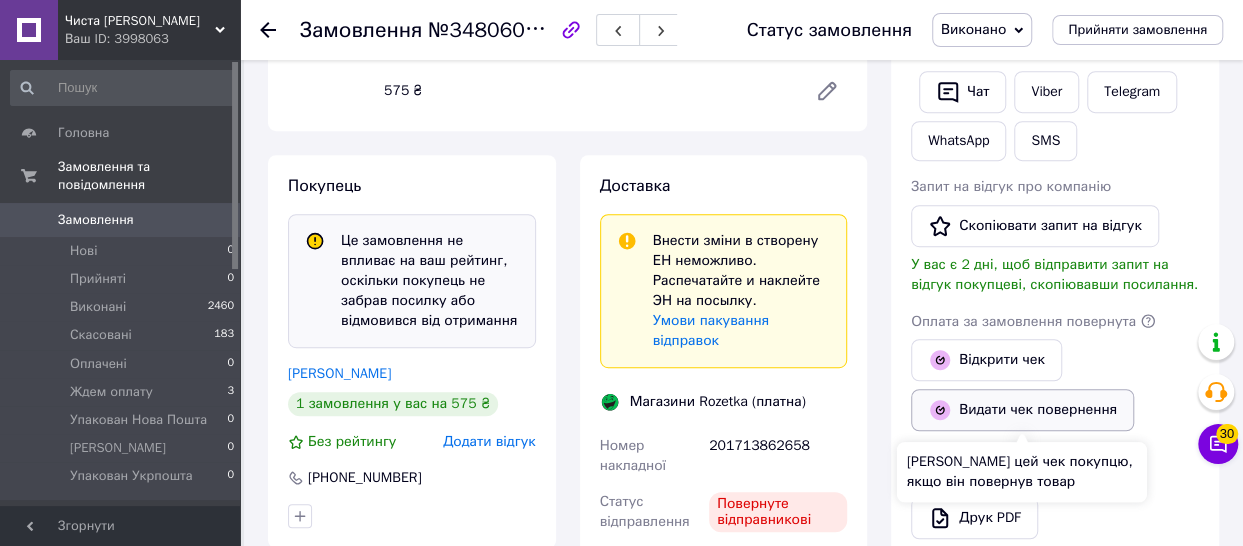 click on "Видати чек повернення" at bounding box center (1022, 410) 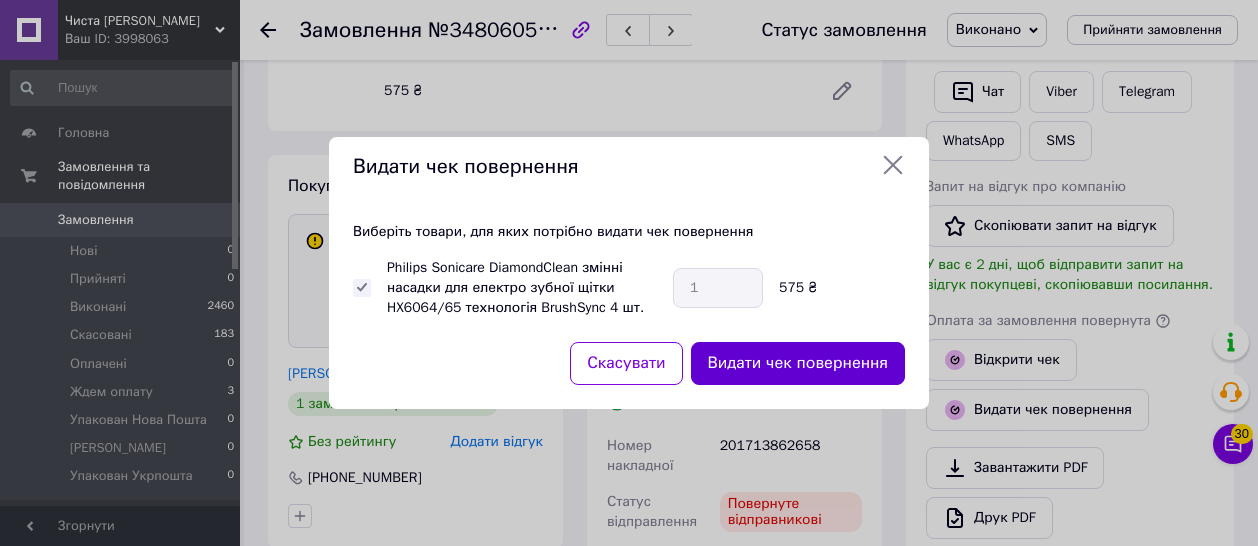 click on "Видати чек повернення" at bounding box center (798, 363) 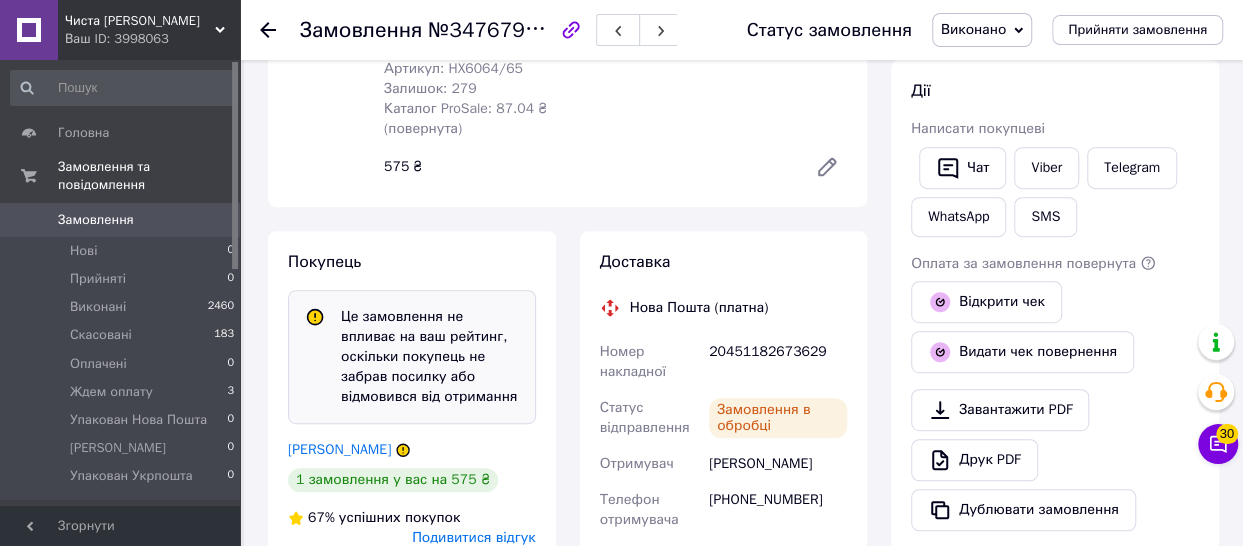 scroll, scrollTop: 444, scrollLeft: 0, axis: vertical 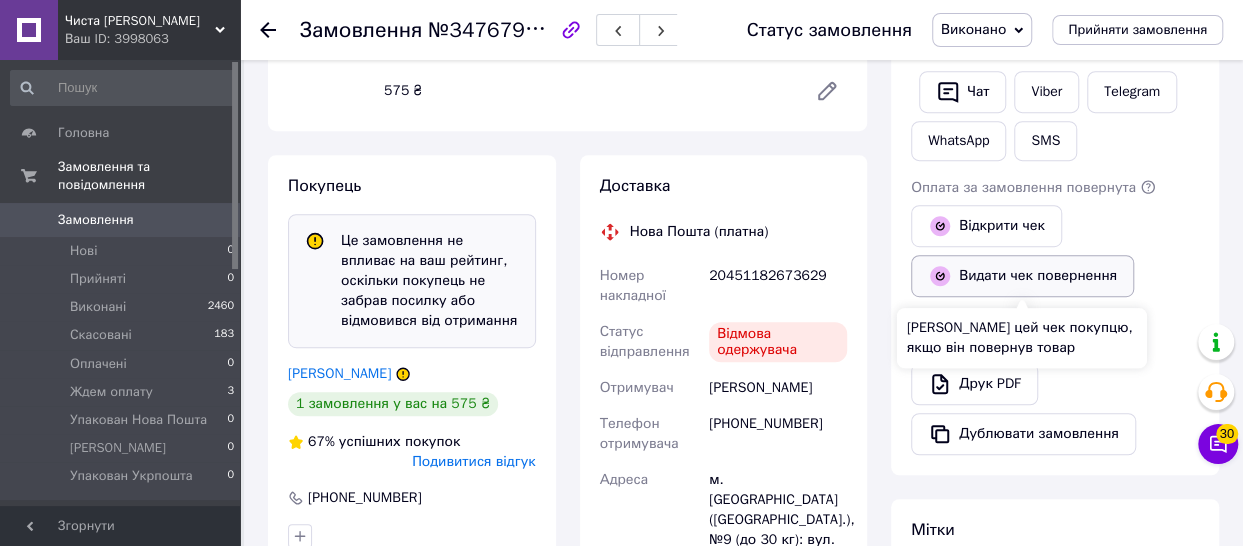 click on "Видати чек повернення" at bounding box center [1022, 276] 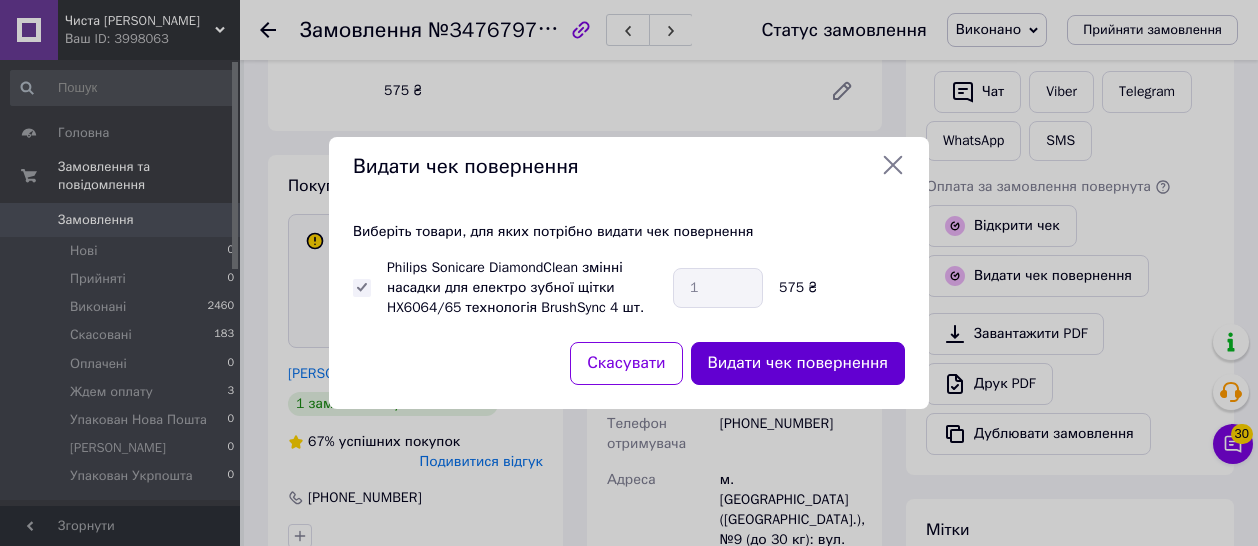 click on "Видати чек повернення" at bounding box center [798, 363] 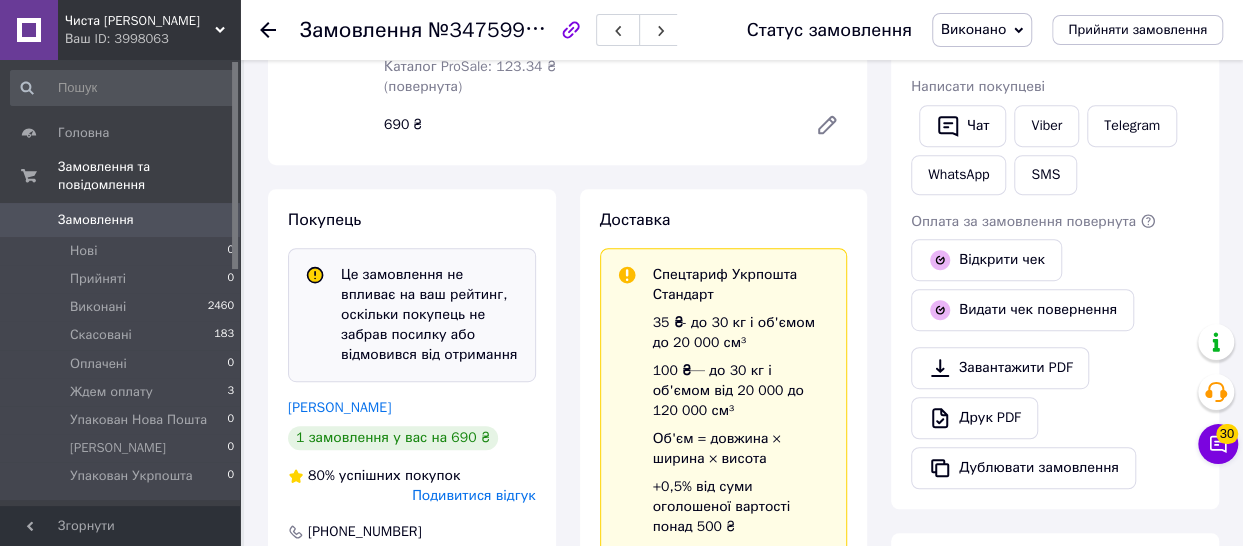 scroll, scrollTop: 444, scrollLeft: 0, axis: vertical 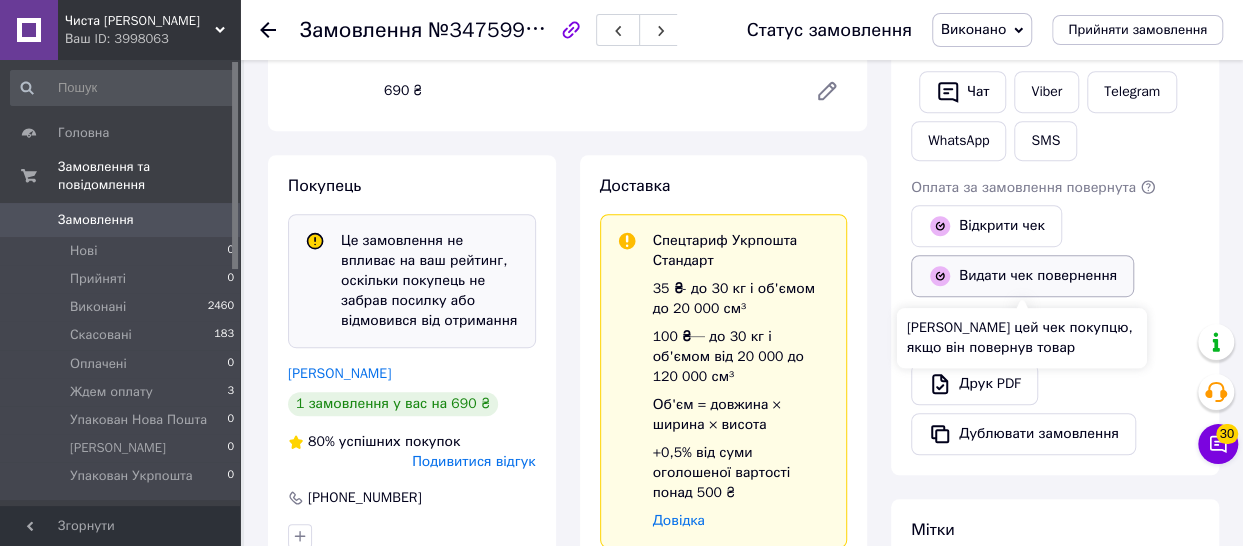 click on "Видати чек повернення" at bounding box center [1022, 276] 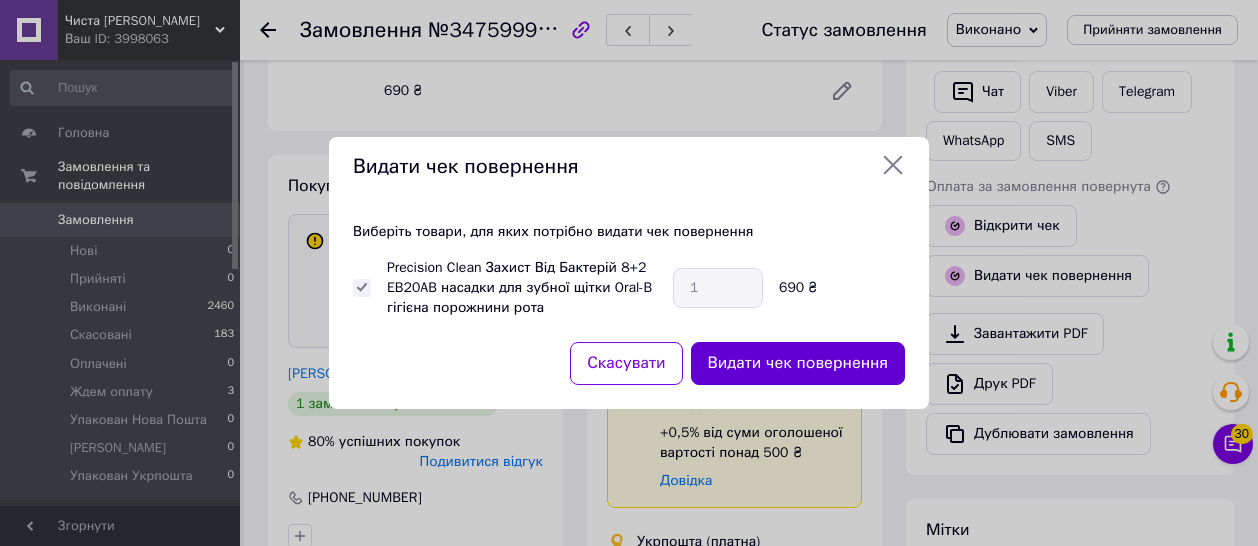 click on "Видати чек повернення" at bounding box center (798, 363) 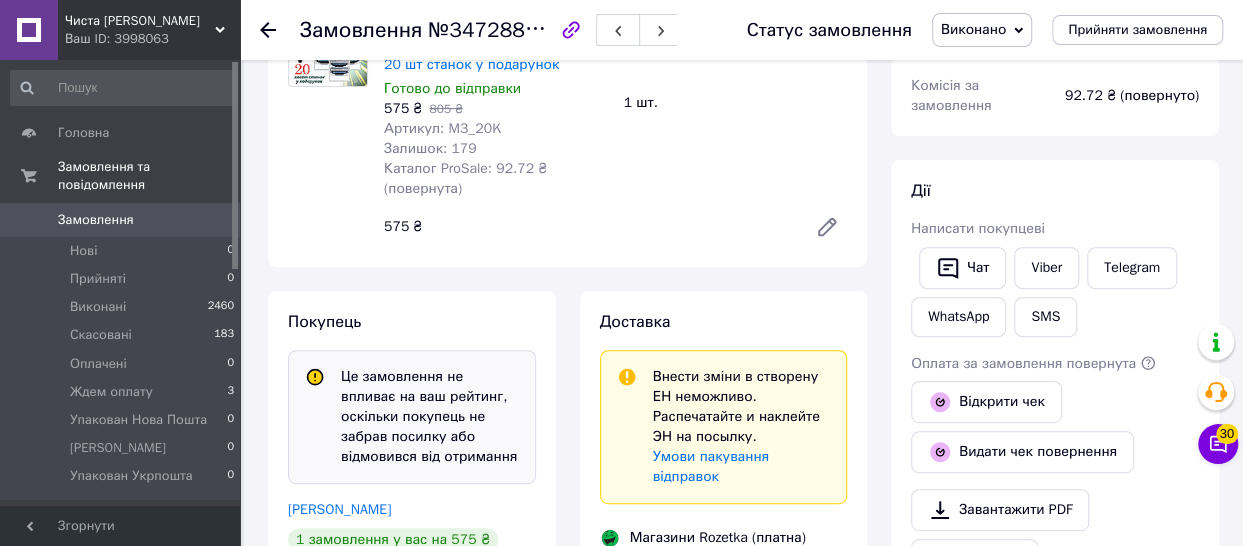 scroll, scrollTop: 300, scrollLeft: 0, axis: vertical 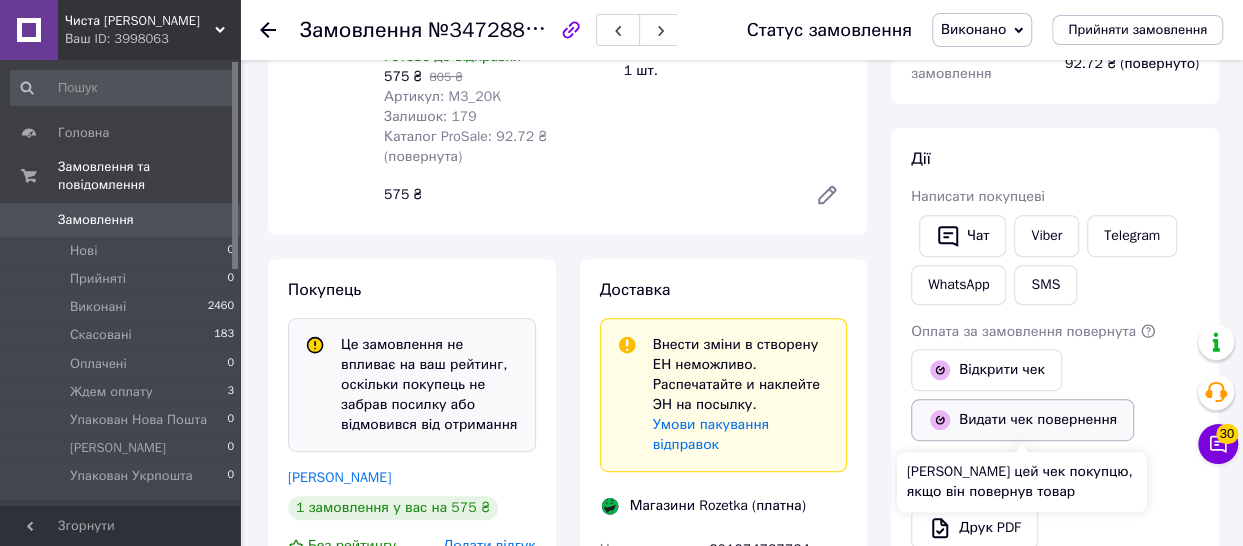 click on "Видати чек повернення" at bounding box center [1022, 420] 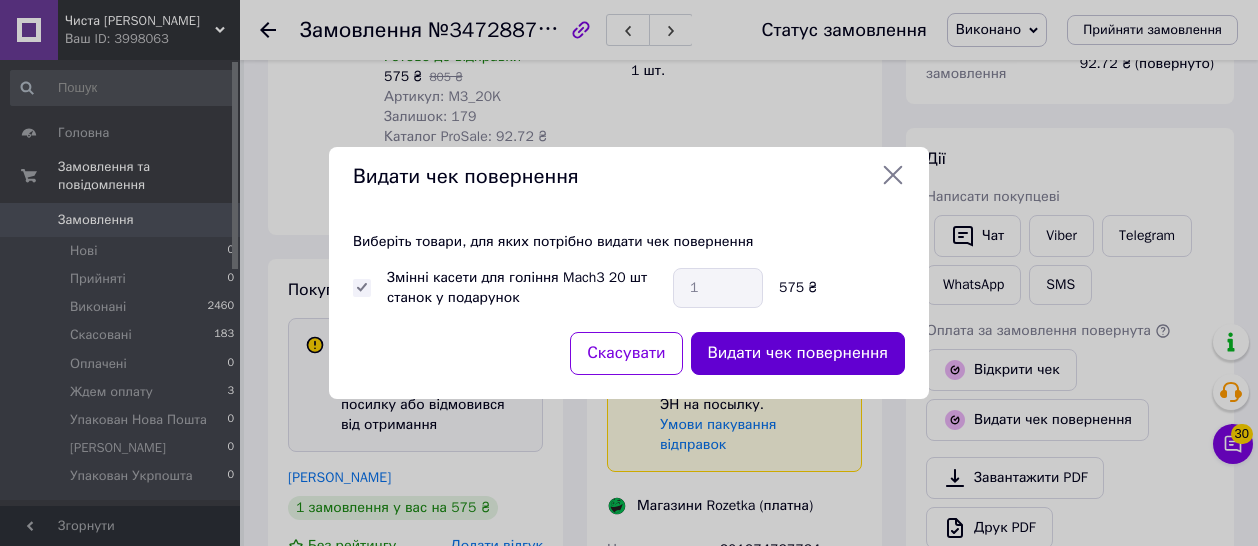 click on "Видати чек повернення" at bounding box center (798, 353) 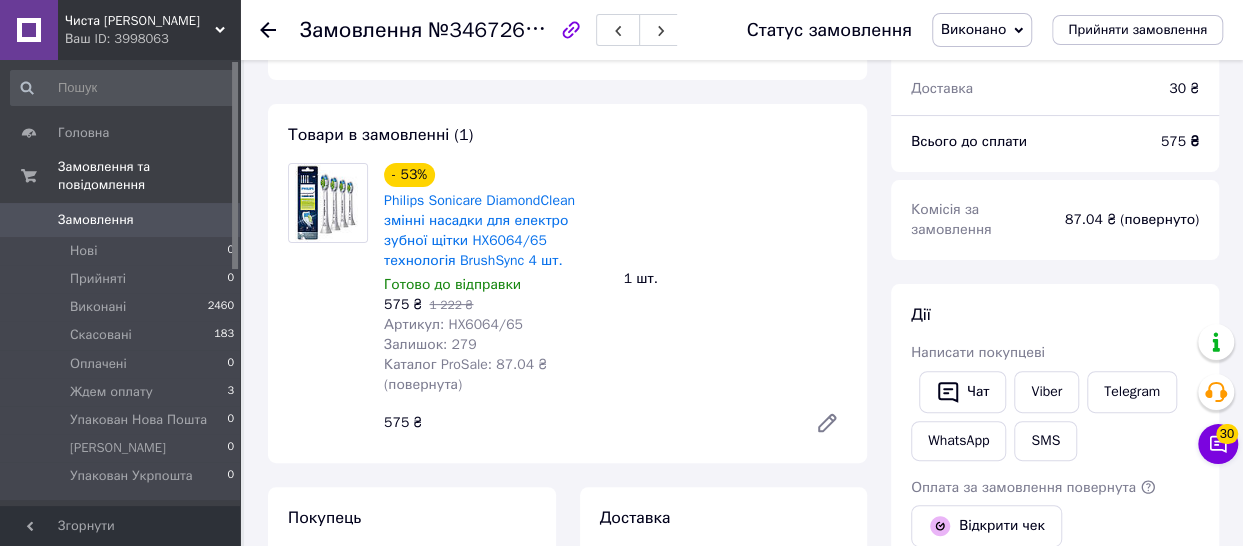 scroll, scrollTop: 344, scrollLeft: 0, axis: vertical 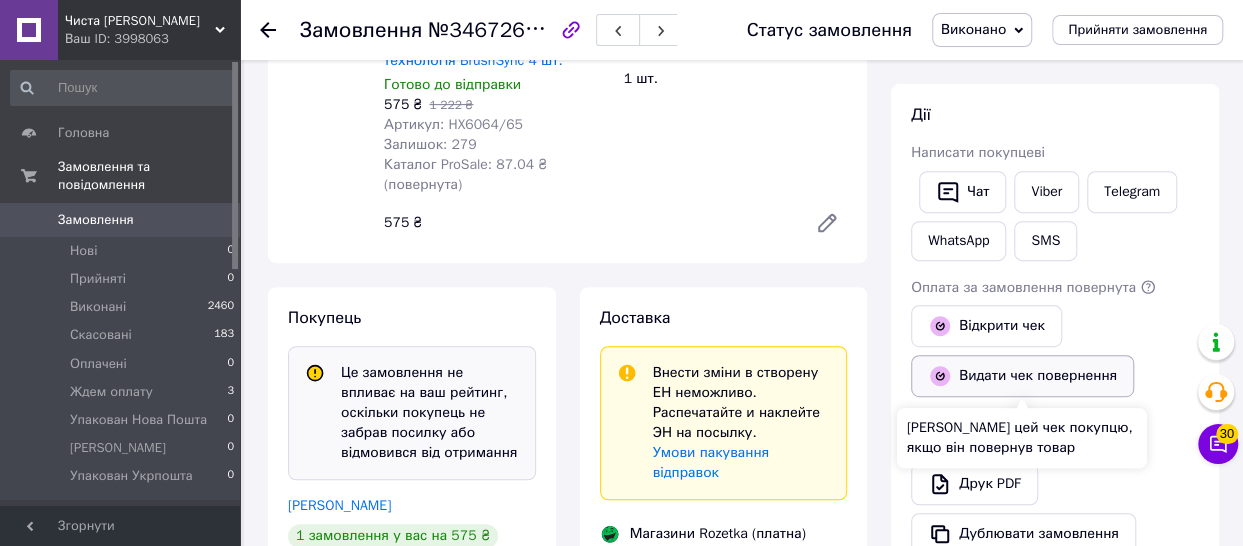 click on "Видати чек повернення" at bounding box center [1022, 376] 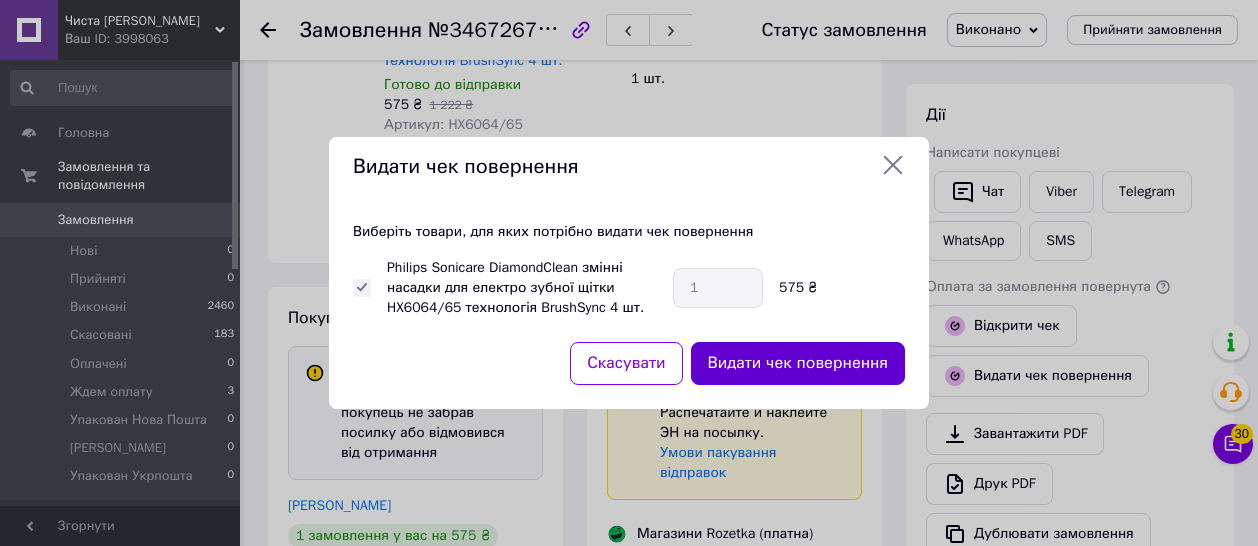 click on "Видати чек повернення" at bounding box center (798, 363) 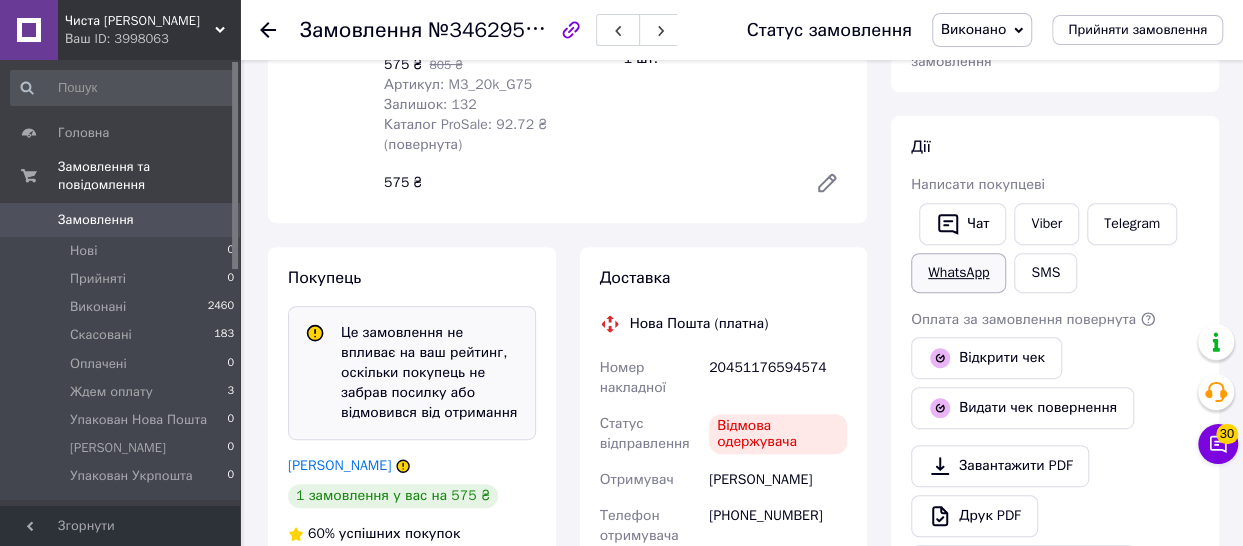 scroll, scrollTop: 344, scrollLeft: 0, axis: vertical 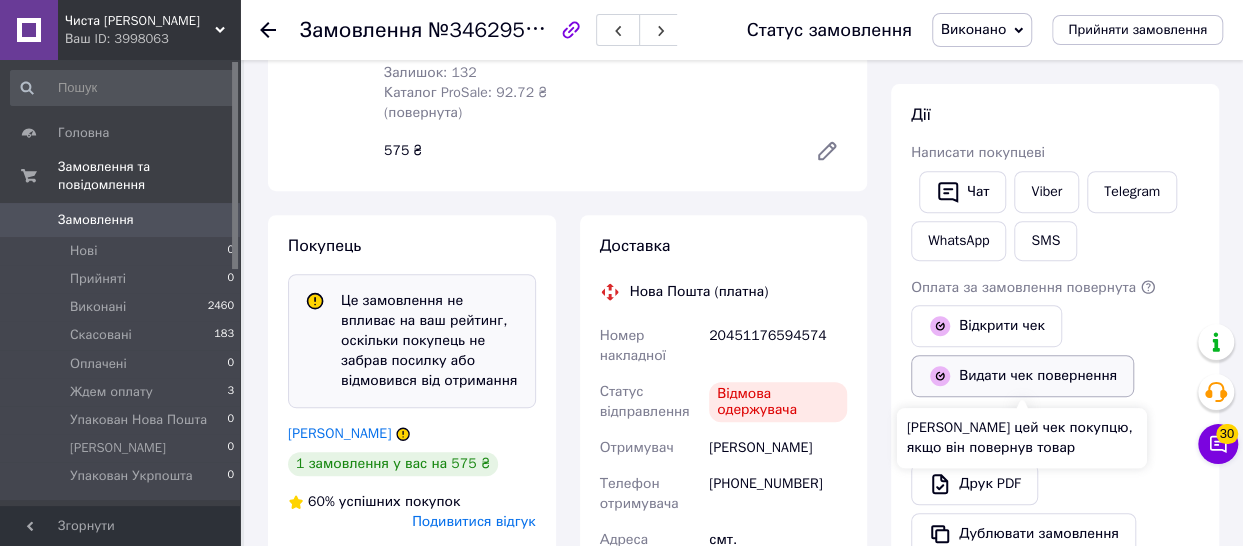 click on "Видати чек повернення" at bounding box center (1022, 376) 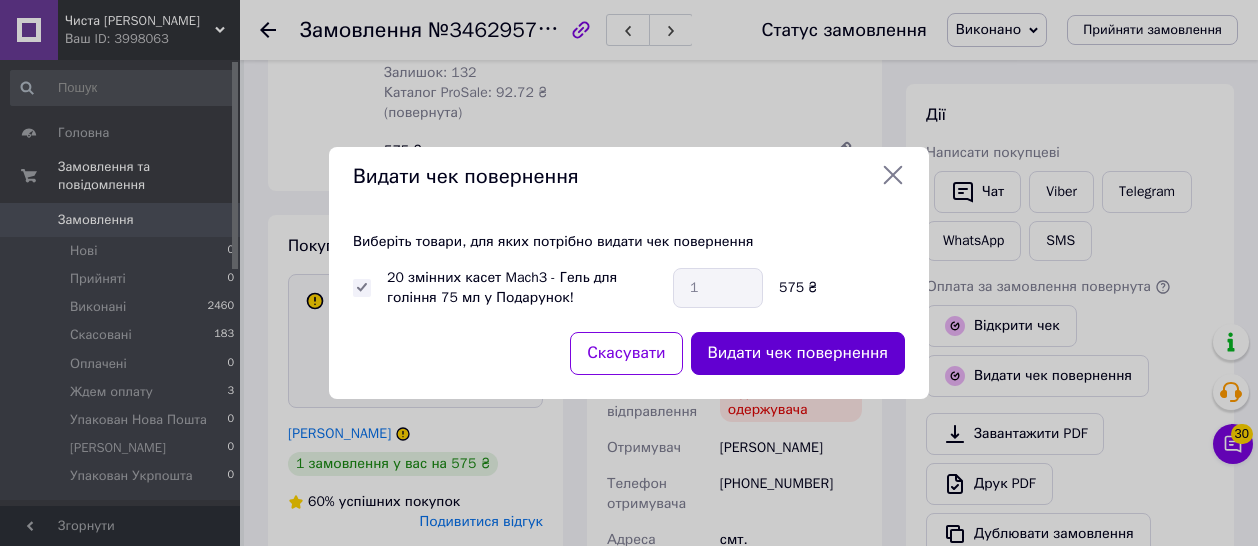 click on "Видати чек повернення" at bounding box center (798, 353) 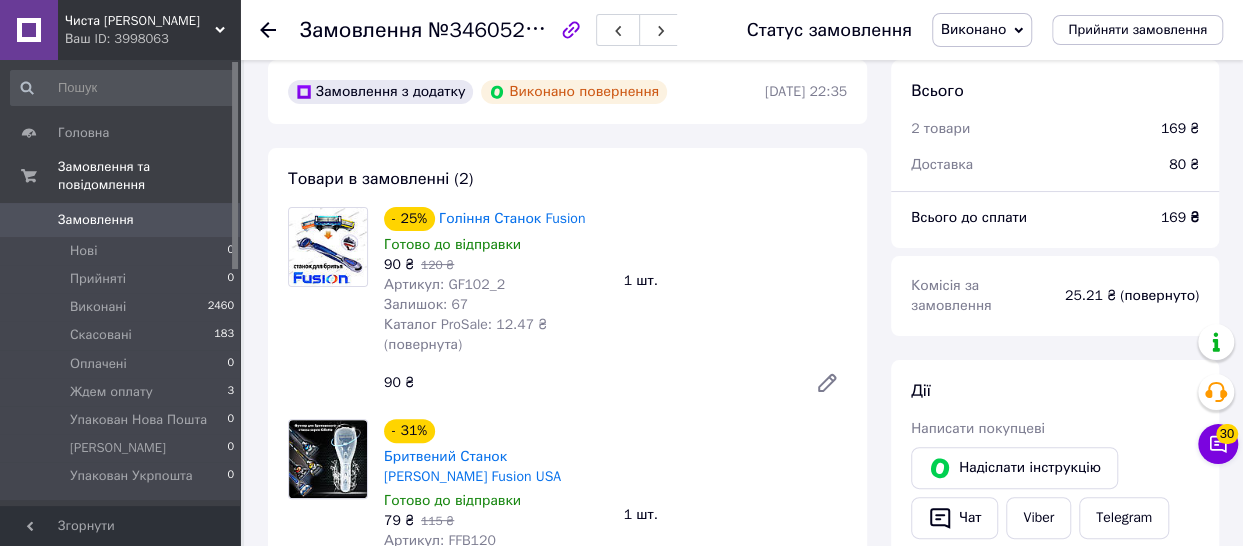 scroll, scrollTop: 244, scrollLeft: 0, axis: vertical 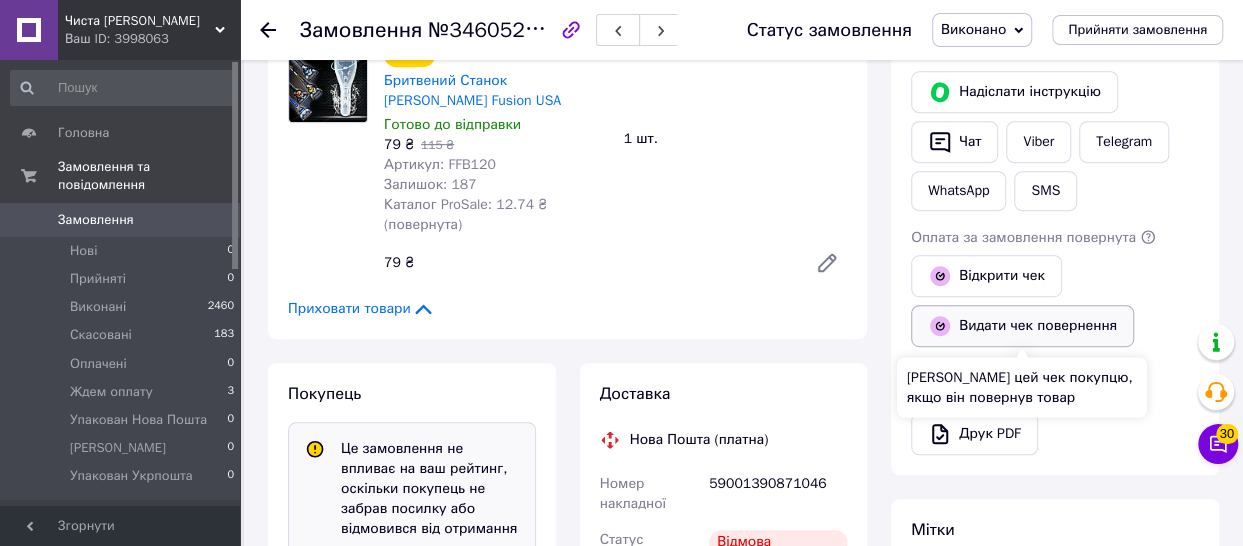 click on "Видати чек повернення" at bounding box center (1022, 326) 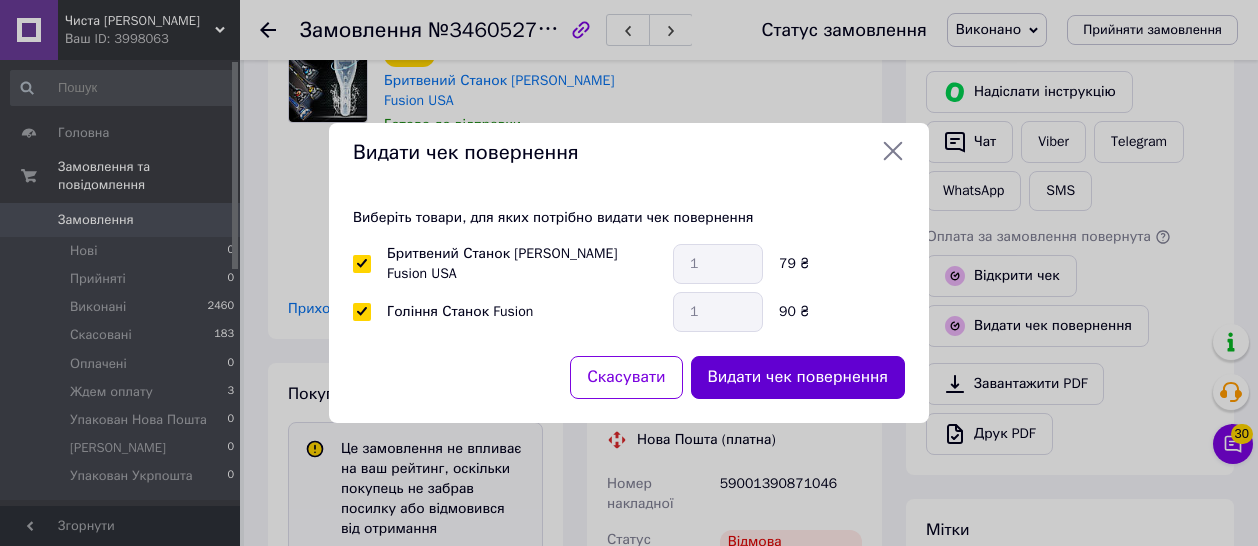 click on "Видати чек повернення" at bounding box center [798, 377] 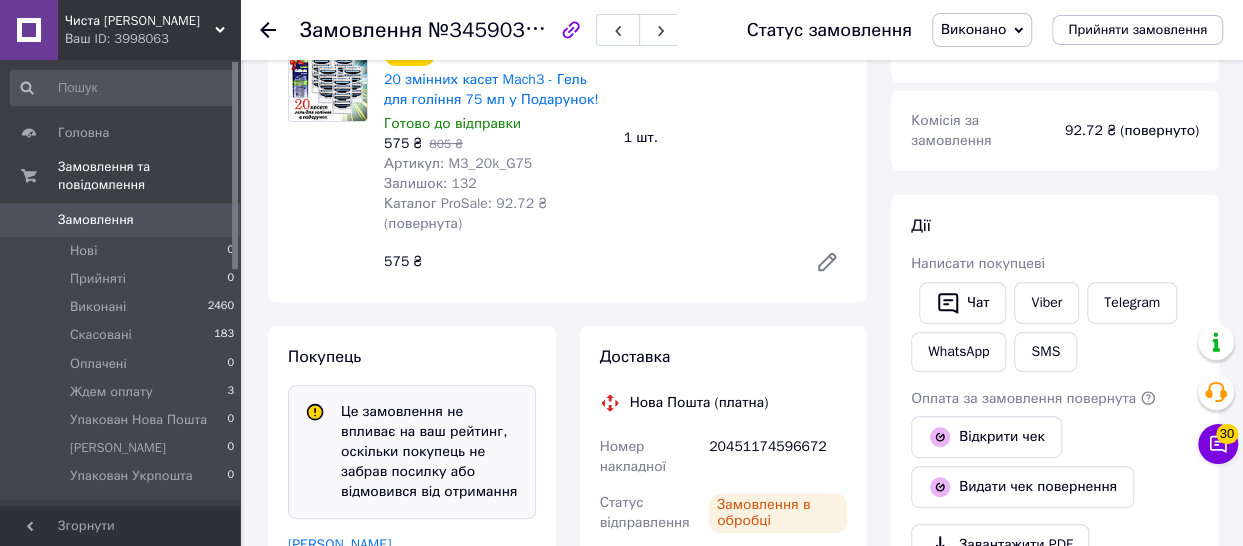 scroll, scrollTop: 345, scrollLeft: 0, axis: vertical 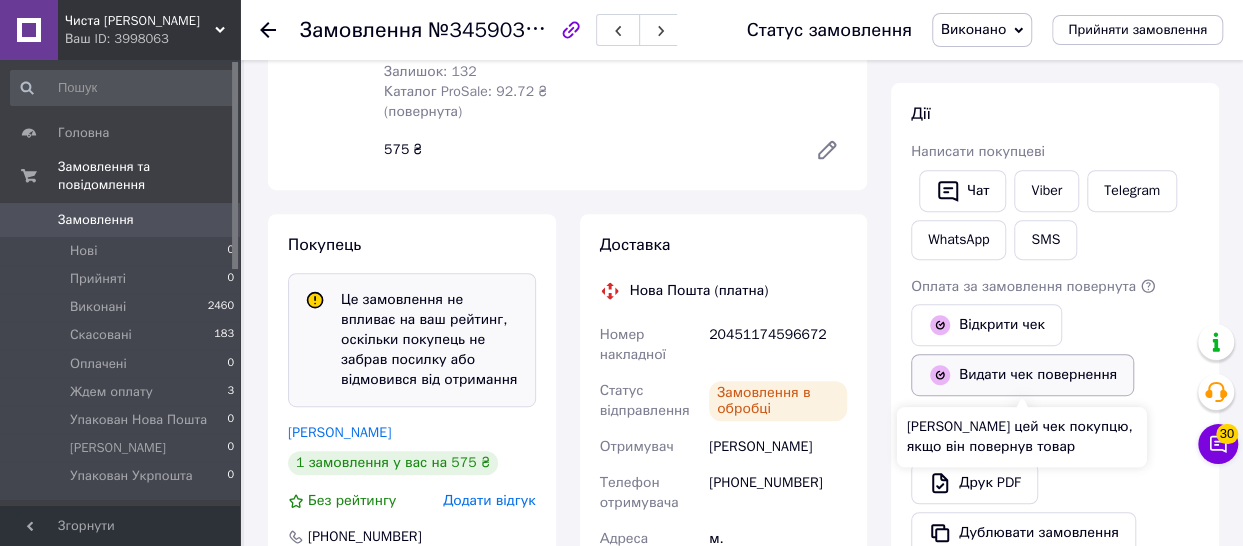 click on "Видати чек повернення" at bounding box center [1022, 375] 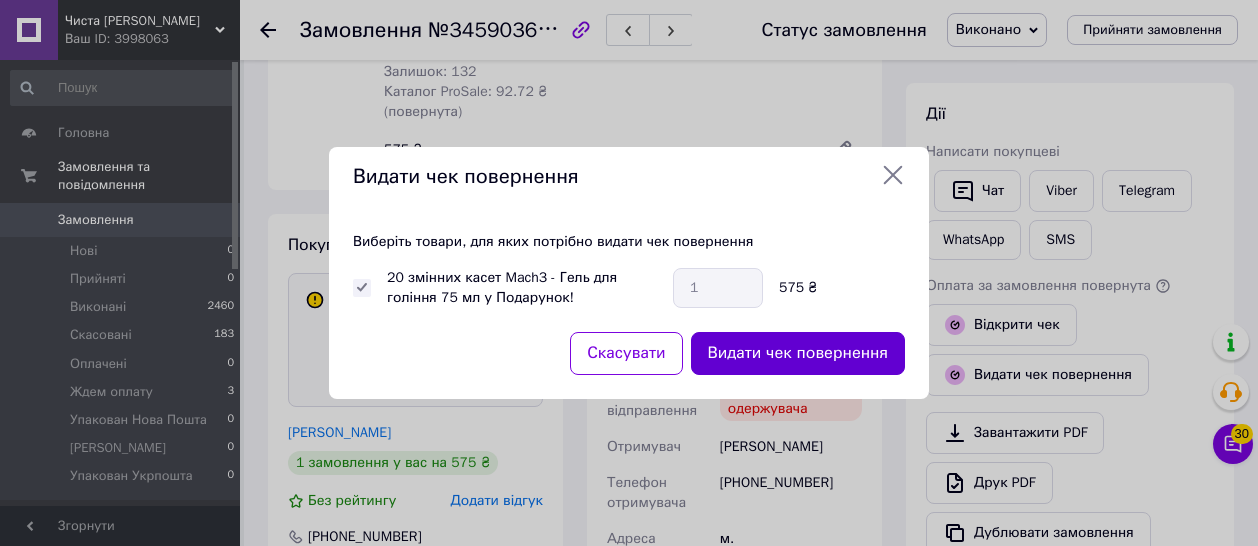 click on "Видати чек повернення" at bounding box center [798, 353] 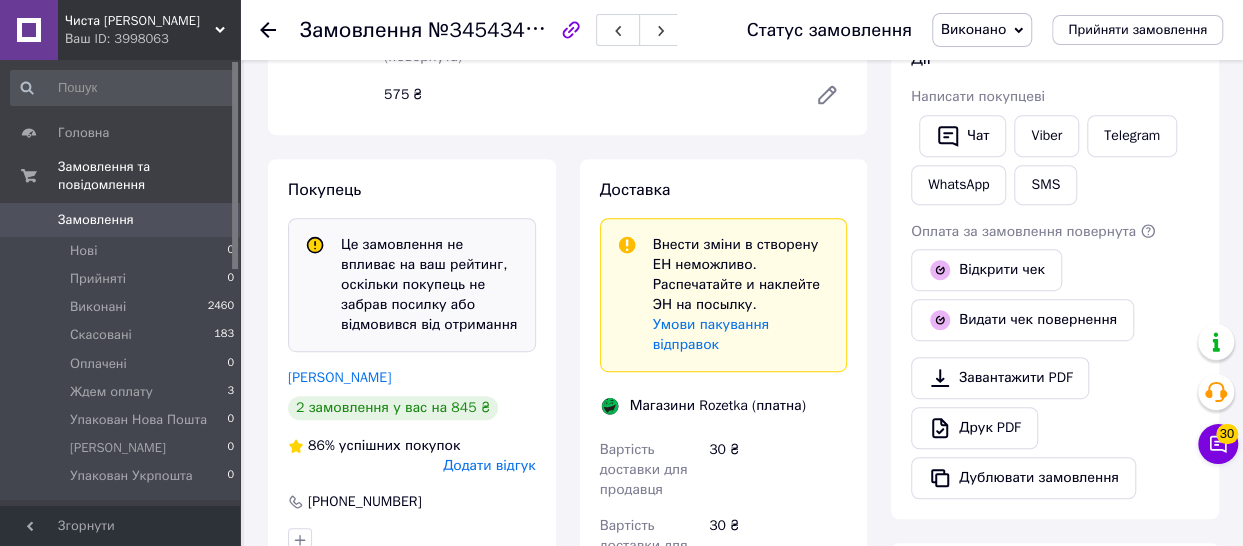 scroll, scrollTop: 444, scrollLeft: 0, axis: vertical 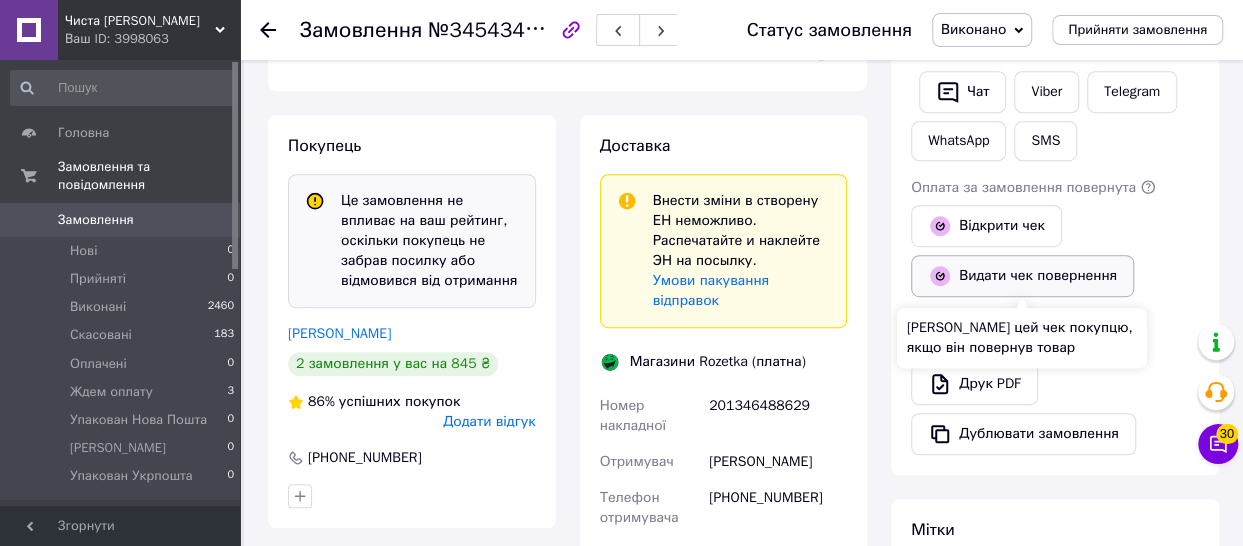click on "Видати чек повернення" at bounding box center (1022, 276) 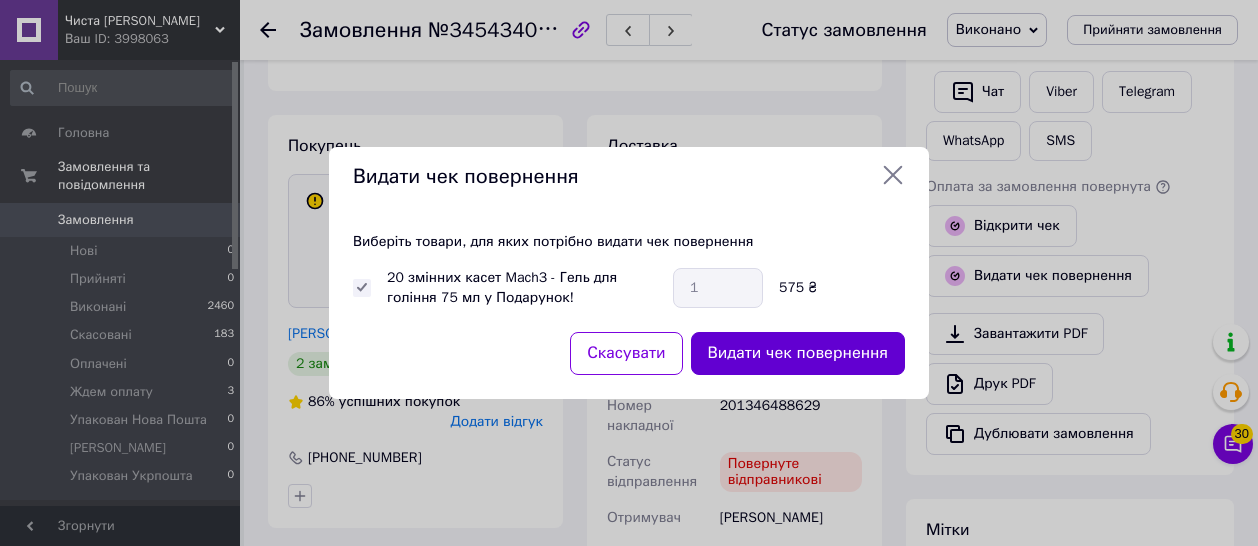 click on "Видати чек повернення" at bounding box center (798, 353) 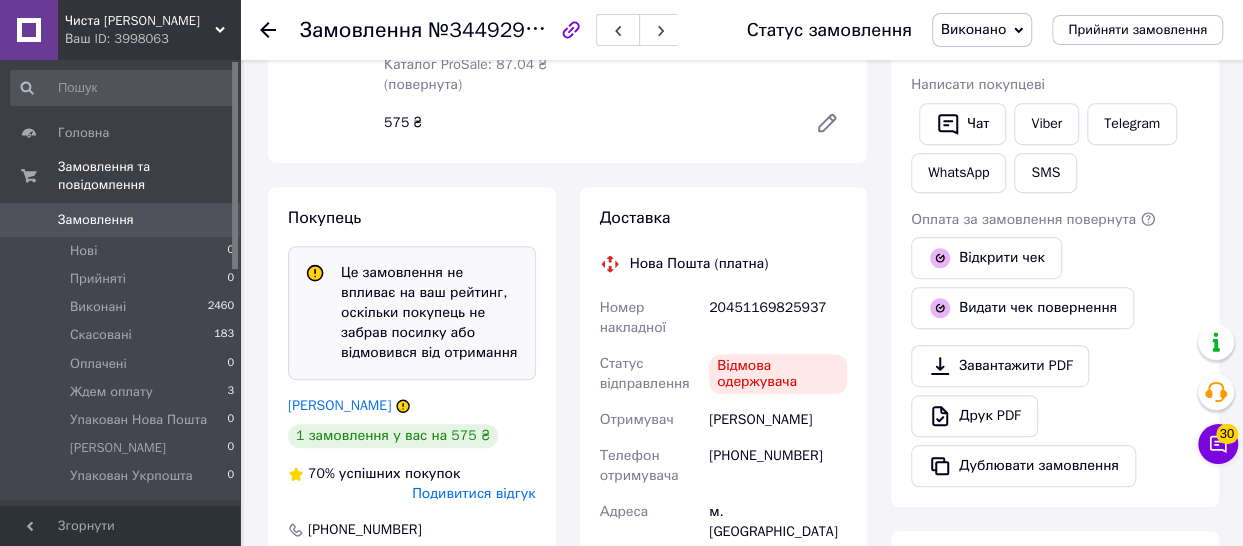 scroll, scrollTop: 444, scrollLeft: 0, axis: vertical 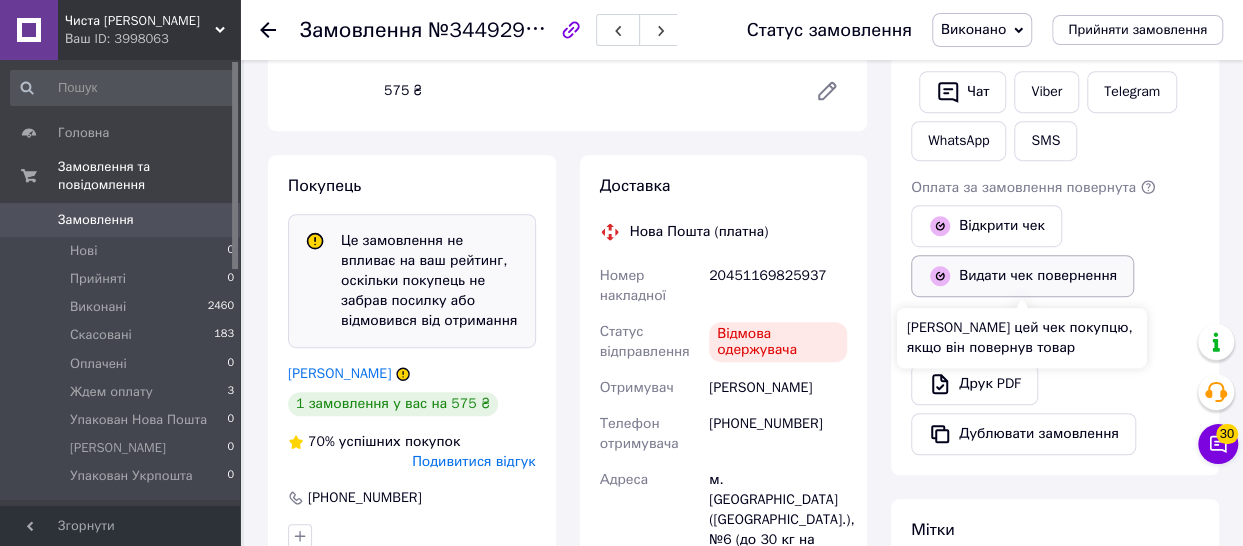 click on "Видати чек повернення" at bounding box center (1022, 276) 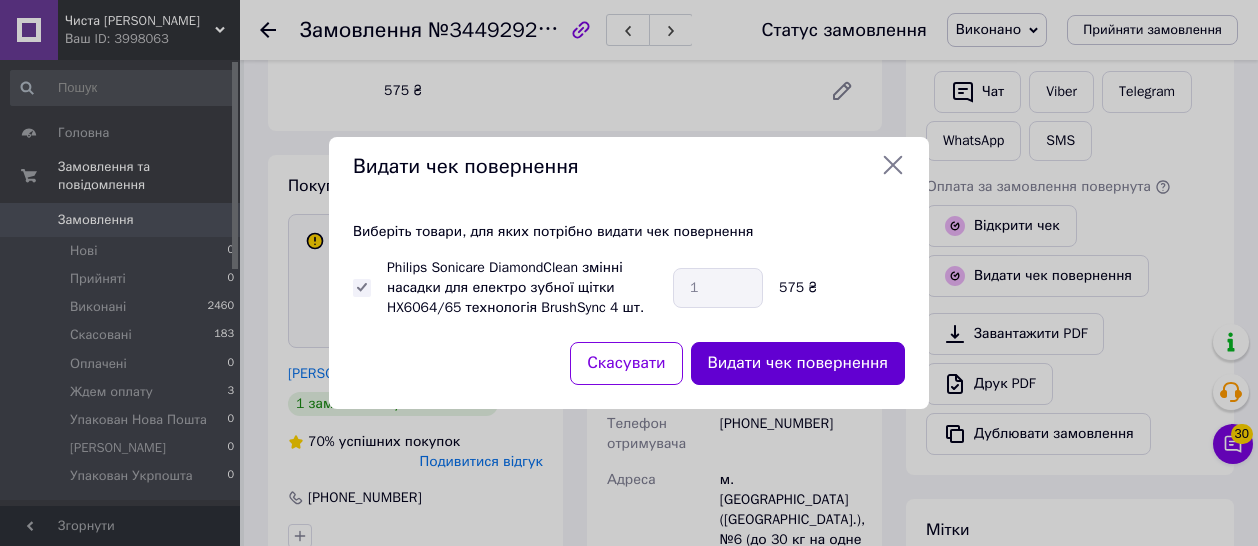 click on "Видати чек повернення" at bounding box center [798, 363] 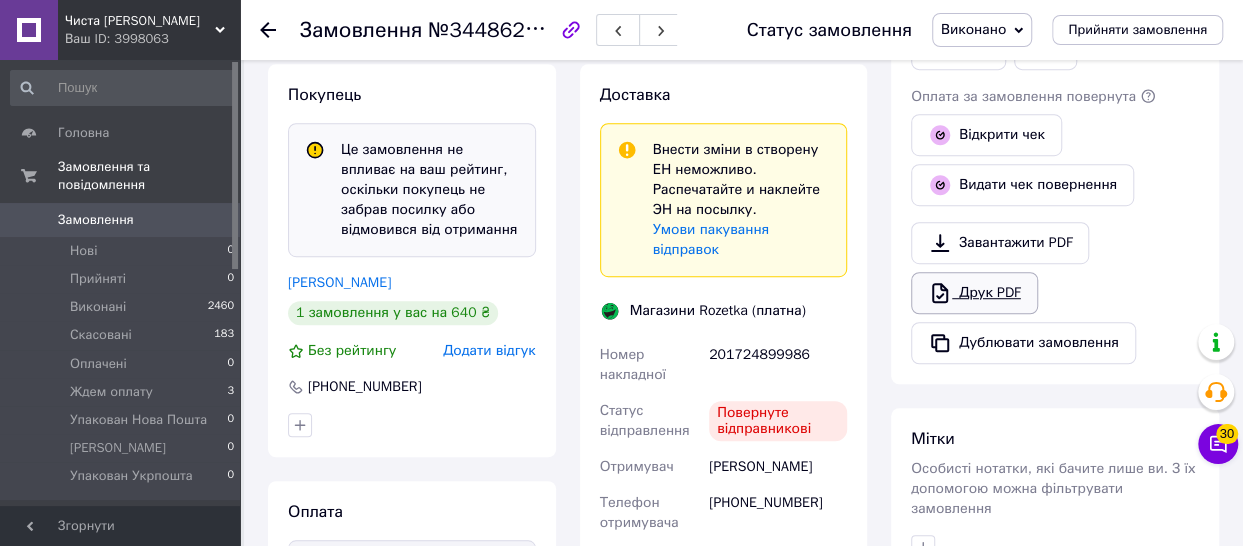 scroll, scrollTop: 544, scrollLeft: 0, axis: vertical 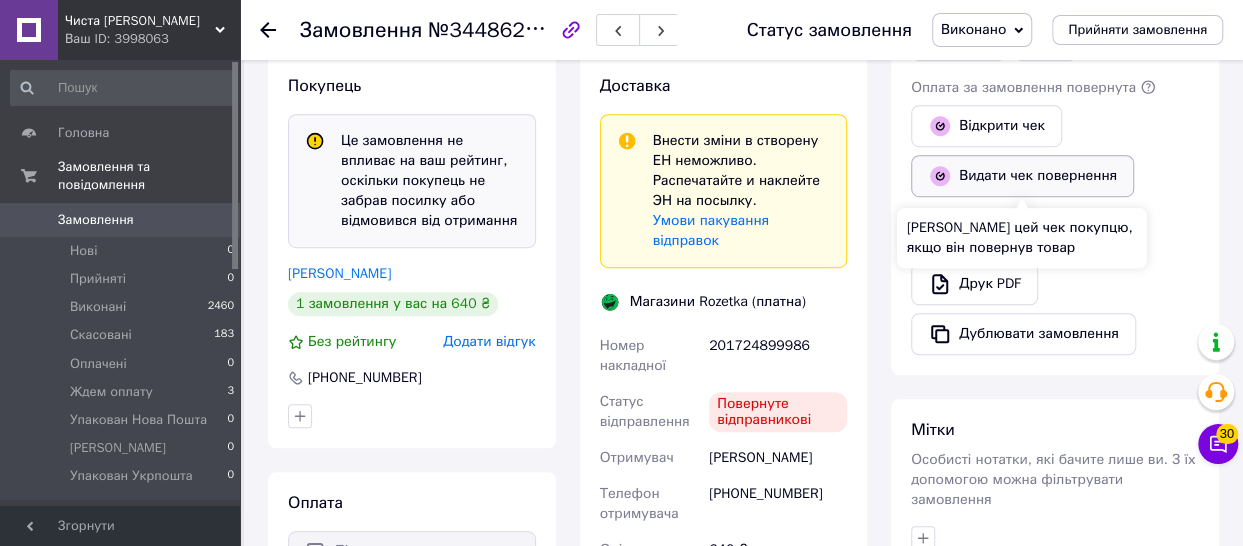 click on "Видати чек повернення" at bounding box center (1022, 176) 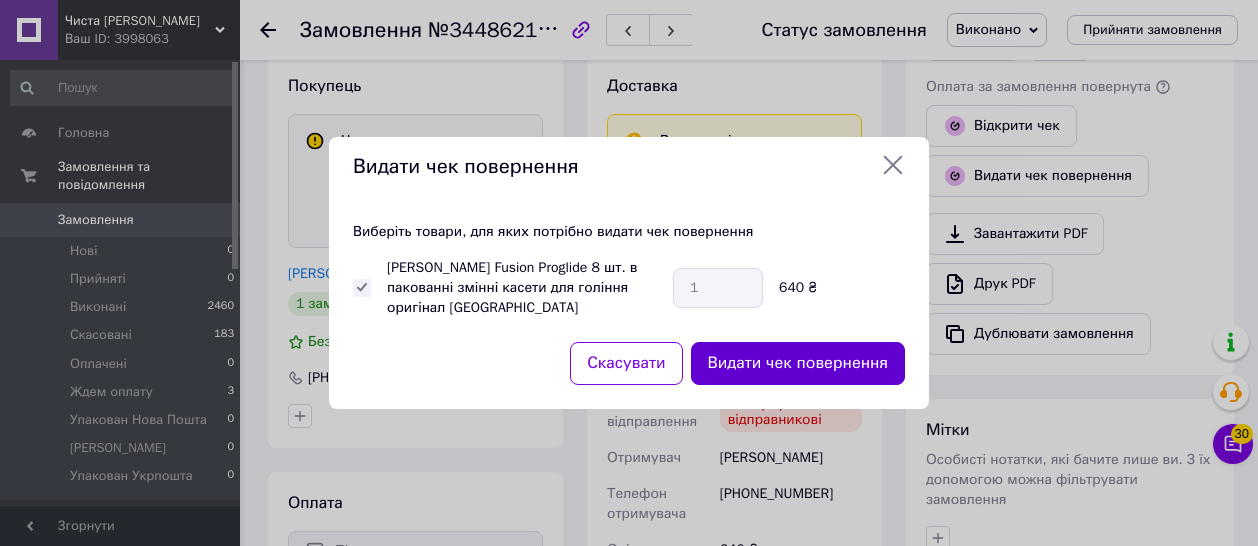 click on "Видати чек повернення" at bounding box center (798, 363) 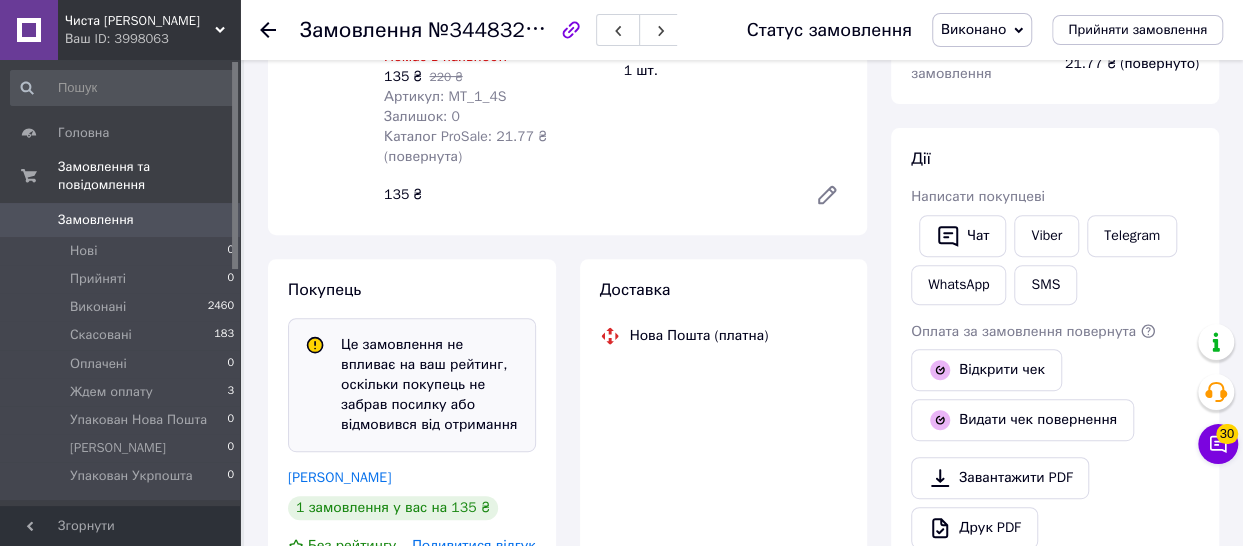 scroll, scrollTop: 344, scrollLeft: 0, axis: vertical 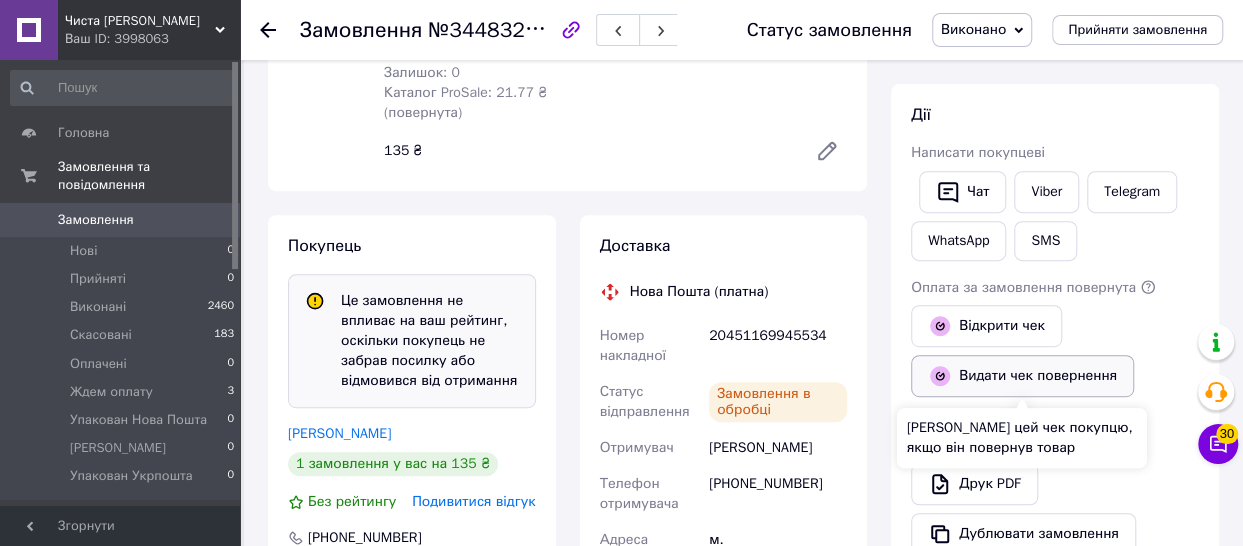 click on "Видати чек повернення" at bounding box center [1022, 376] 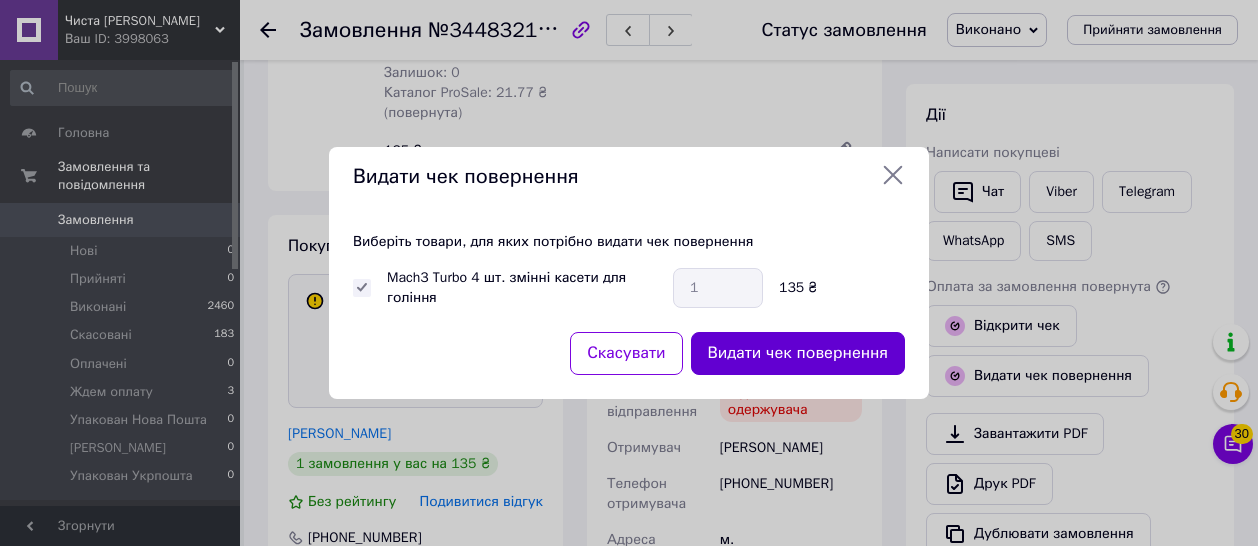 click on "Видати чек повернення" at bounding box center (798, 353) 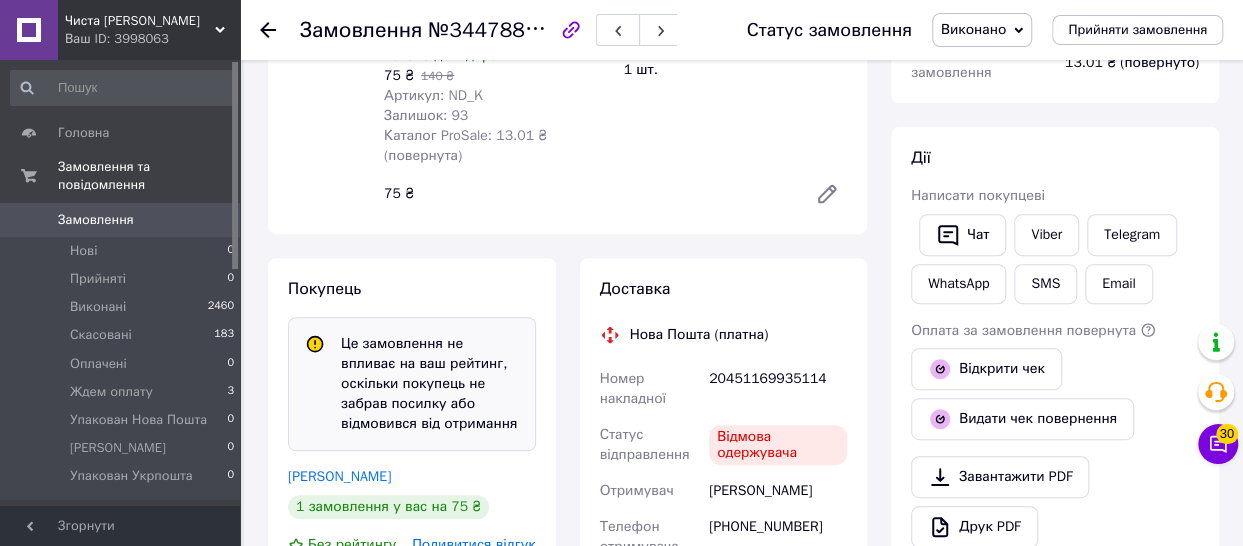 scroll, scrollTop: 344, scrollLeft: 0, axis: vertical 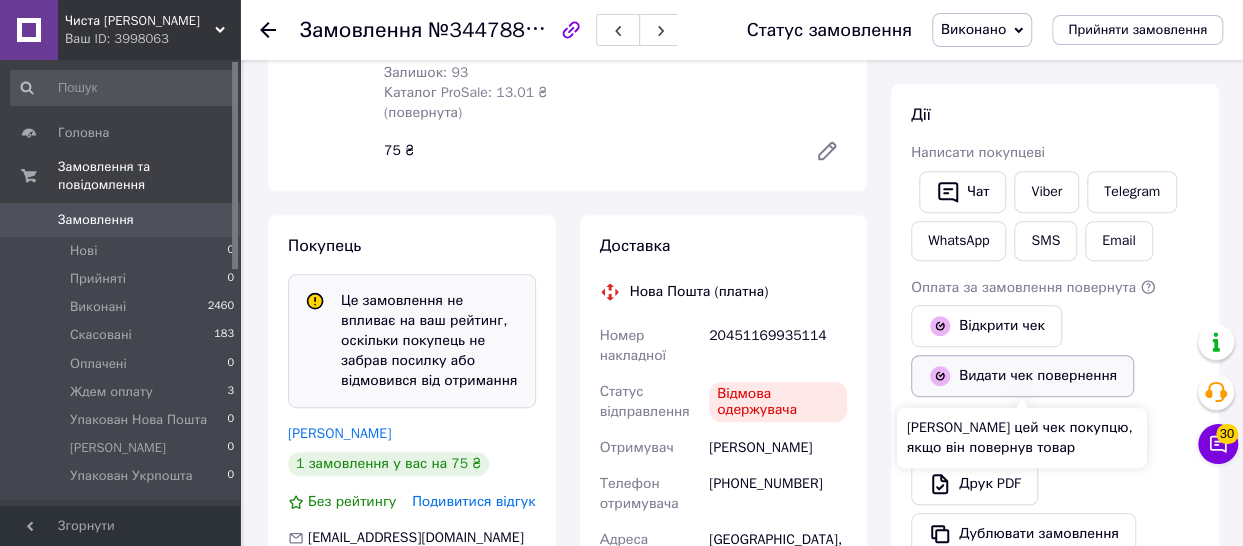 click on "Видати чек повернення" at bounding box center (1022, 376) 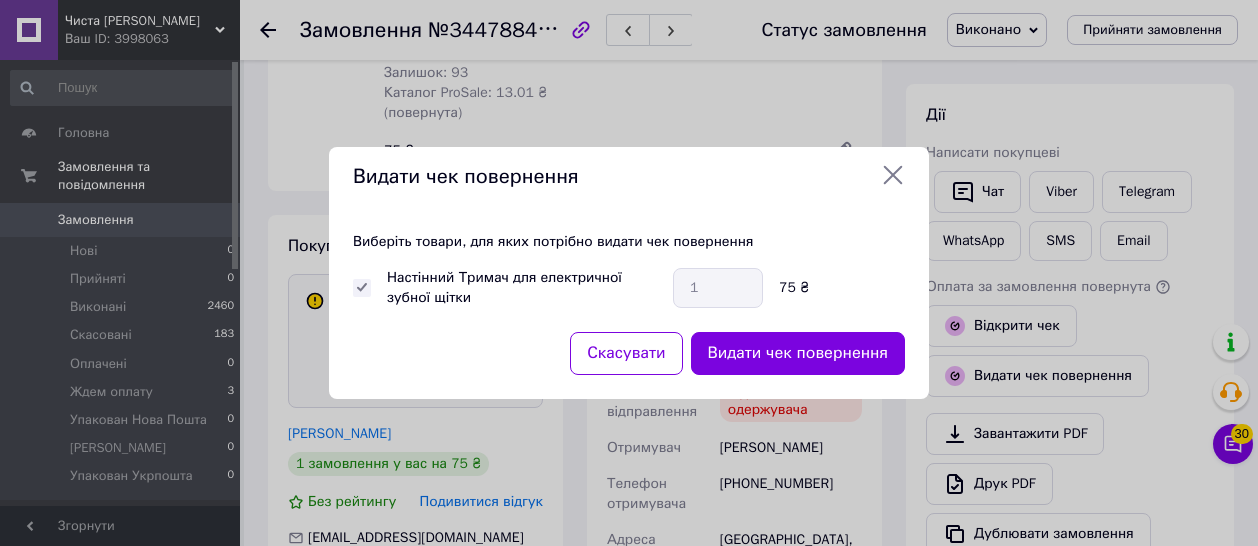 click on "Видати чек повернення" at bounding box center (798, 353) 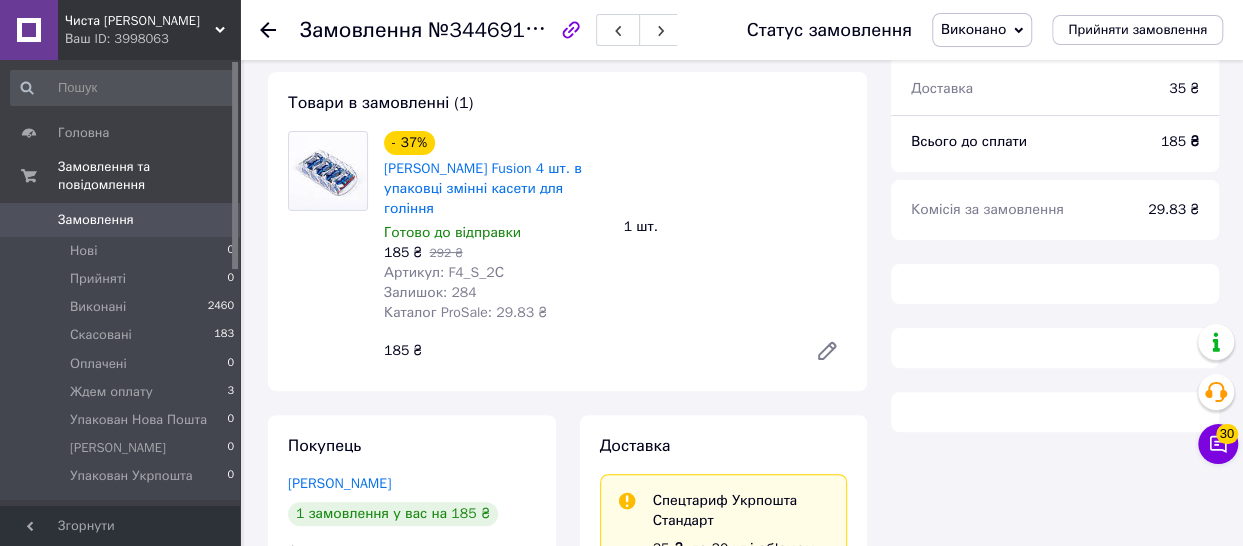 scroll, scrollTop: 144, scrollLeft: 0, axis: vertical 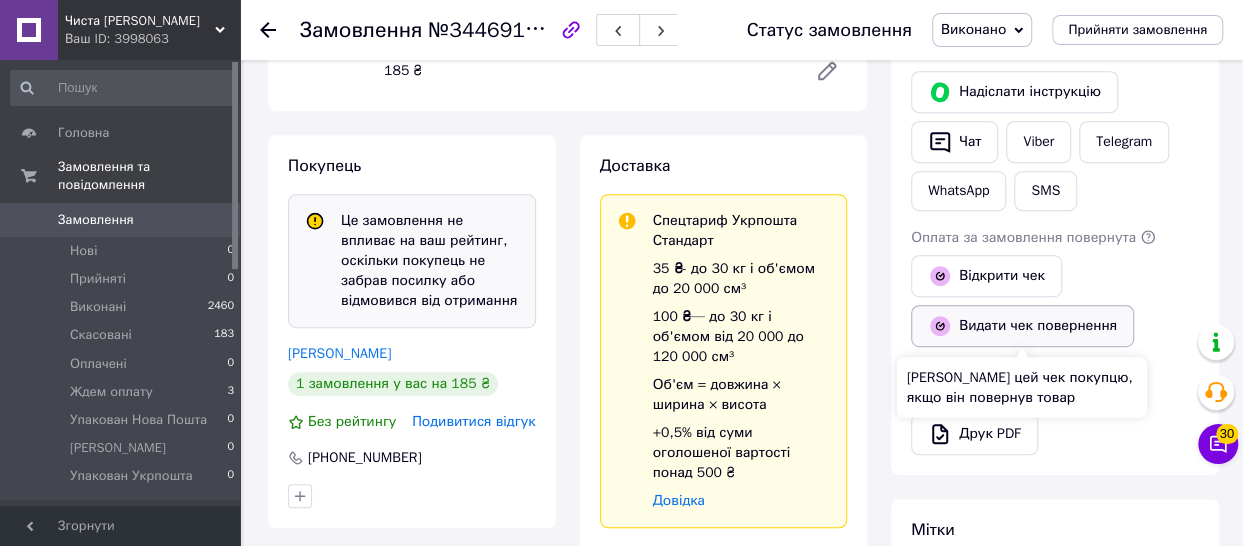 click on "Видати чек повернення" at bounding box center [1022, 326] 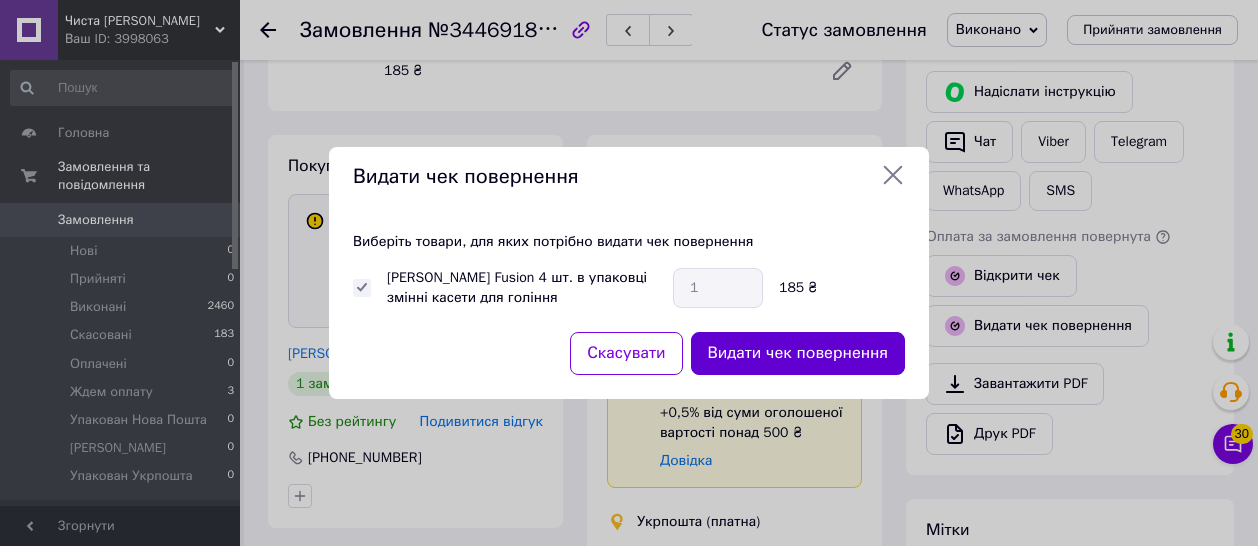 click on "Видати чек повернення" at bounding box center [798, 353] 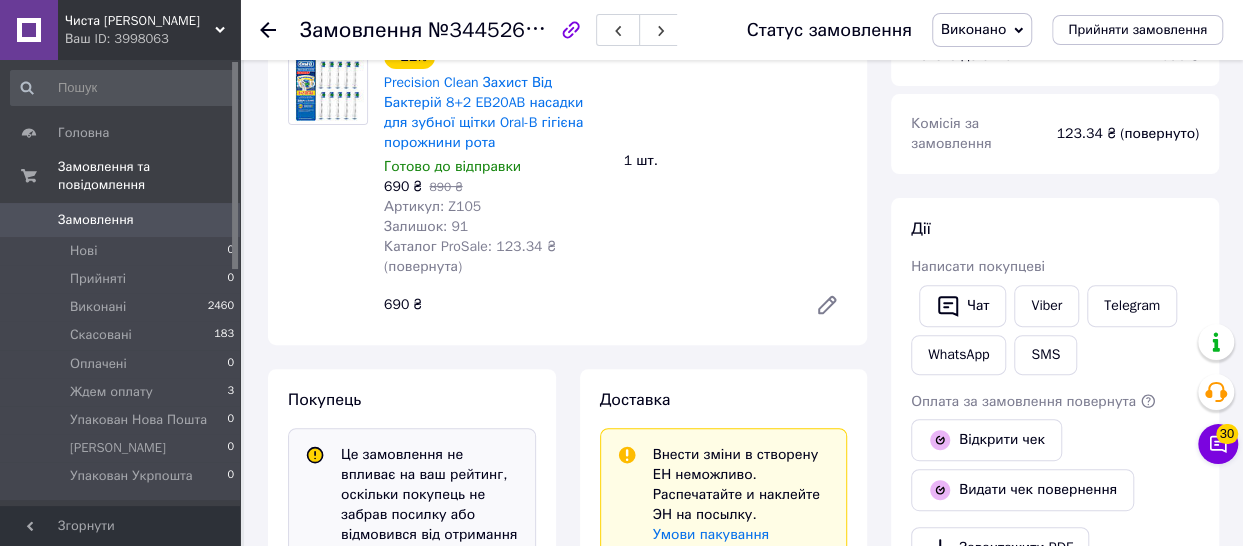 scroll, scrollTop: 244, scrollLeft: 0, axis: vertical 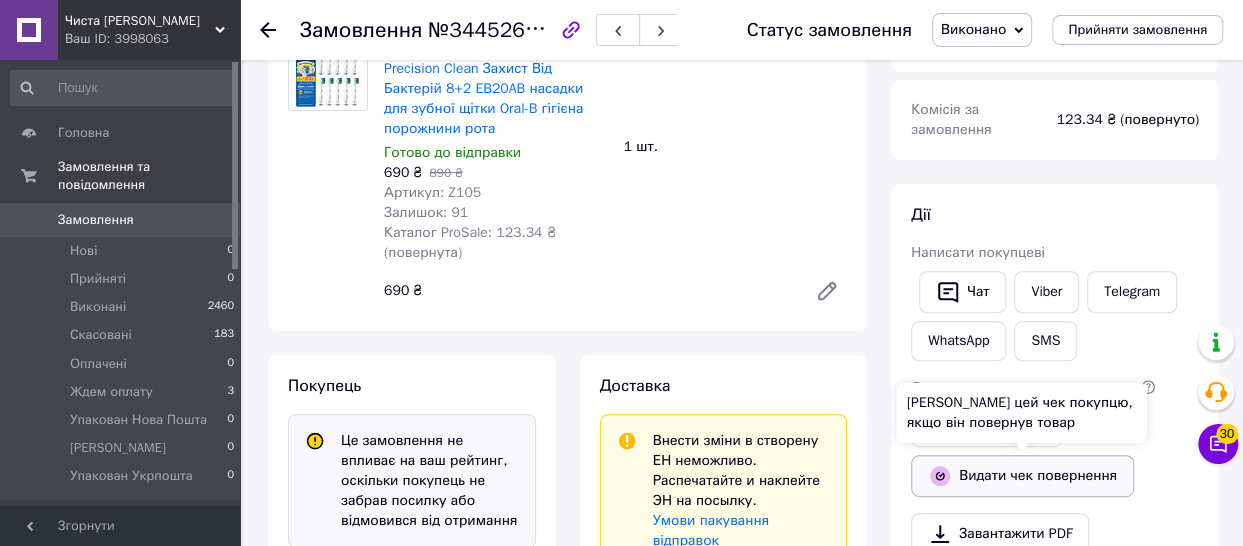 click on "Видати чек повернення" at bounding box center (1022, 476) 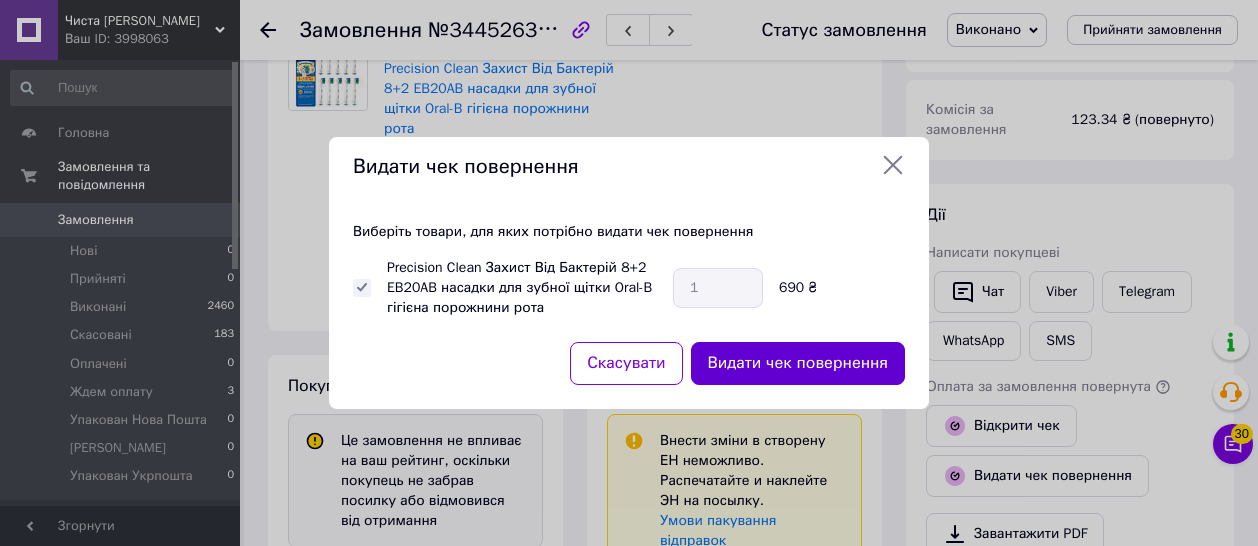 click on "Видати чек повернення" at bounding box center (798, 363) 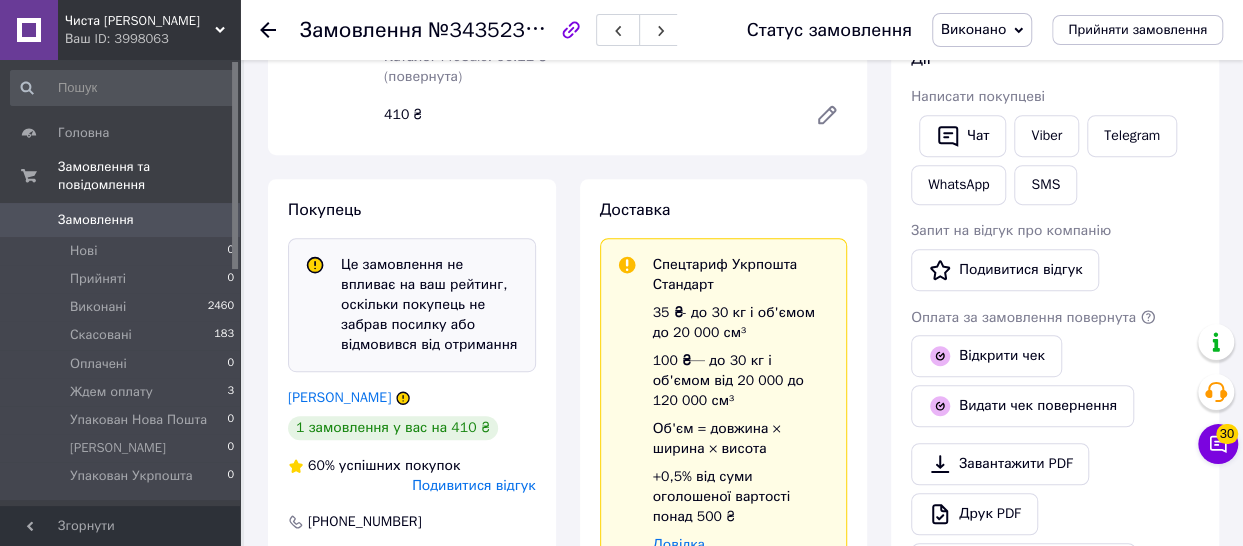 scroll, scrollTop: 444, scrollLeft: 0, axis: vertical 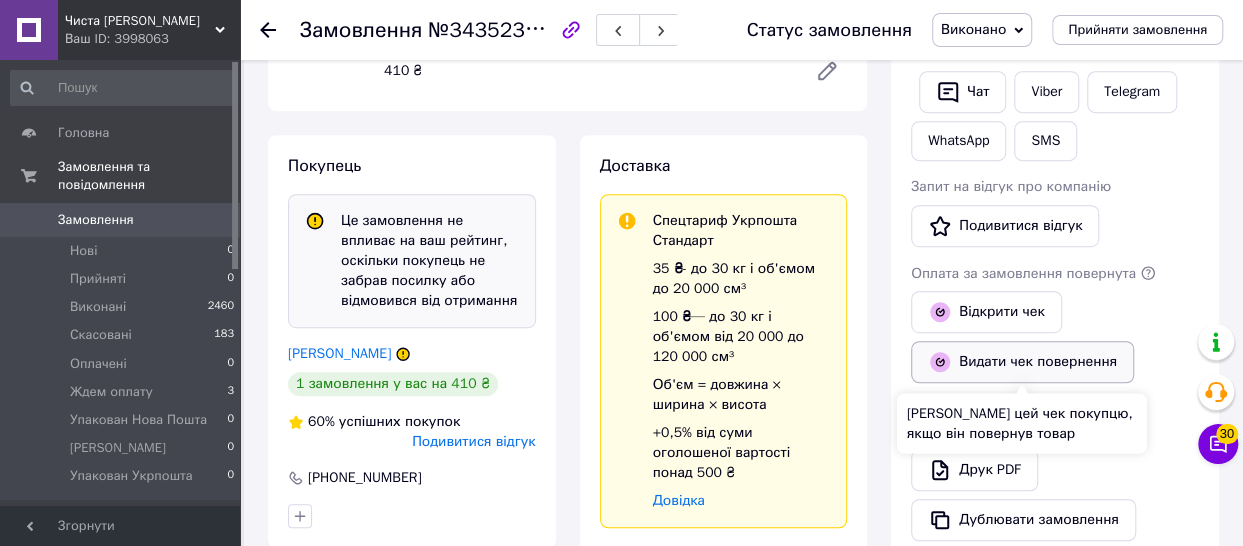 click on "Видати чек повернення" at bounding box center (1022, 362) 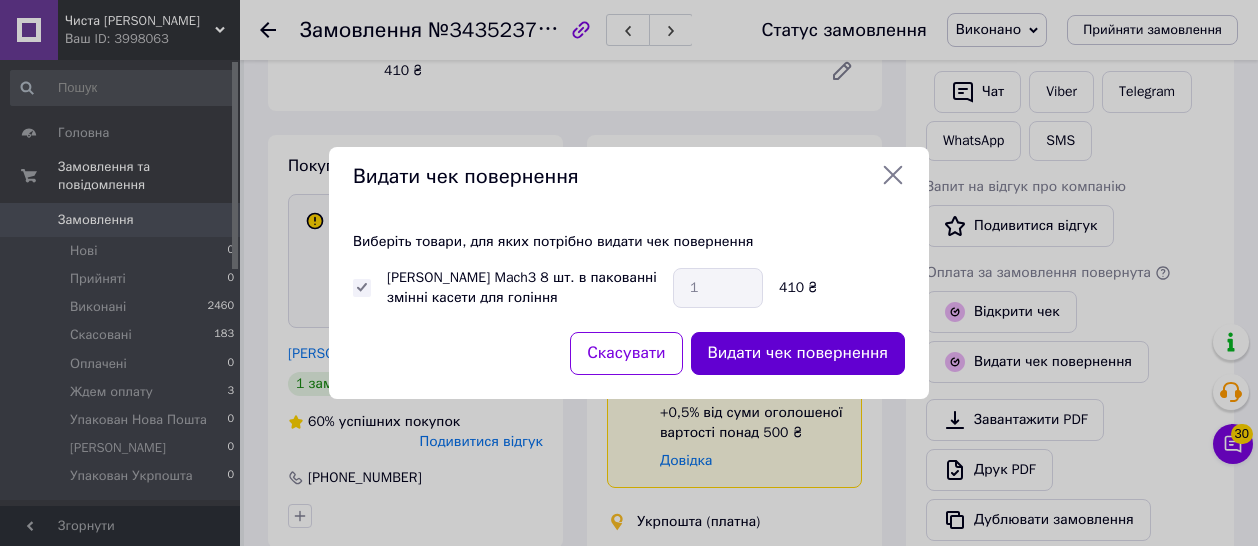 click on "Видати чек повернення" at bounding box center [798, 353] 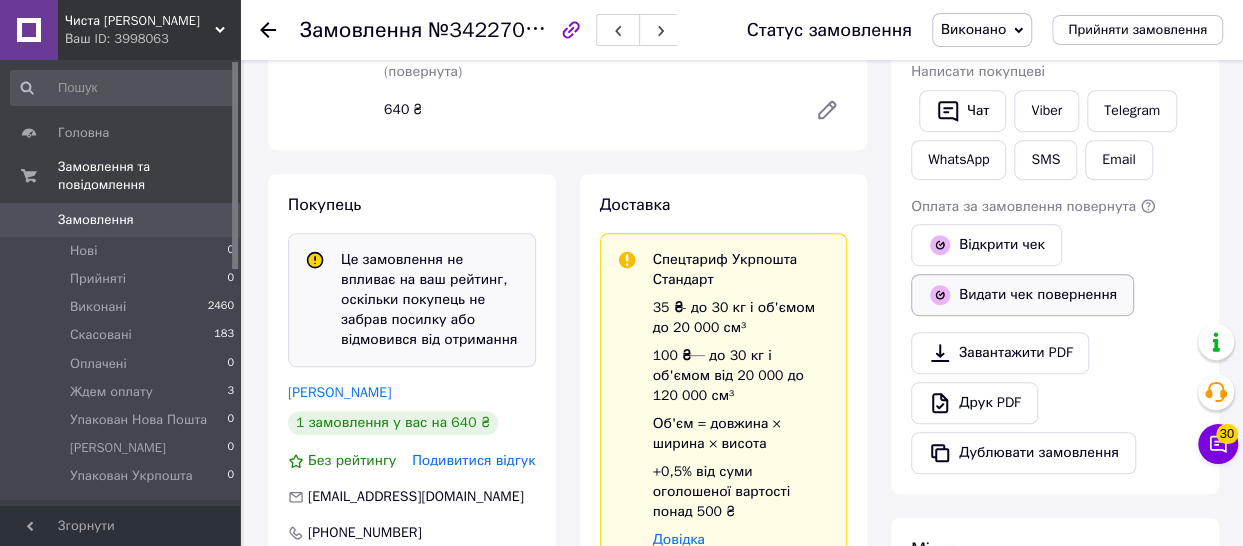 scroll, scrollTop: 444, scrollLeft: 0, axis: vertical 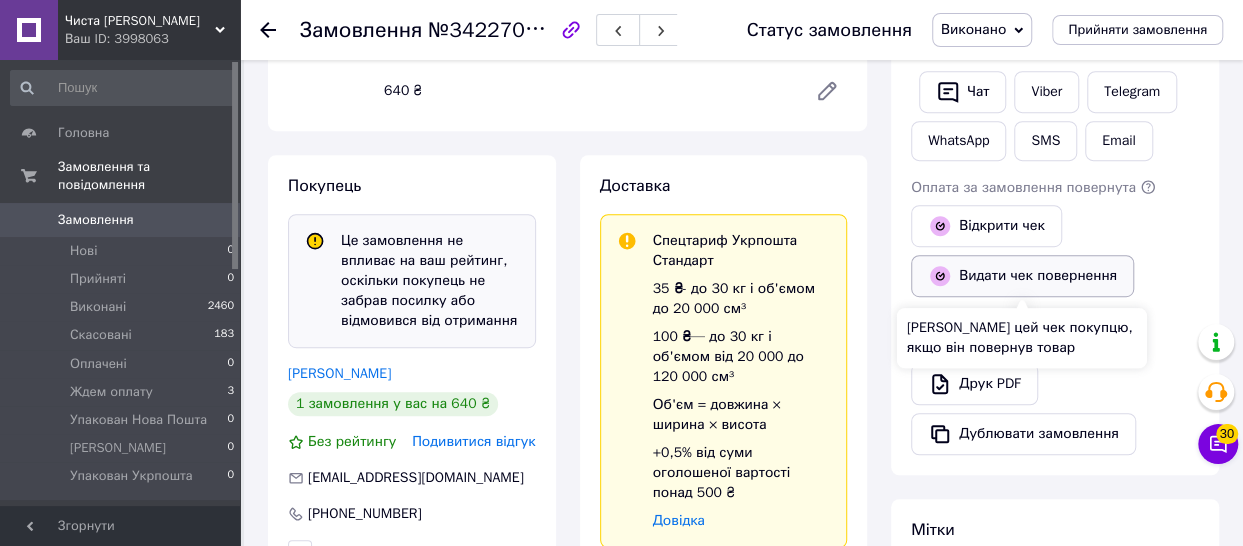 click on "Видати чек повернення" at bounding box center [1022, 276] 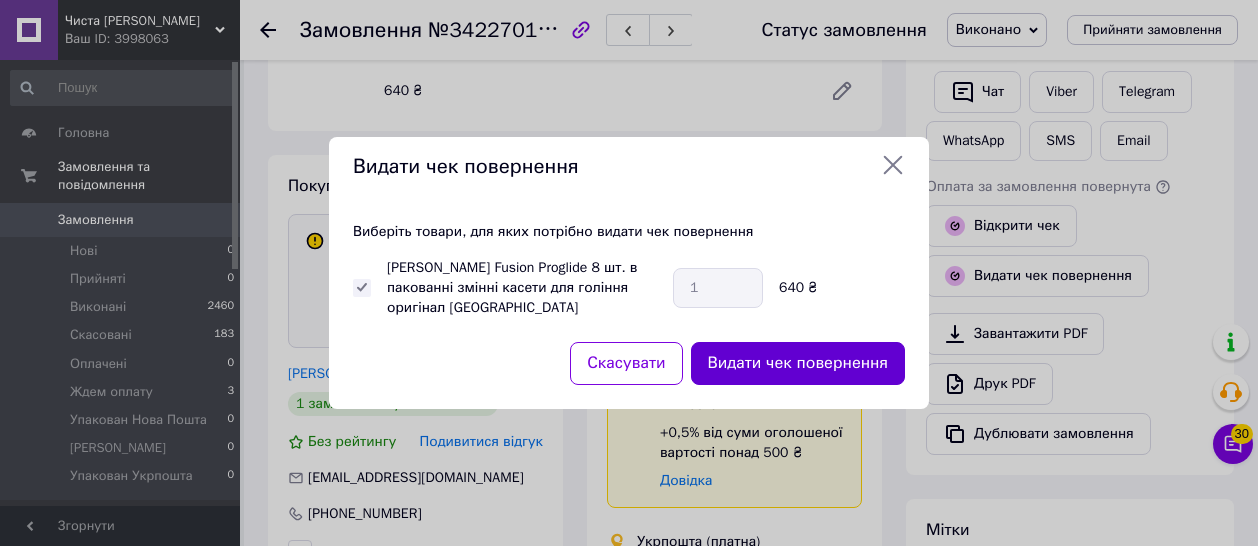 click on "Видати чек повернення" at bounding box center (798, 363) 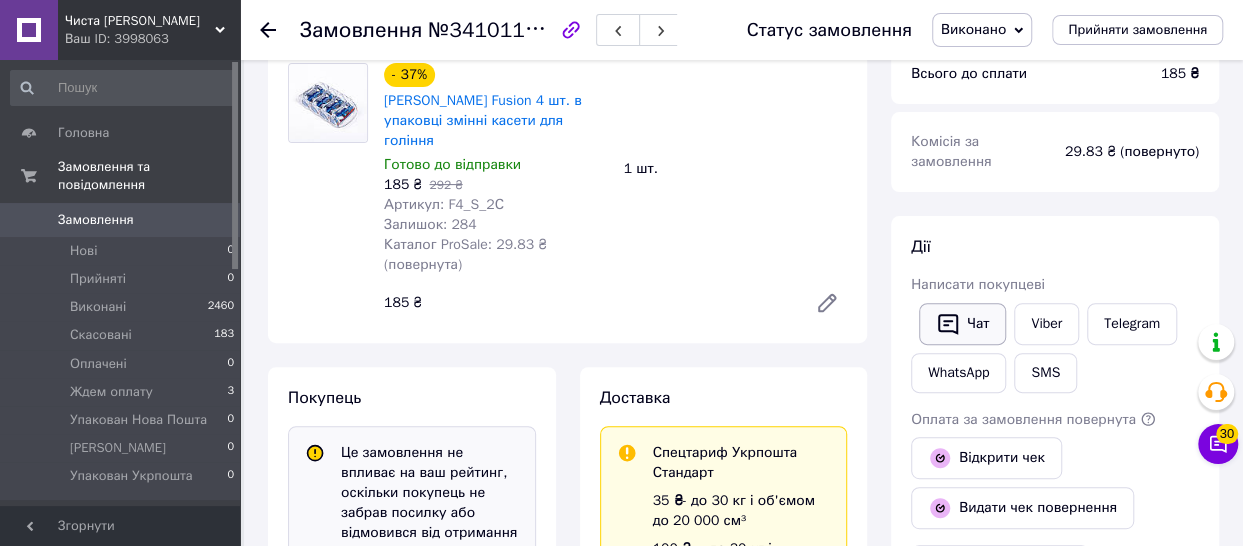 scroll, scrollTop: 244, scrollLeft: 0, axis: vertical 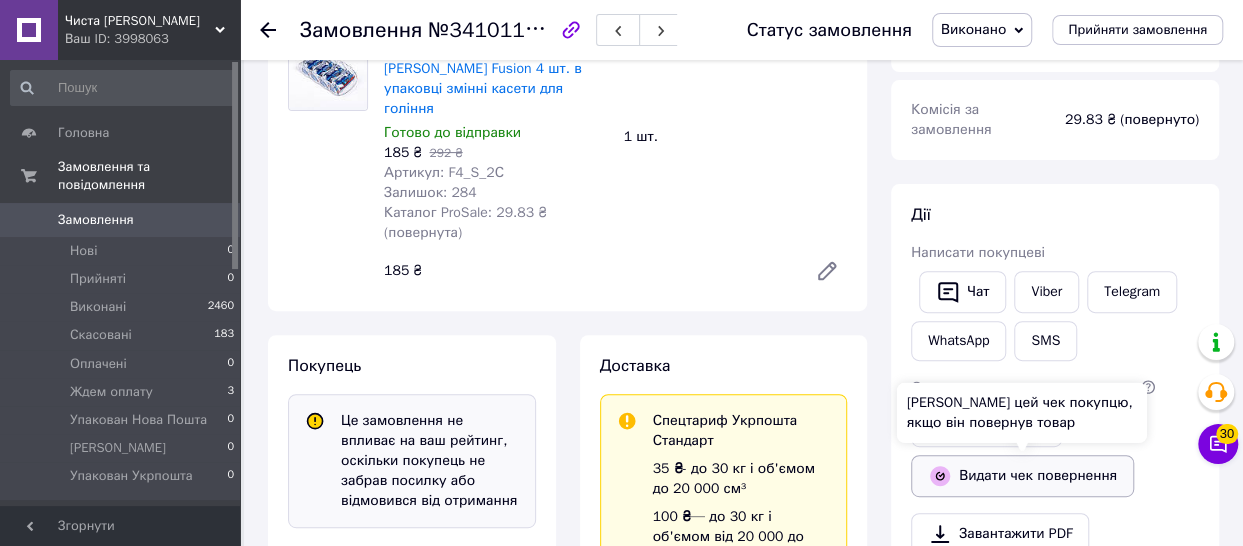 click on "Видати чек повернення" at bounding box center (1022, 476) 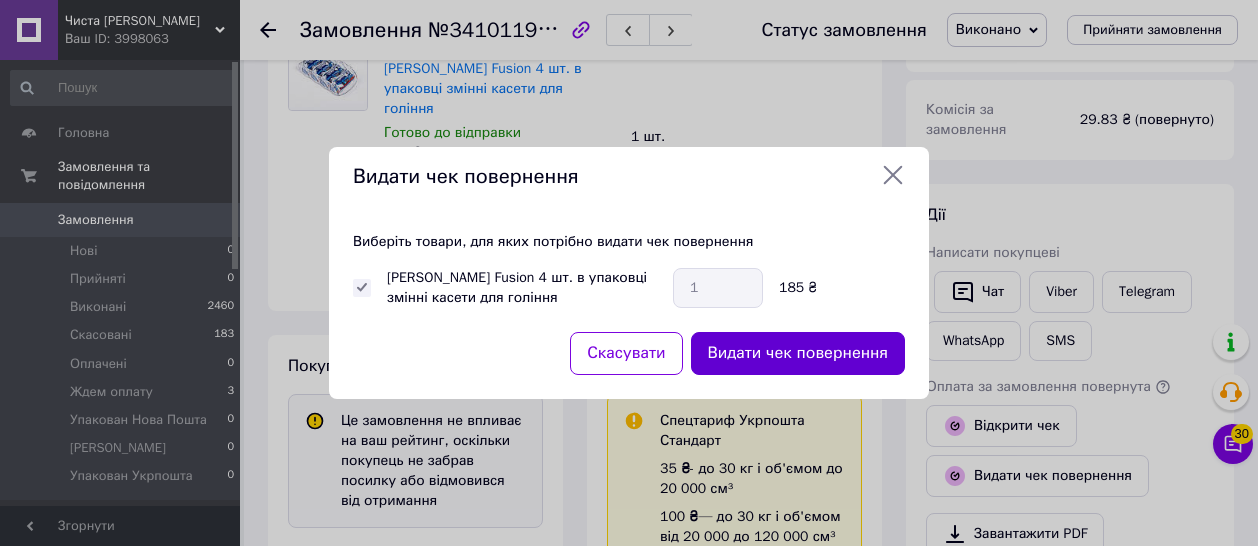 click on "Видати чек повернення" at bounding box center (798, 353) 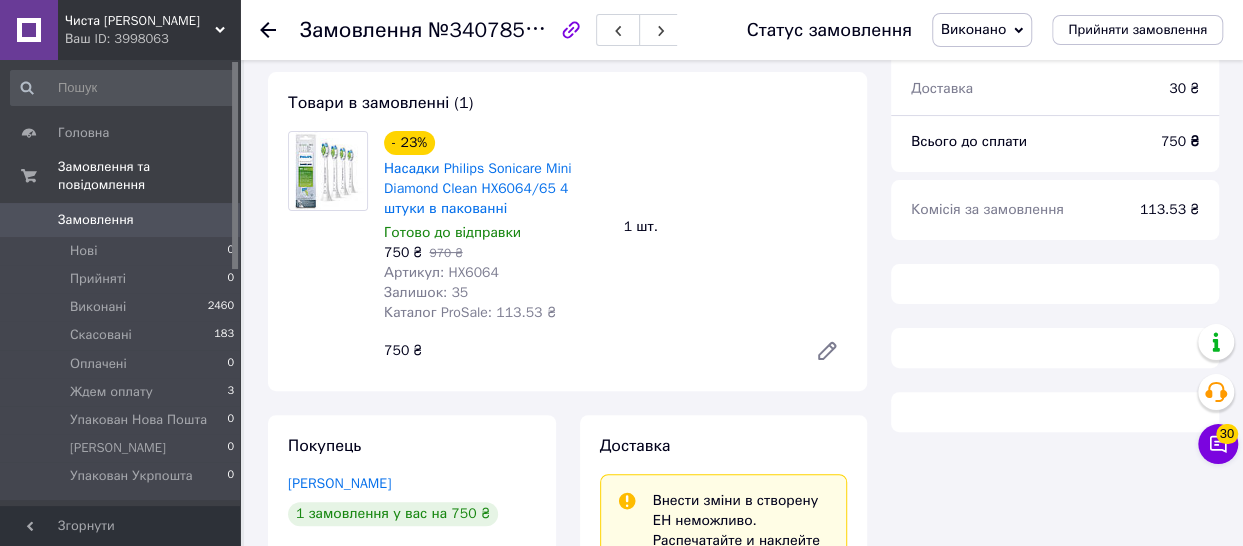 scroll, scrollTop: 244, scrollLeft: 0, axis: vertical 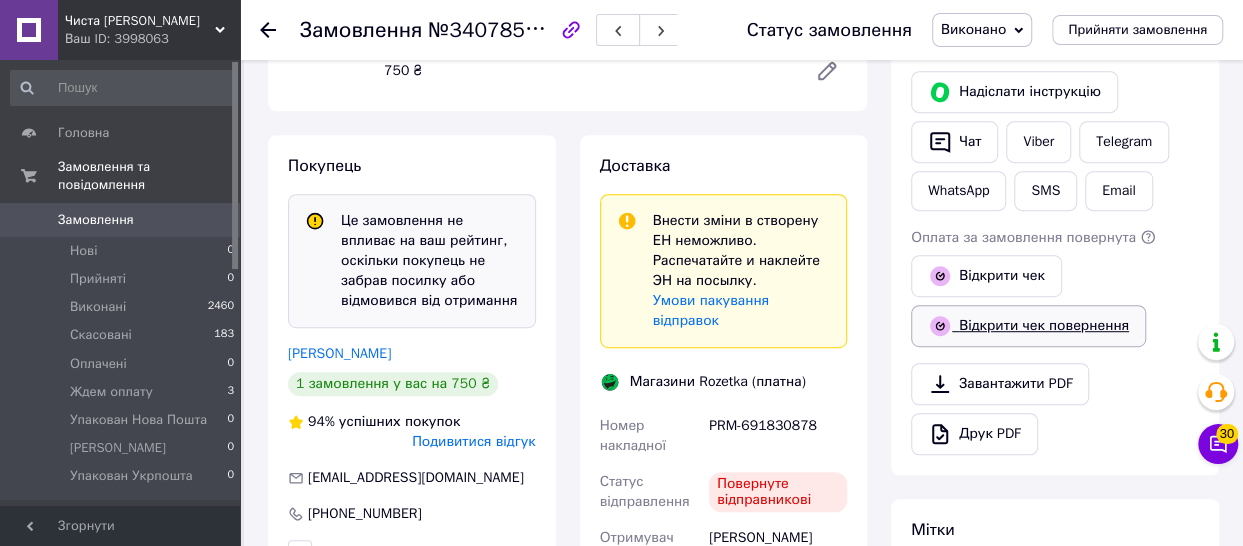 click on "Відкрити чек повернення" at bounding box center (1028, 326) 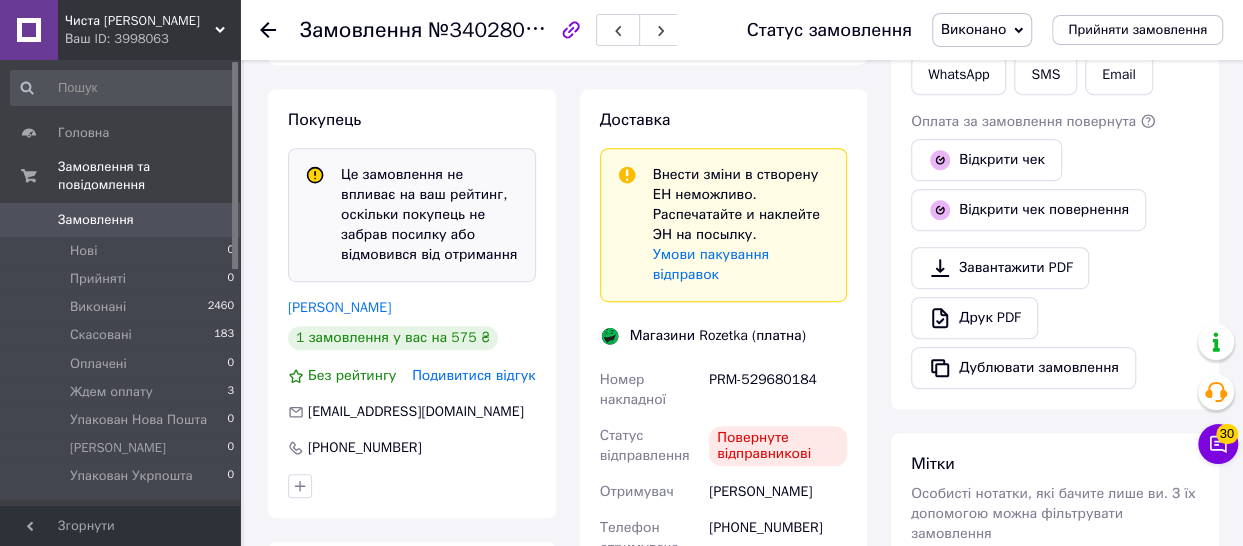 scroll, scrollTop: 508, scrollLeft: 0, axis: vertical 